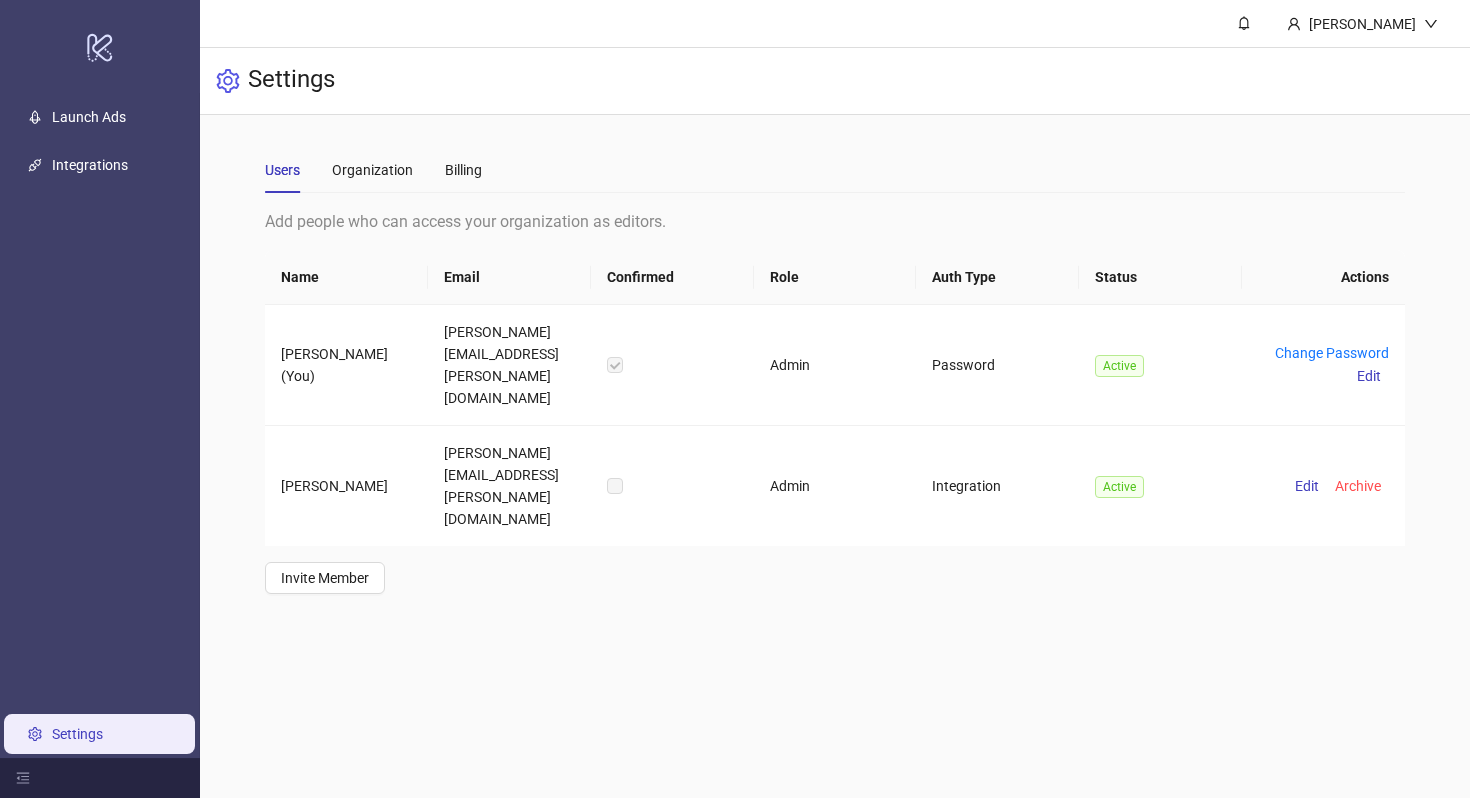 scroll, scrollTop: 0, scrollLeft: 0, axis: both 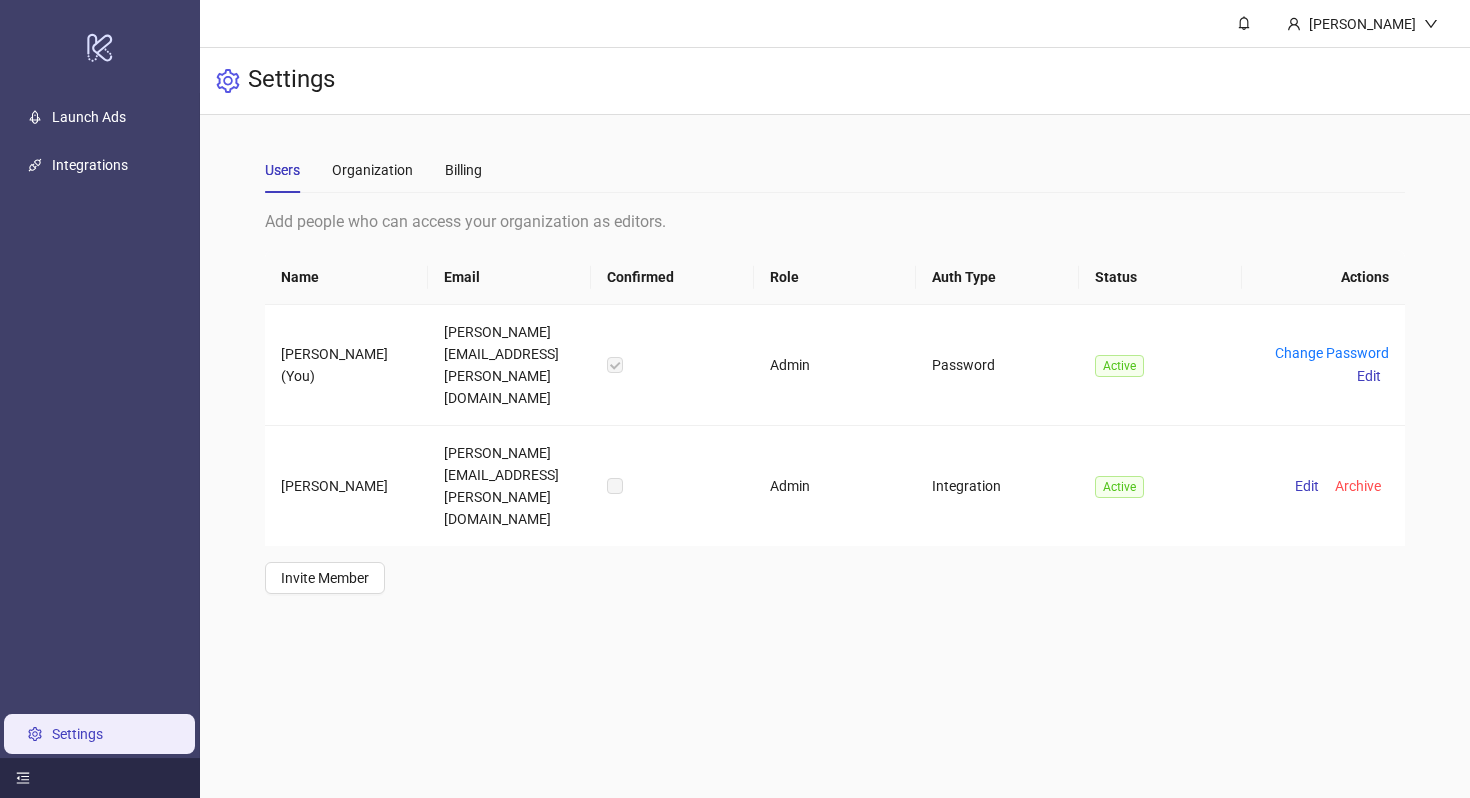 click at bounding box center (100, 778) 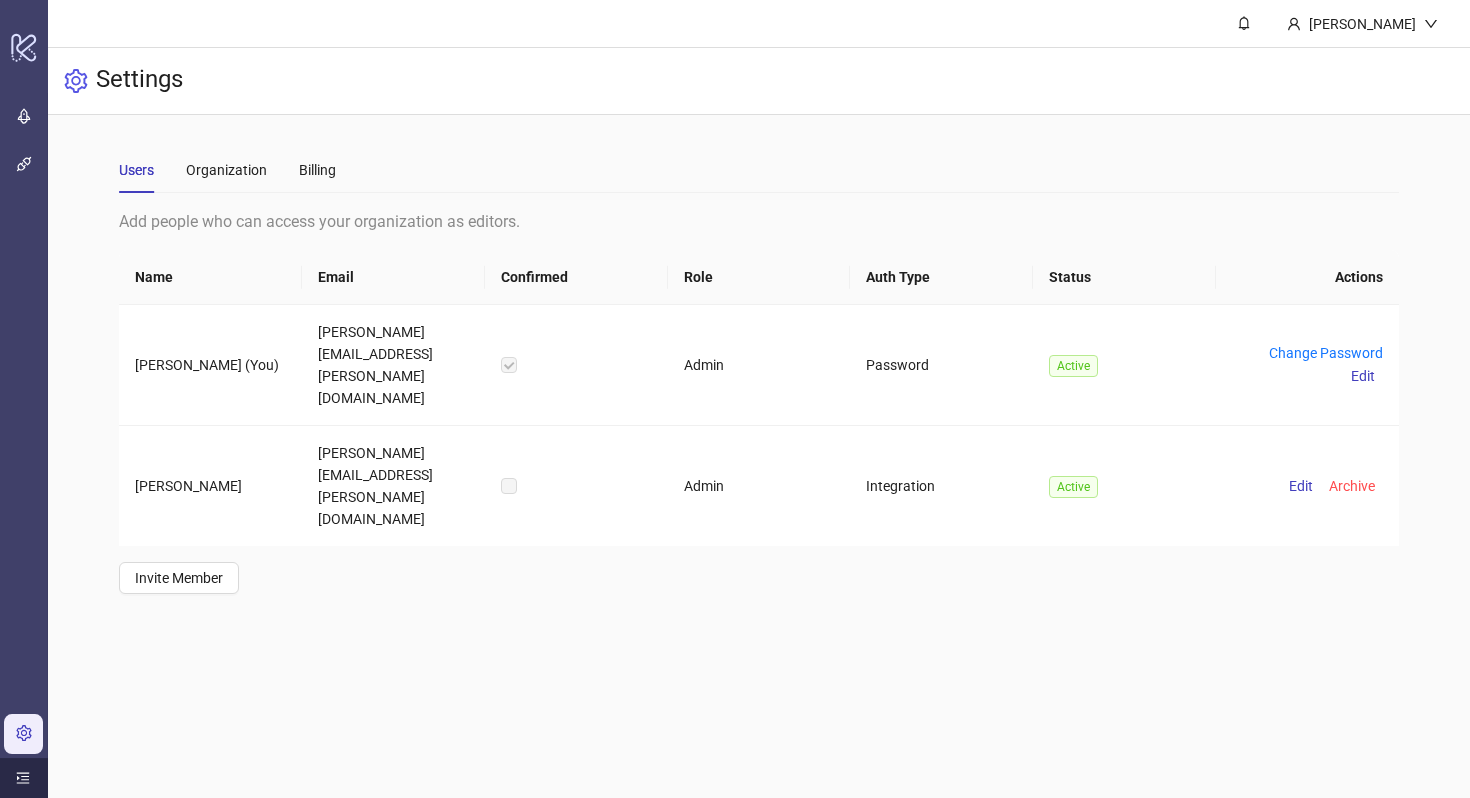 click on "Settings" at bounding box center (67, 734) 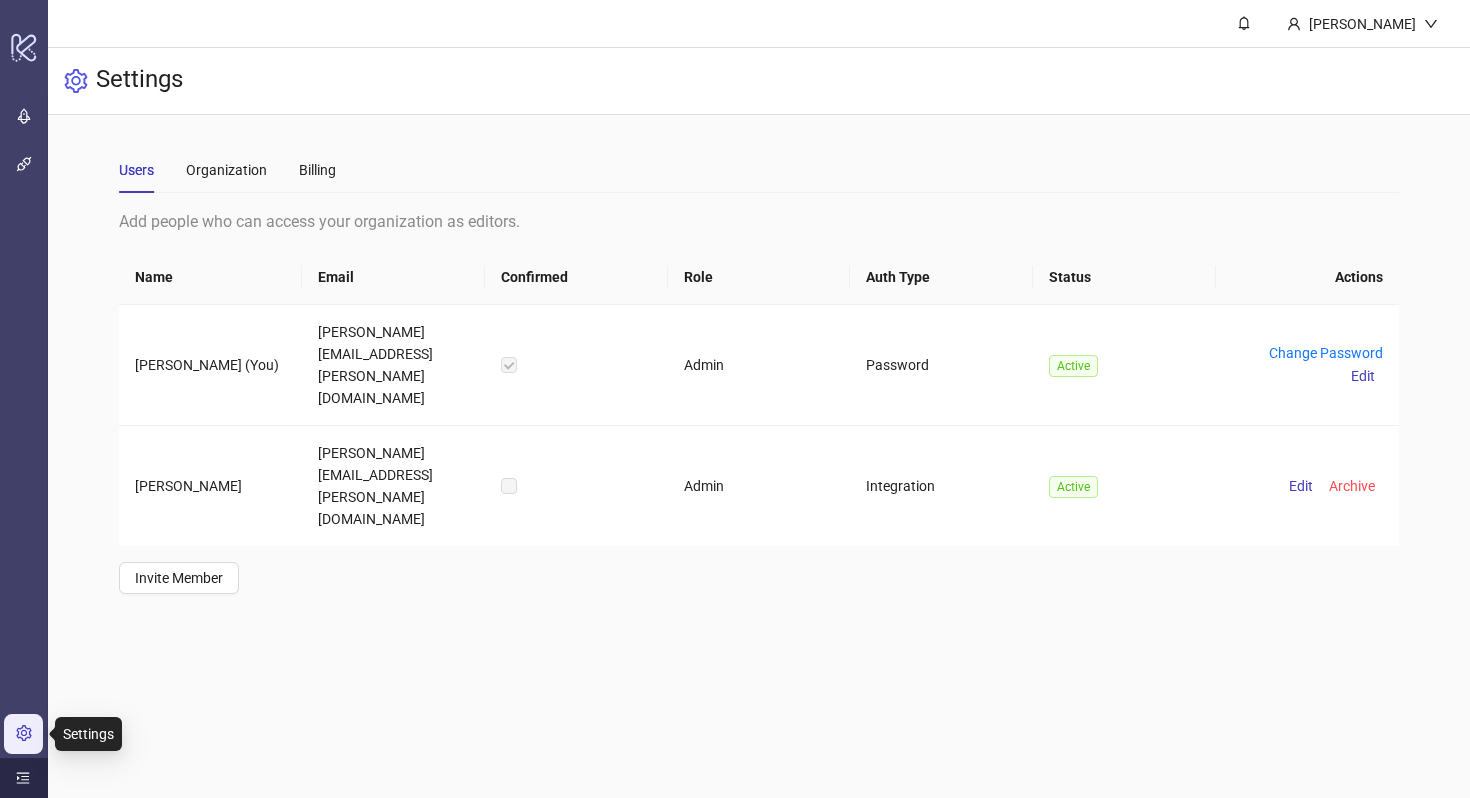 click on "Settings" at bounding box center [67, 734] 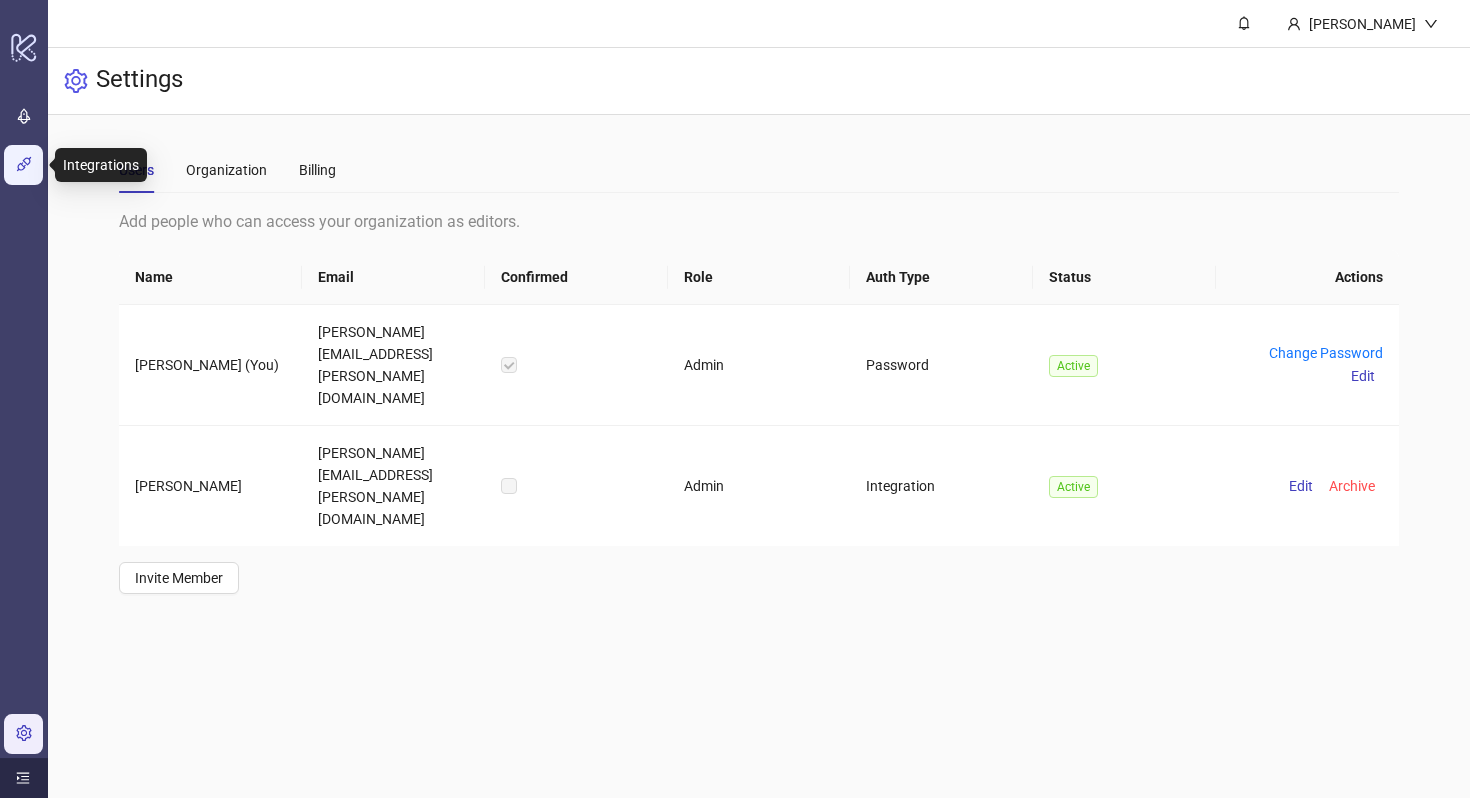 click on "Integrations" at bounding box center (80, 165) 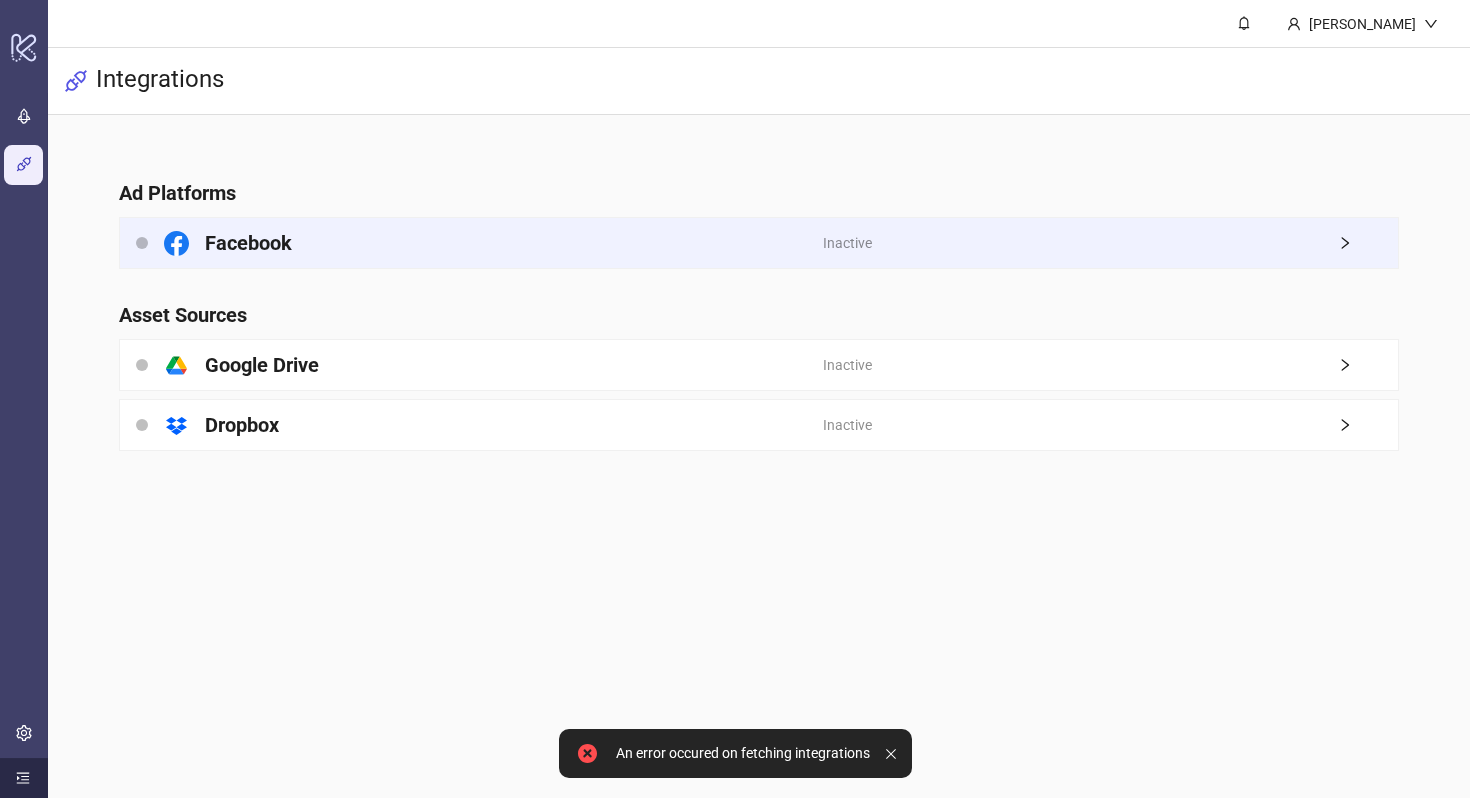 click on "Facebook" at bounding box center (471, 243) 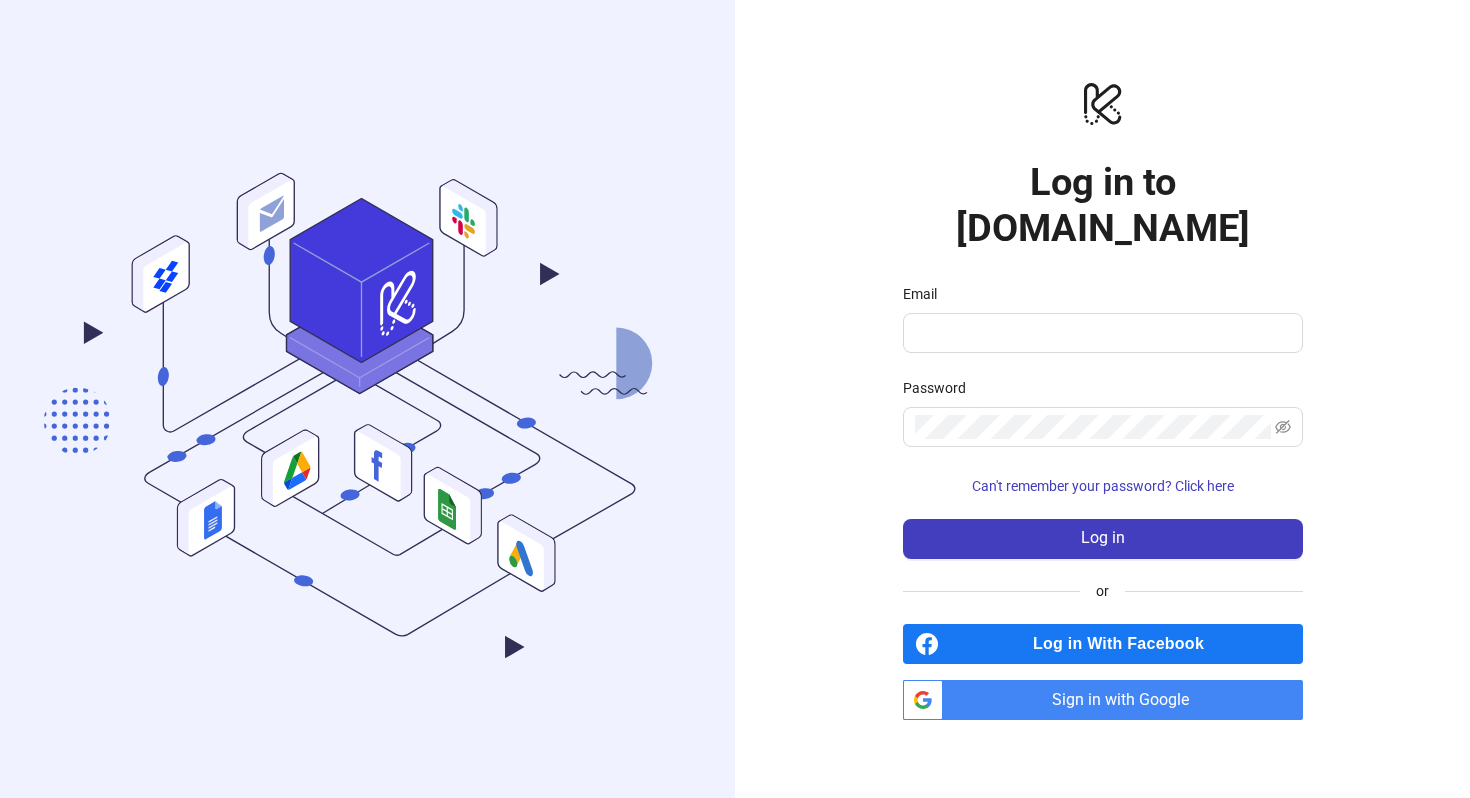 scroll, scrollTop: 0, scrollLeft: 0, axis: both 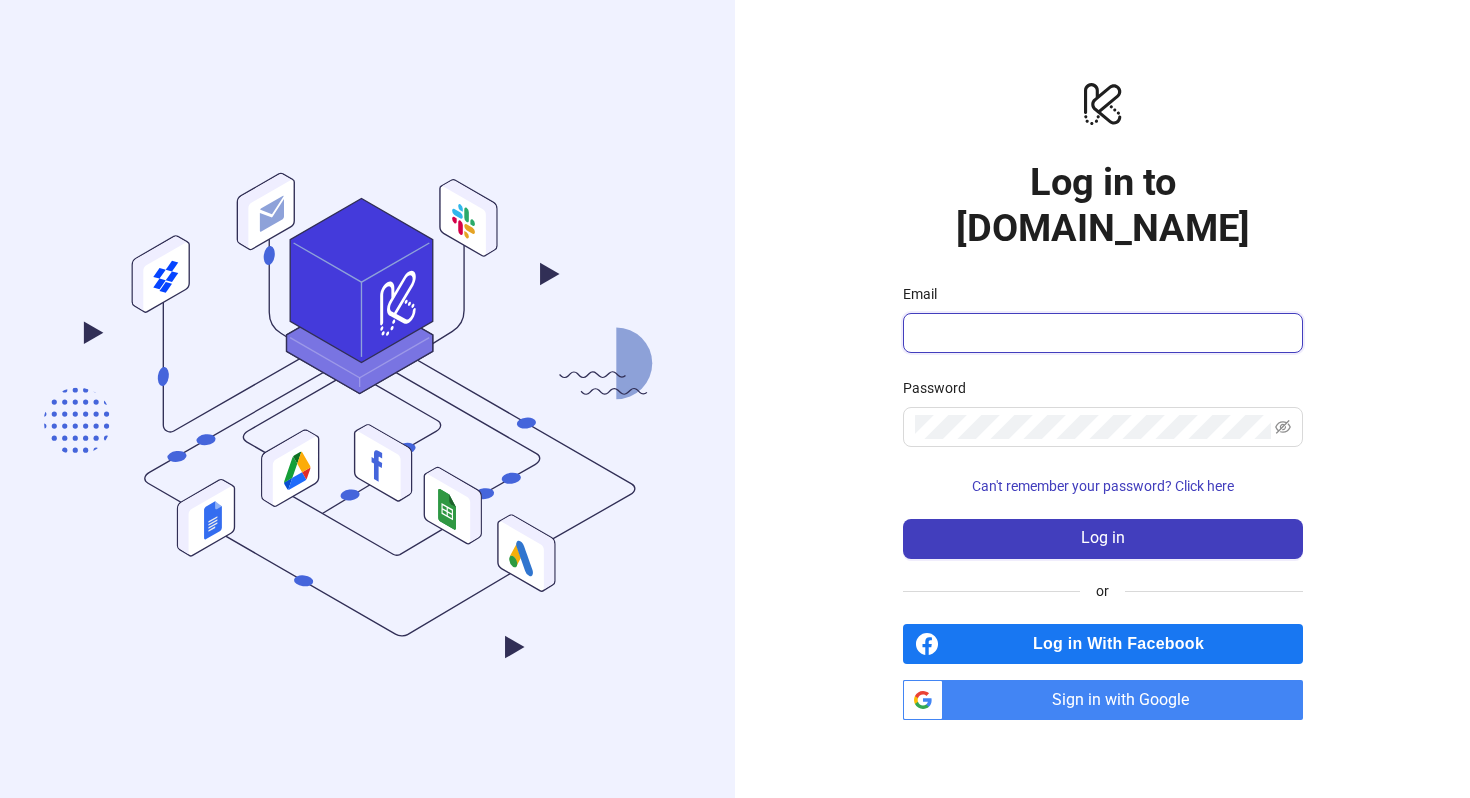 click on "Email" at bounding box center (1101, 333) 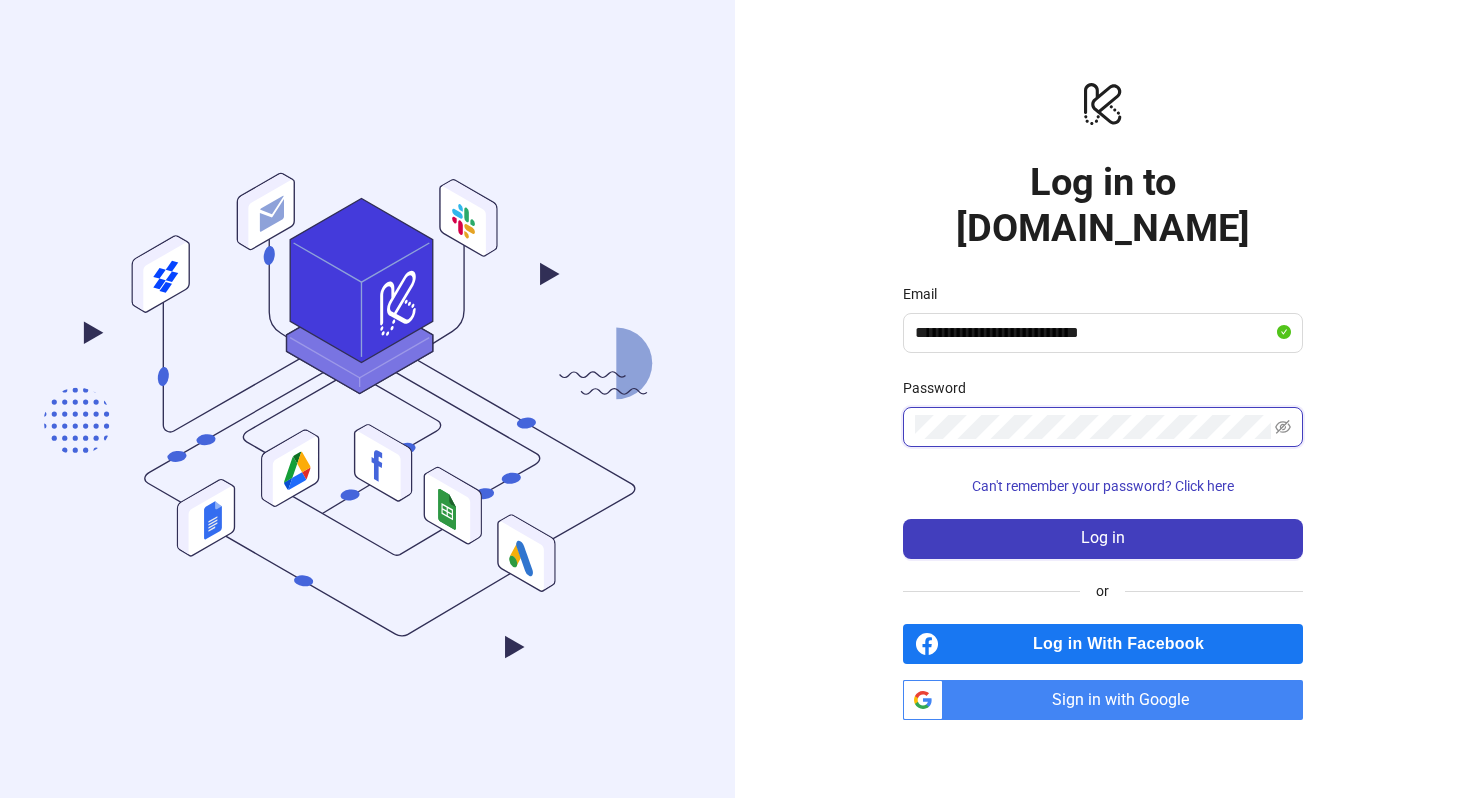 click on "Log in" at bounding box center (1103, 539) 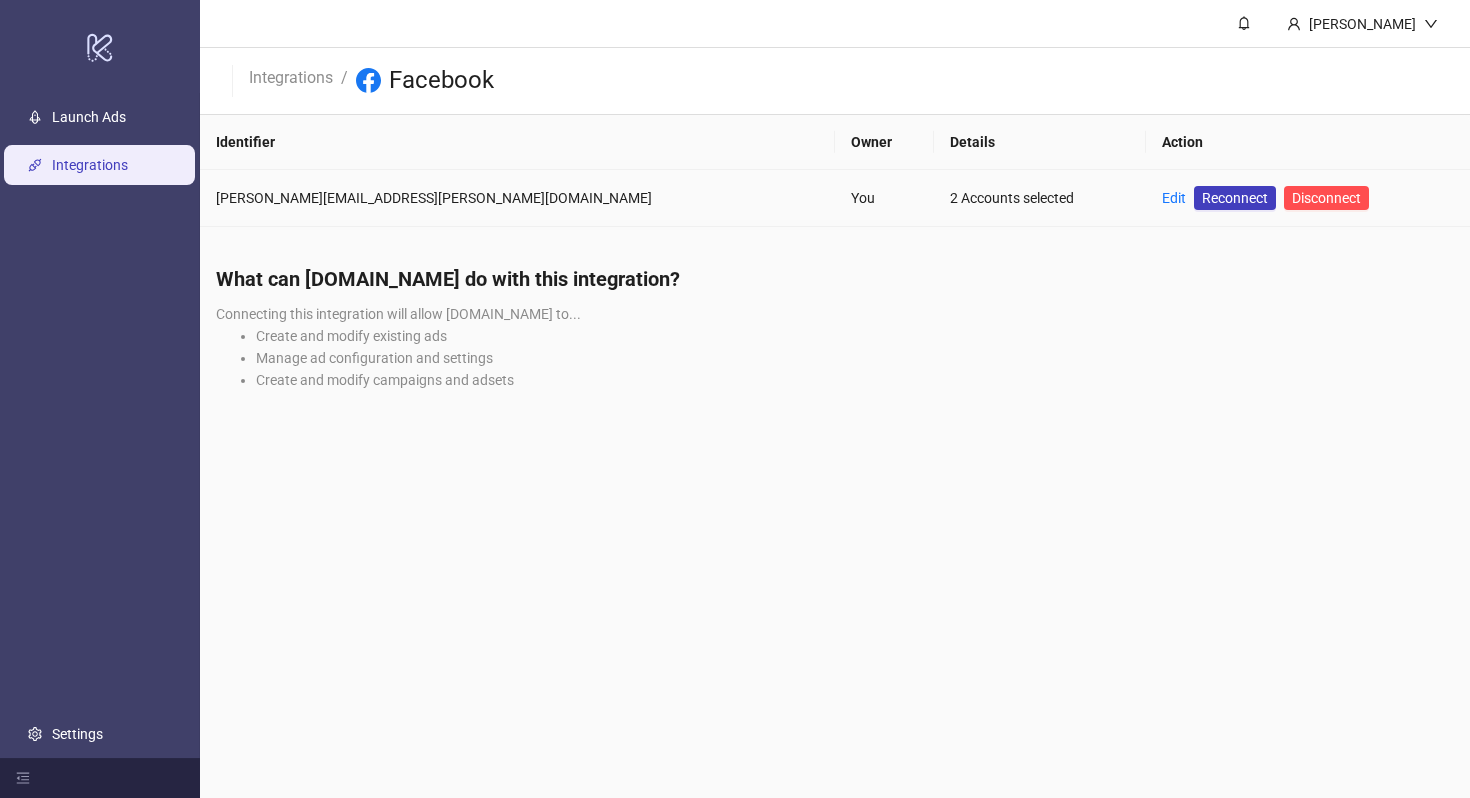 click on "You" at bounding box center [884, 198] 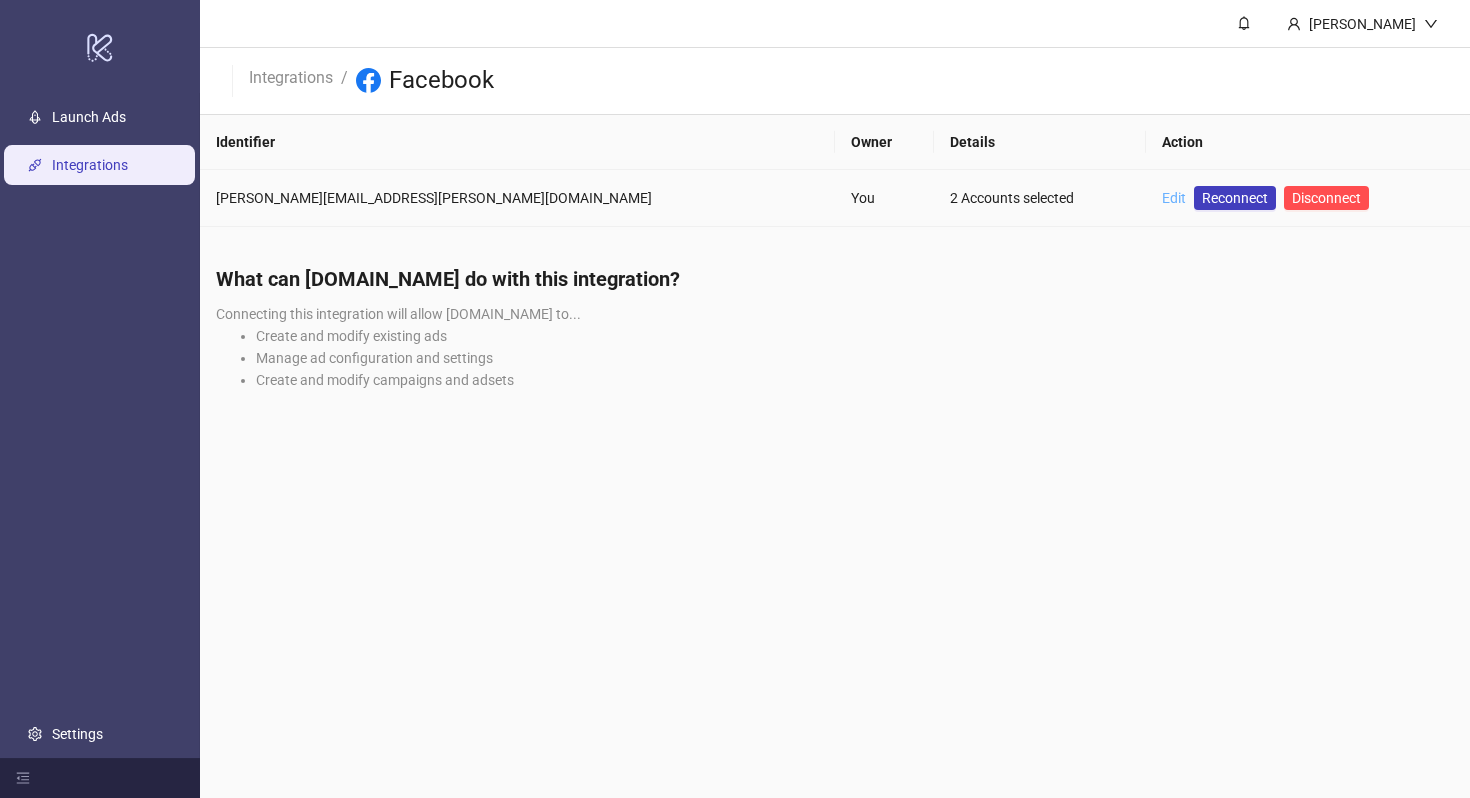 click on "Edit" at bounding box center [1174, 198] 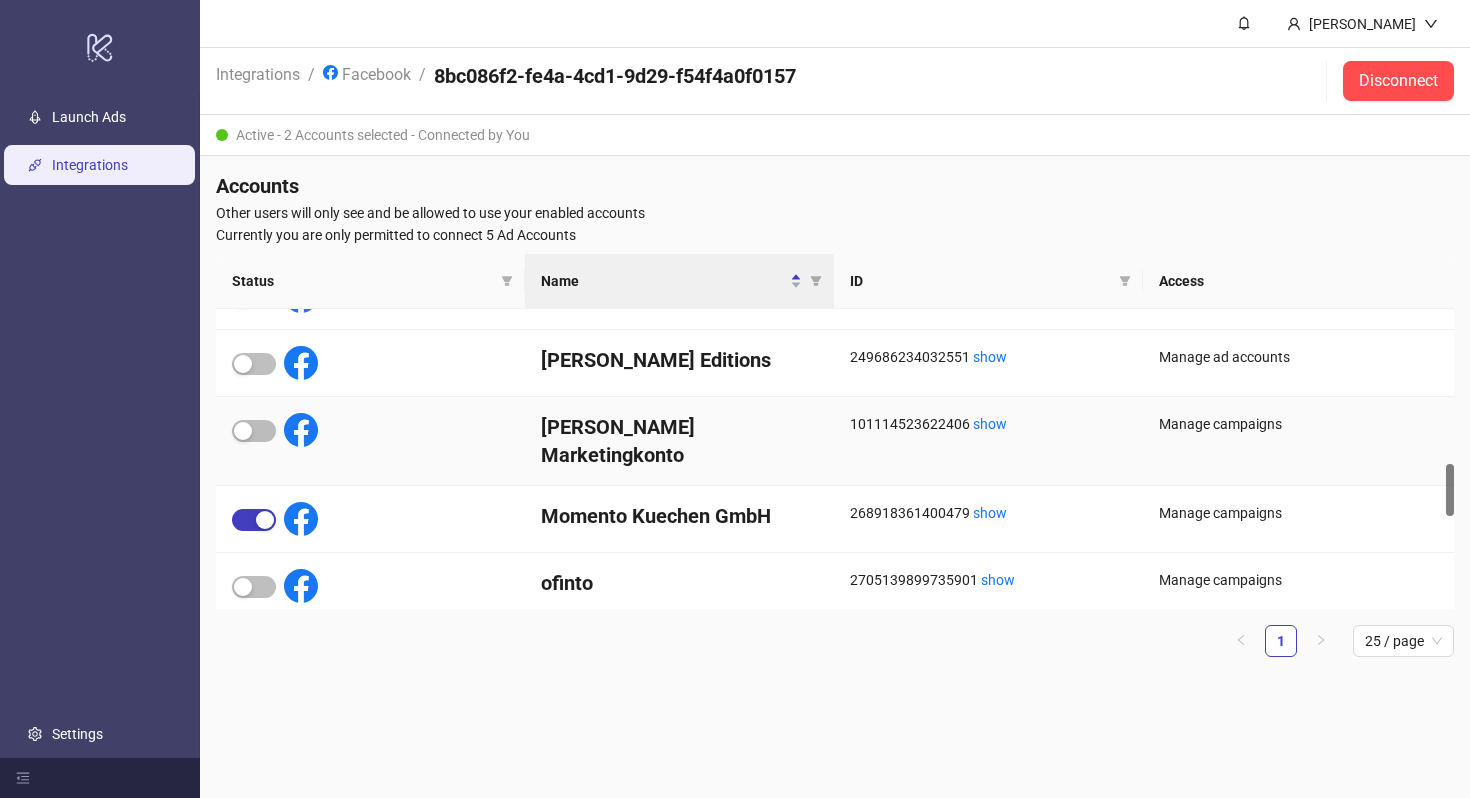 scroll, scrollTop: 907, scrollLeft: 0, axis: vertical 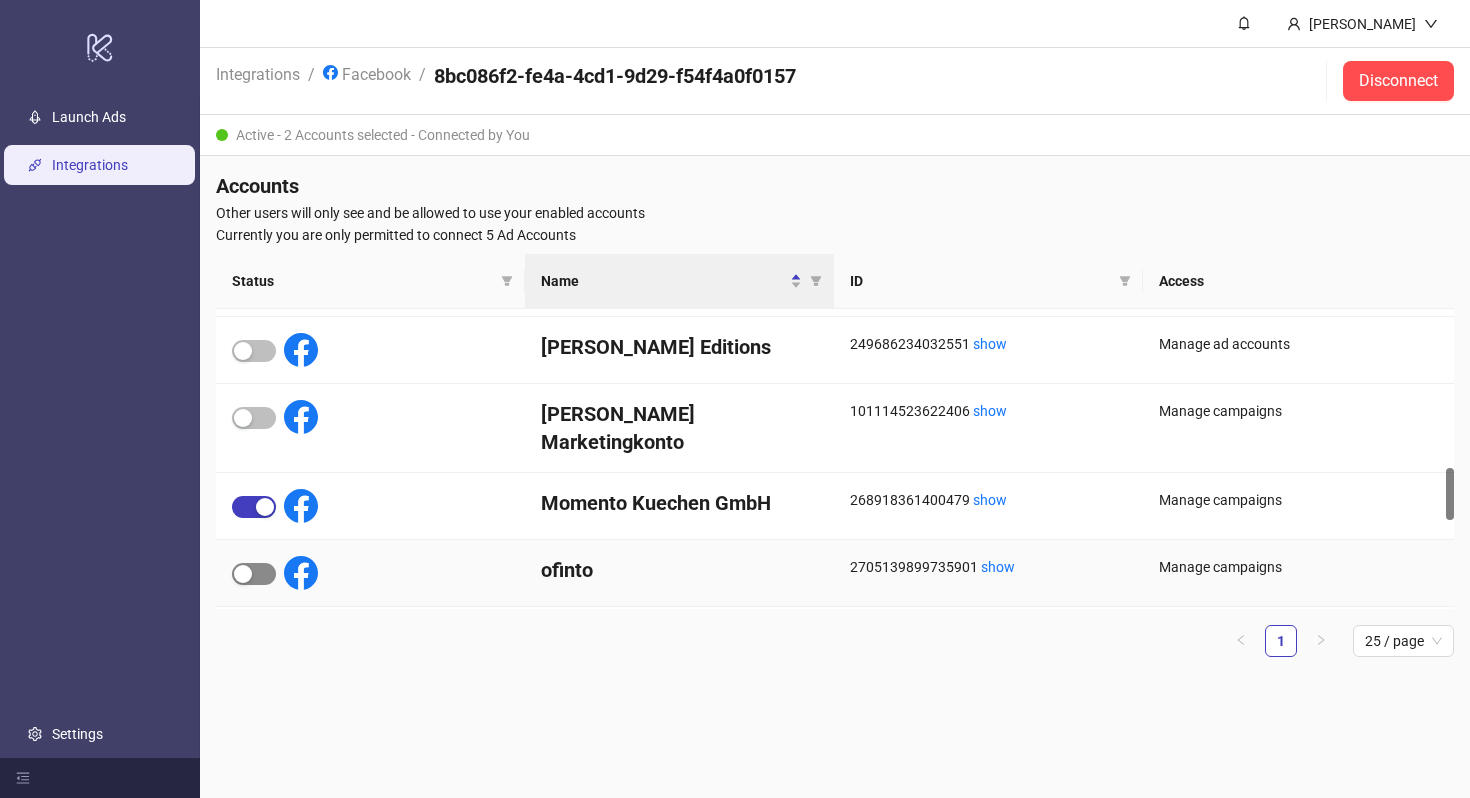 click at bounding box center (254, 574) 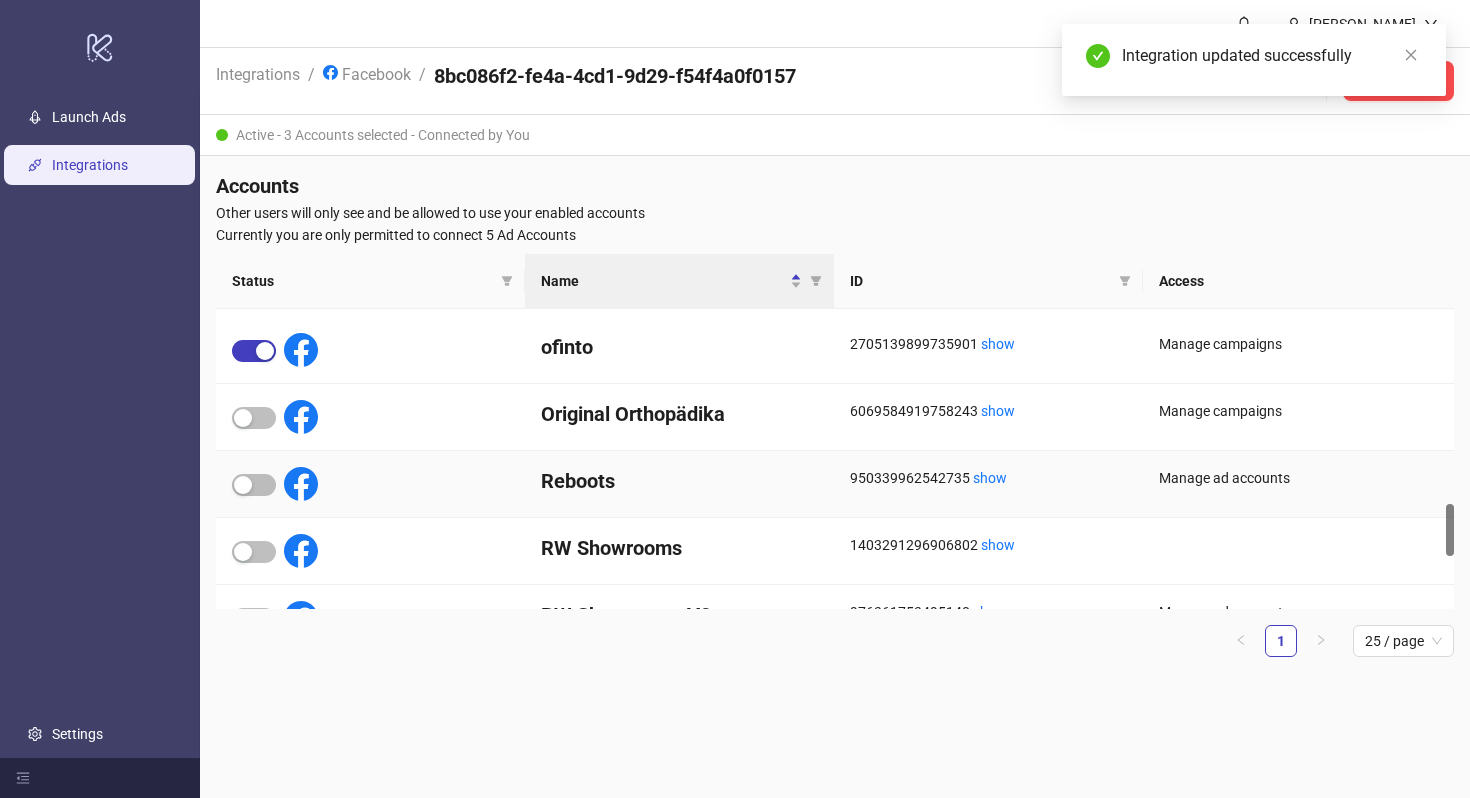 scroll, scrollTop: 1124, scrollLeft: 0, axis: vertical 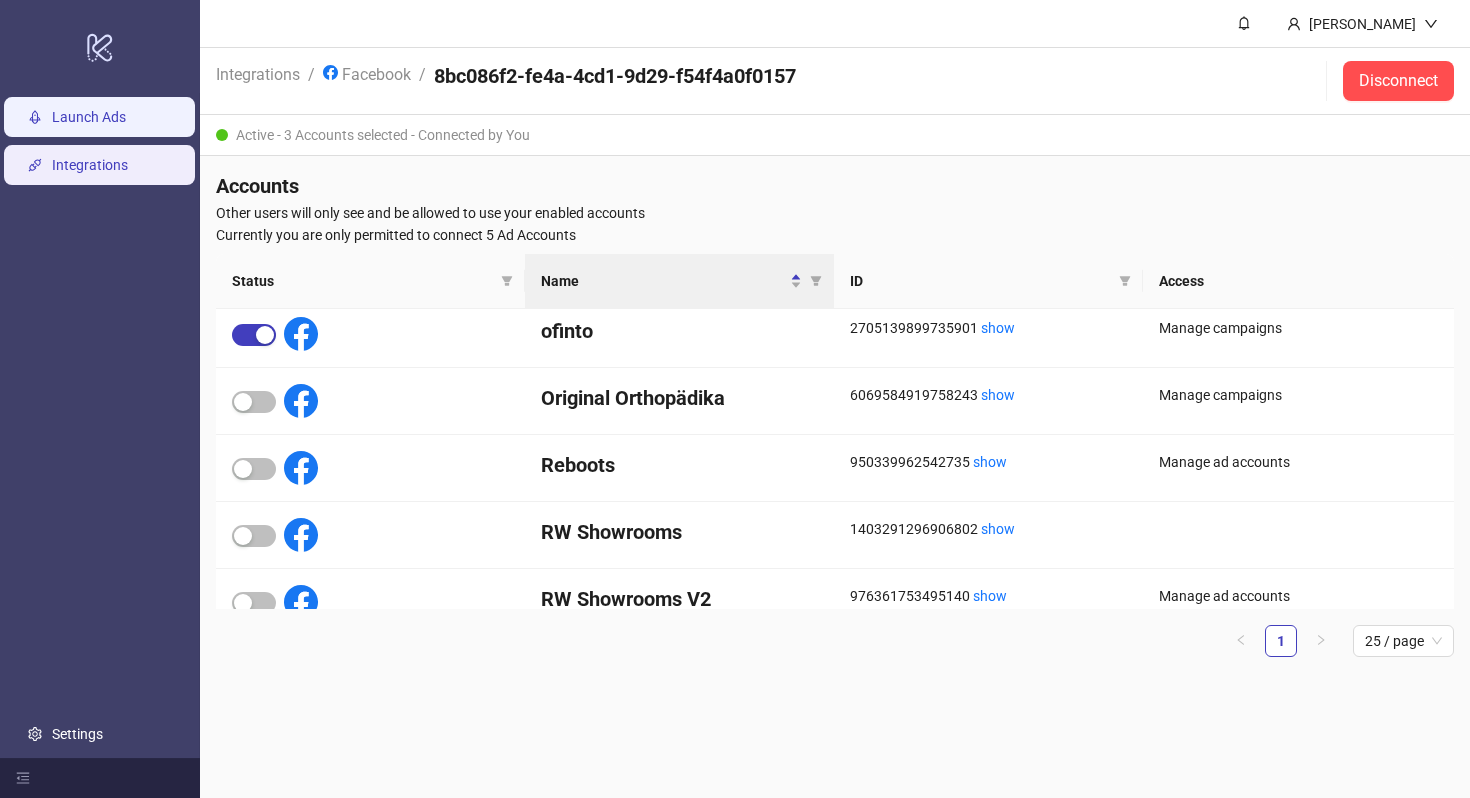 click on "Launch Ads" at bounding box center (89, 117) 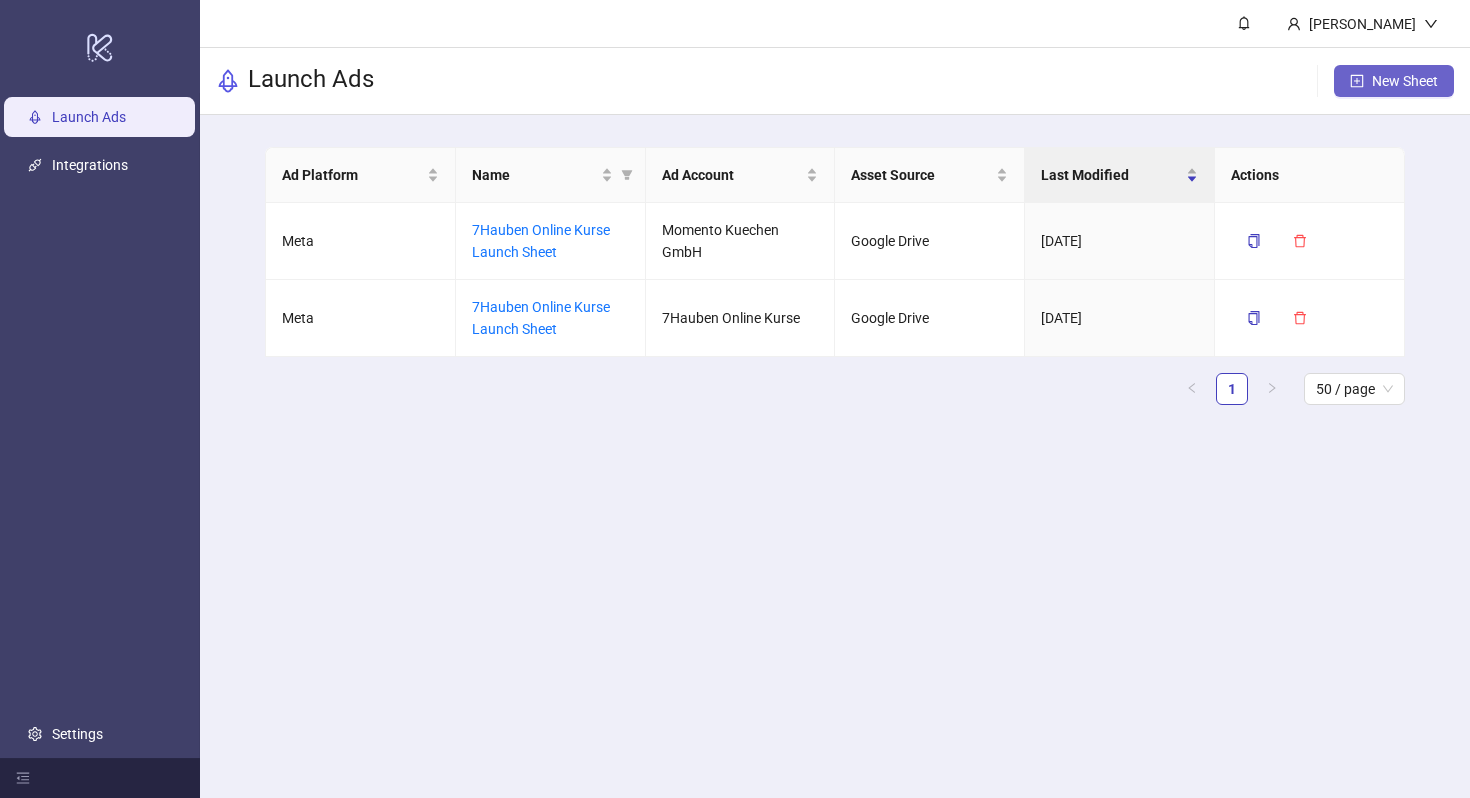 click on "New Sheet" at bounding box center (1394, 81) 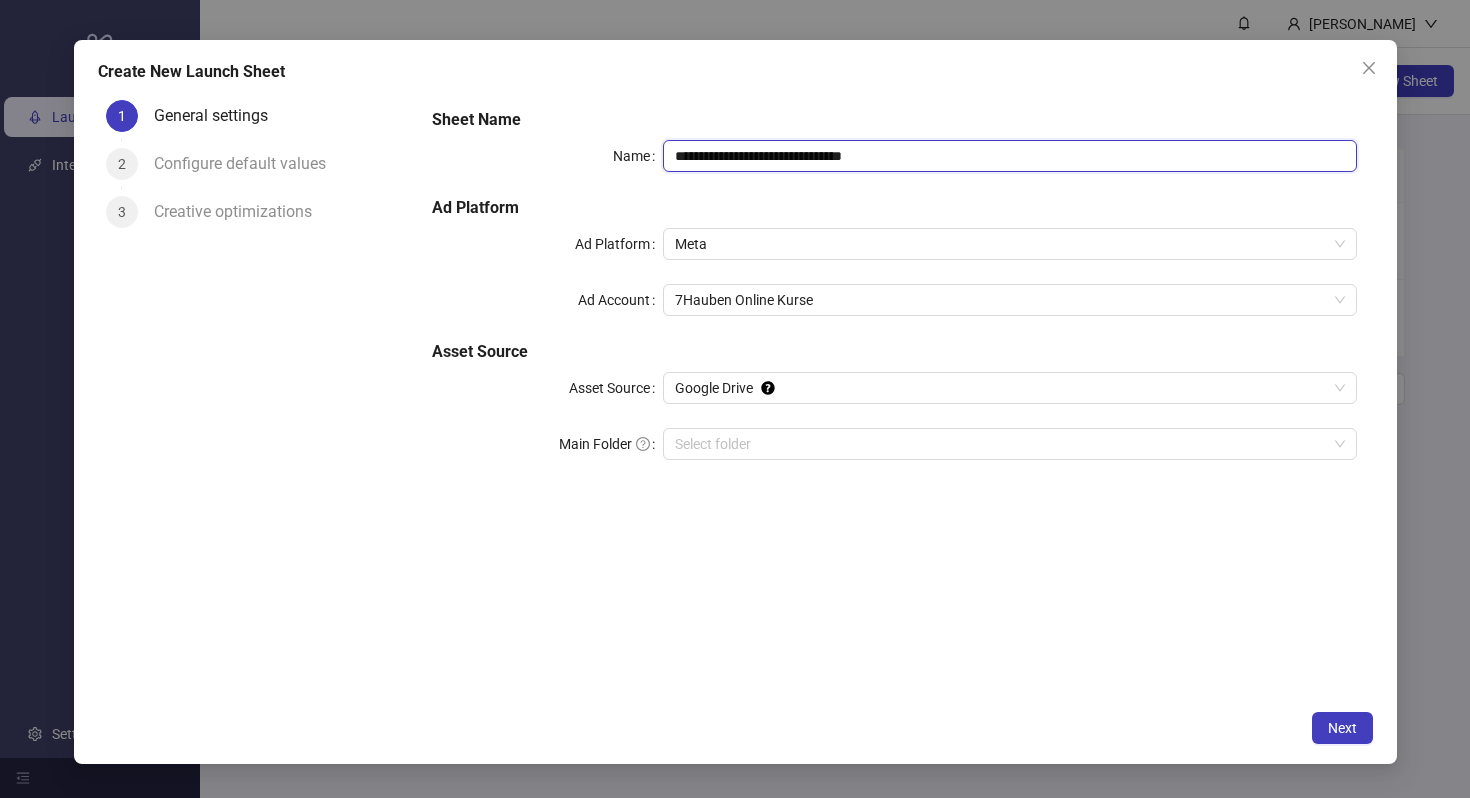 click on "**********" at bounding box center [1009, 156] 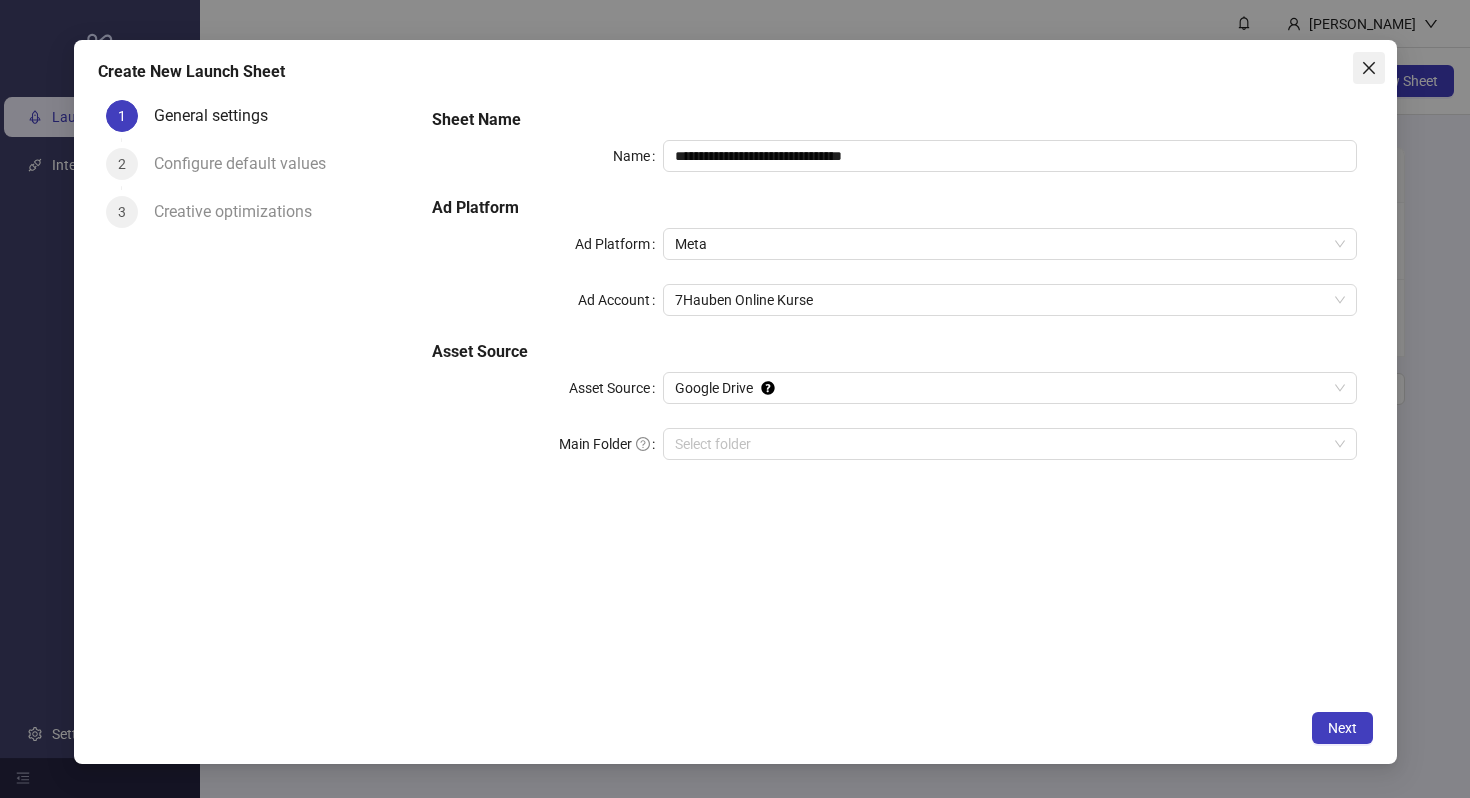 click 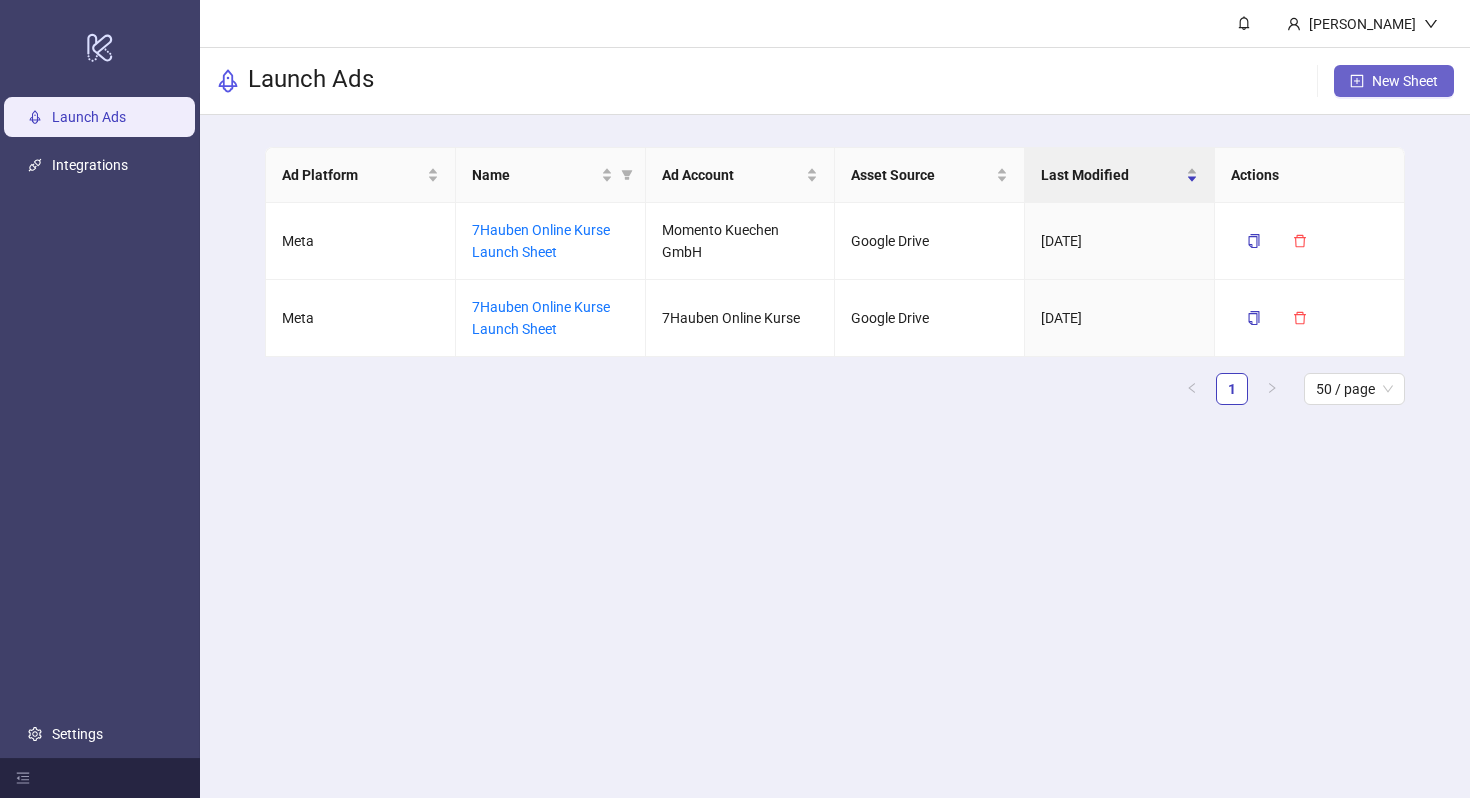 click on "New Sheet" at bounding box center [1405, 81] 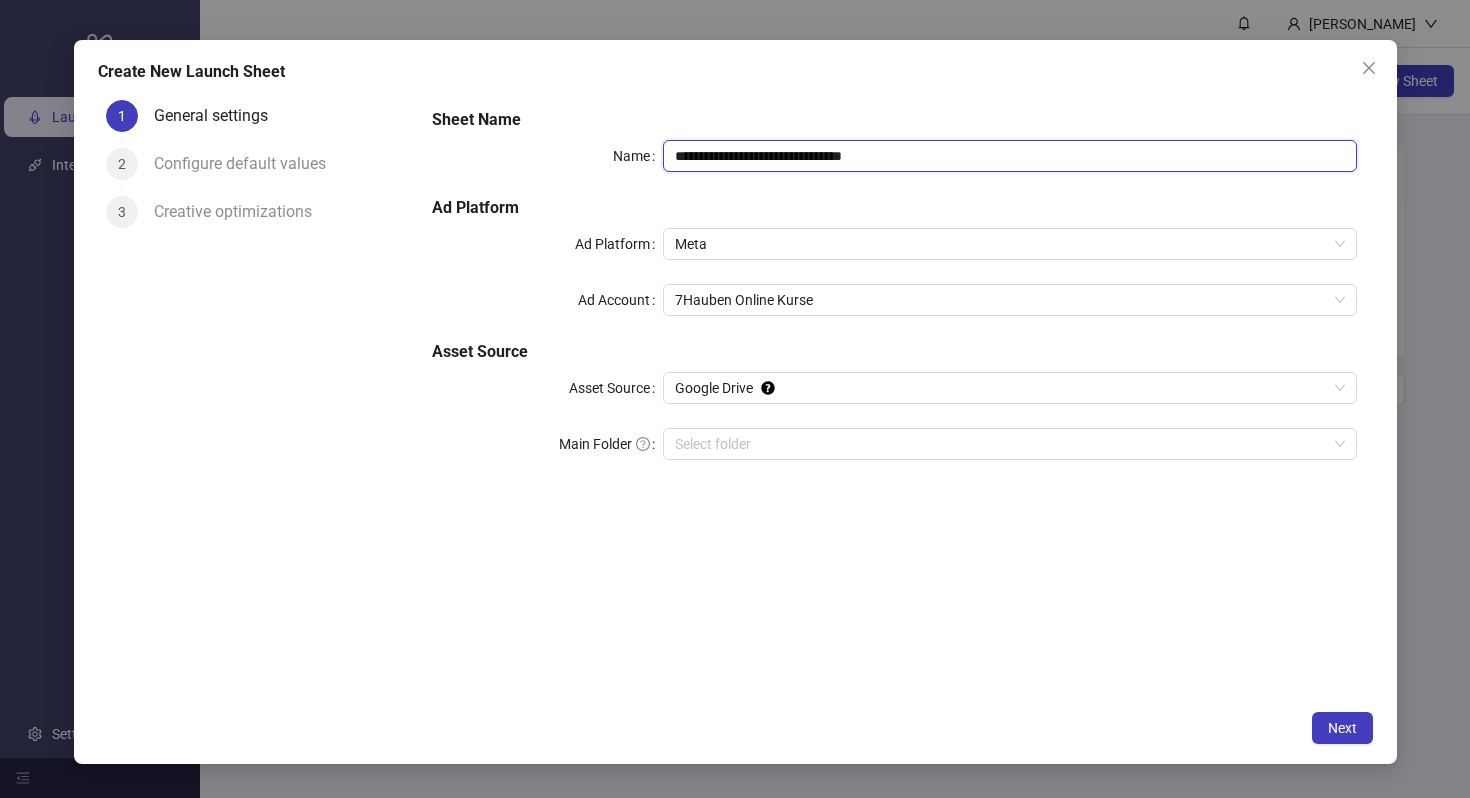 click on "**********" at bounding box center [1009, 156] 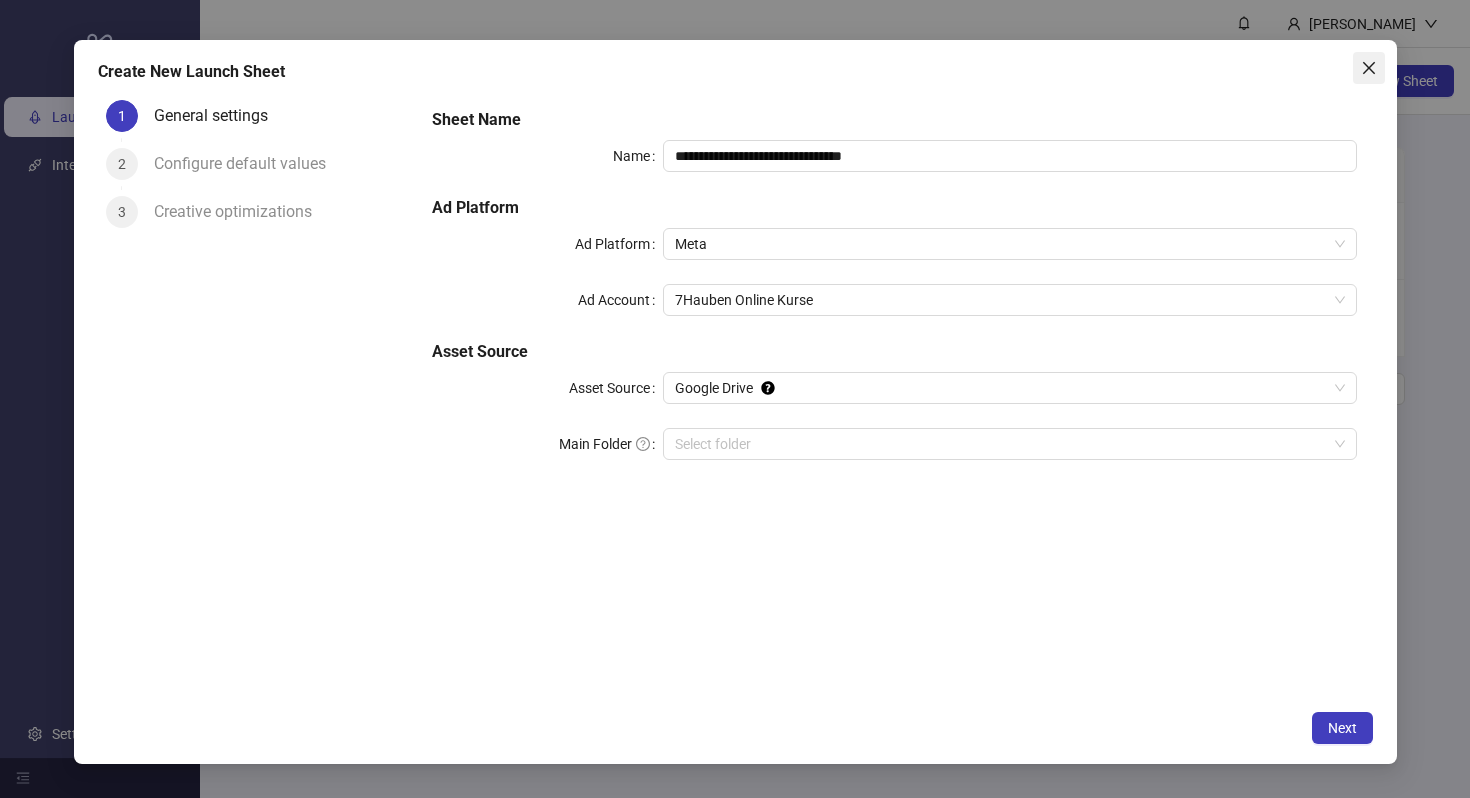 click 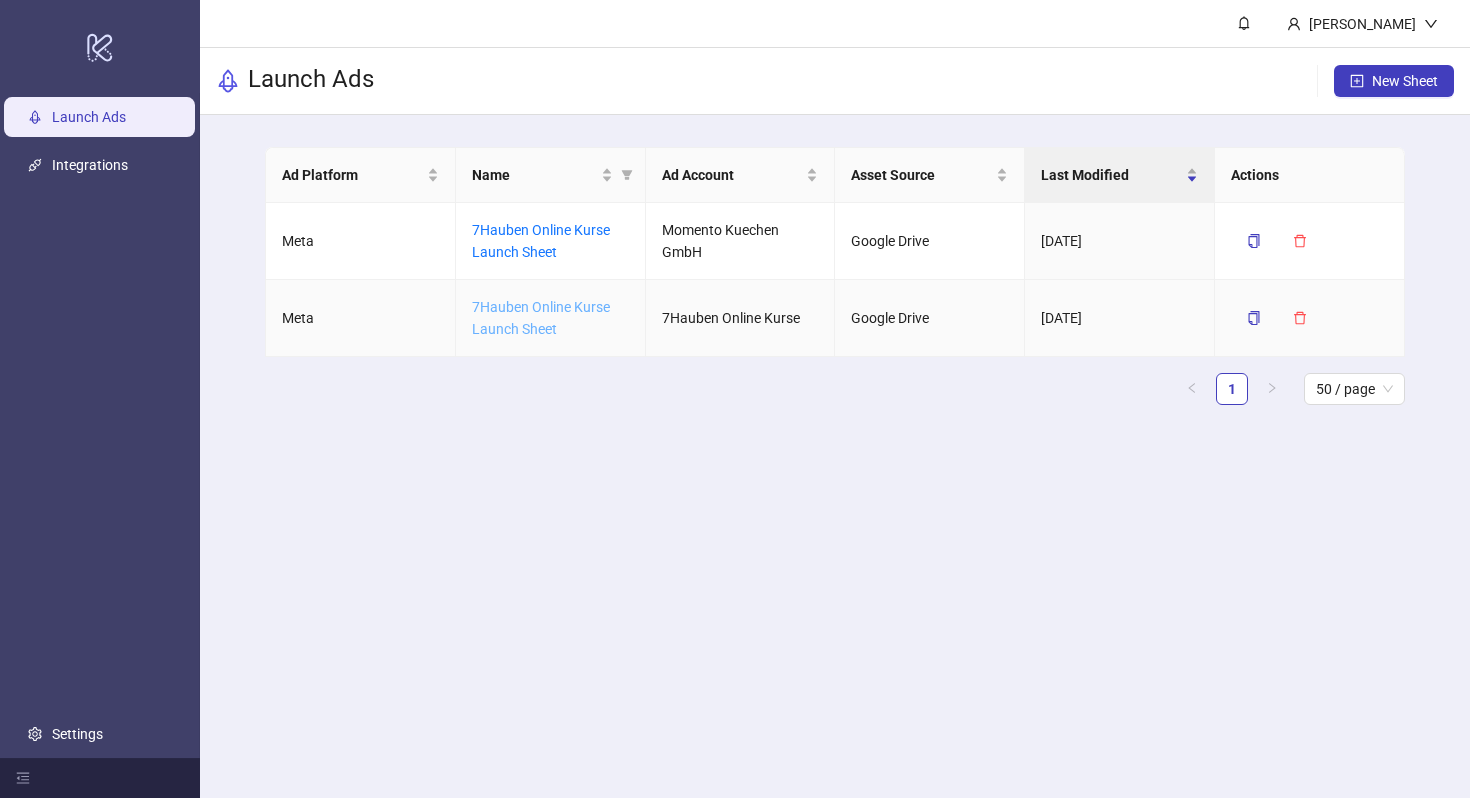 click on "7Hauben Online Kurse Launch Sheet" at bounding box center [541, 318] 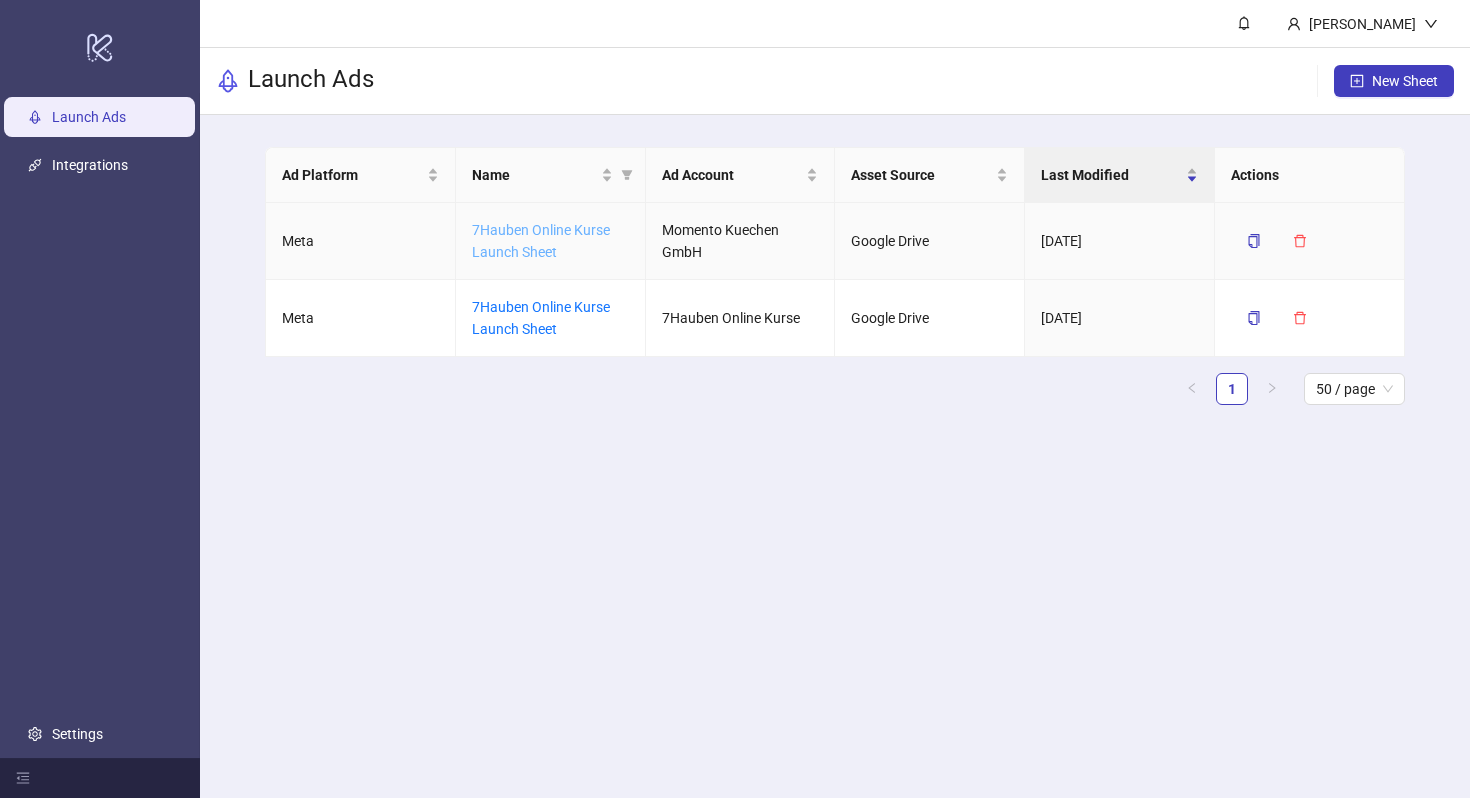 click on "7Hauben Online Kurse Launch Sheet" at bounding box center [541, 241] 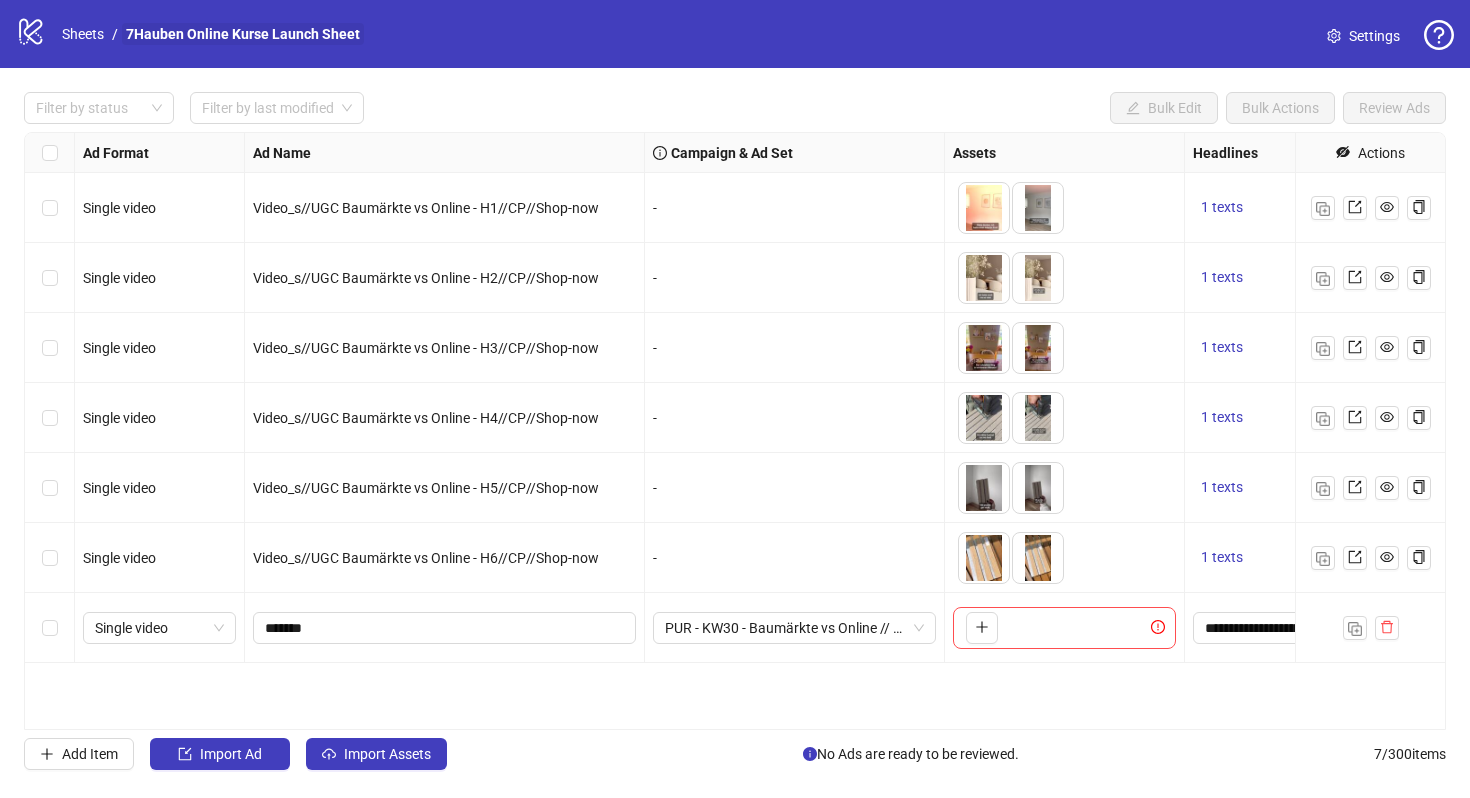 click on "7Hauben Online Kurse Launch Sheet" at bounding box center [243, 34] 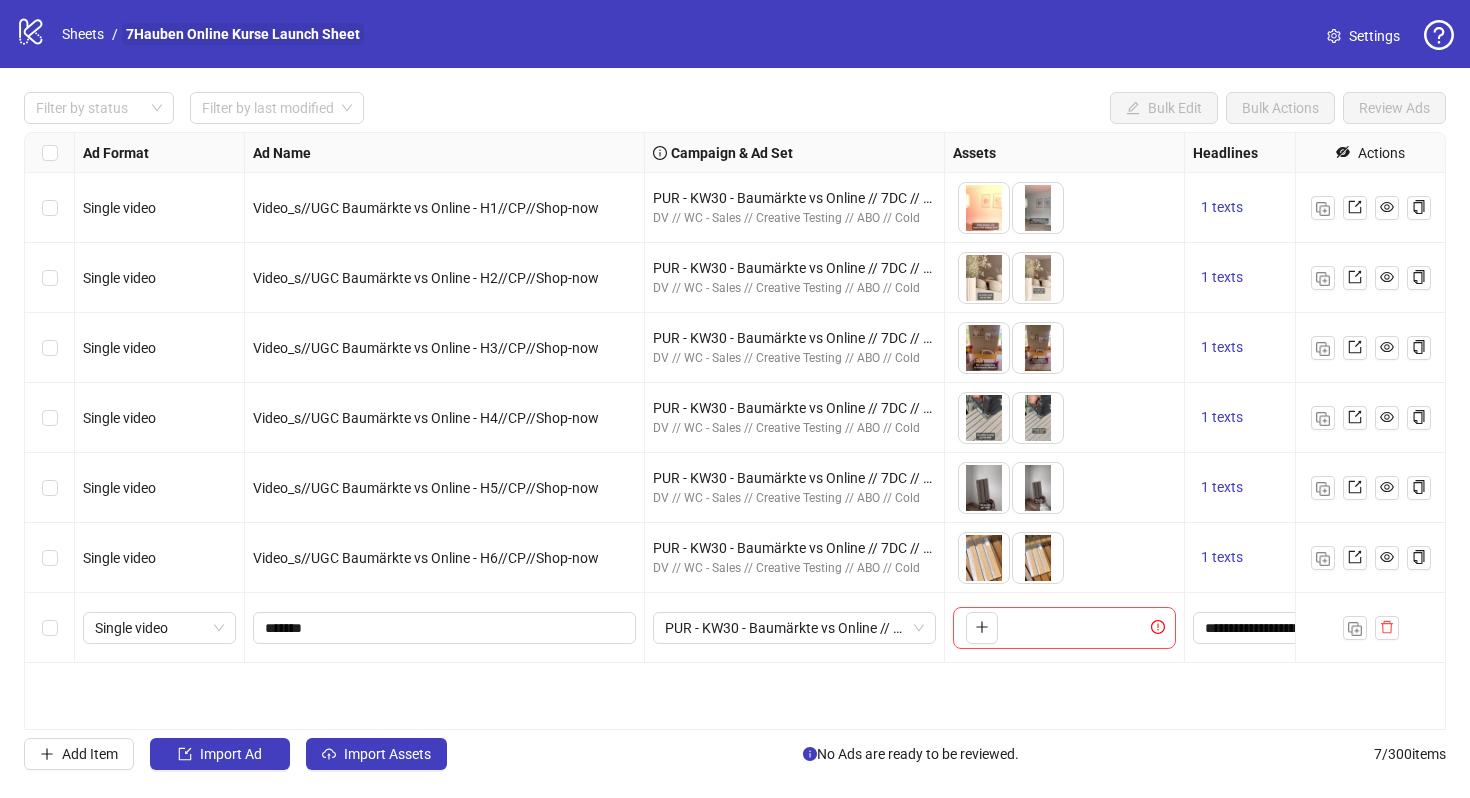 click on "7Hauben Online Kurse Launch Sheet" at bounding box center (243, 34) 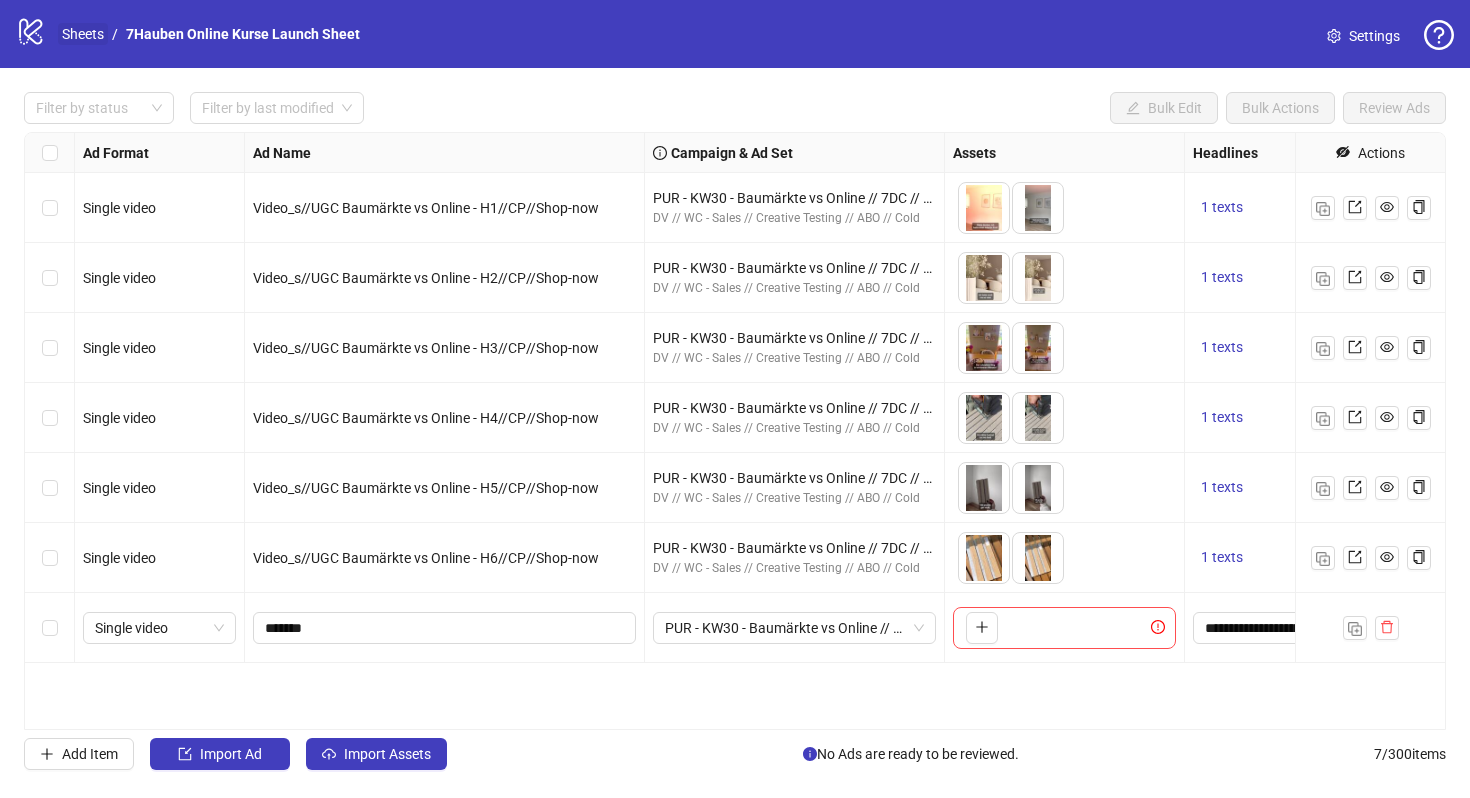 click on "Sheets" at bounding box center (83, 34) 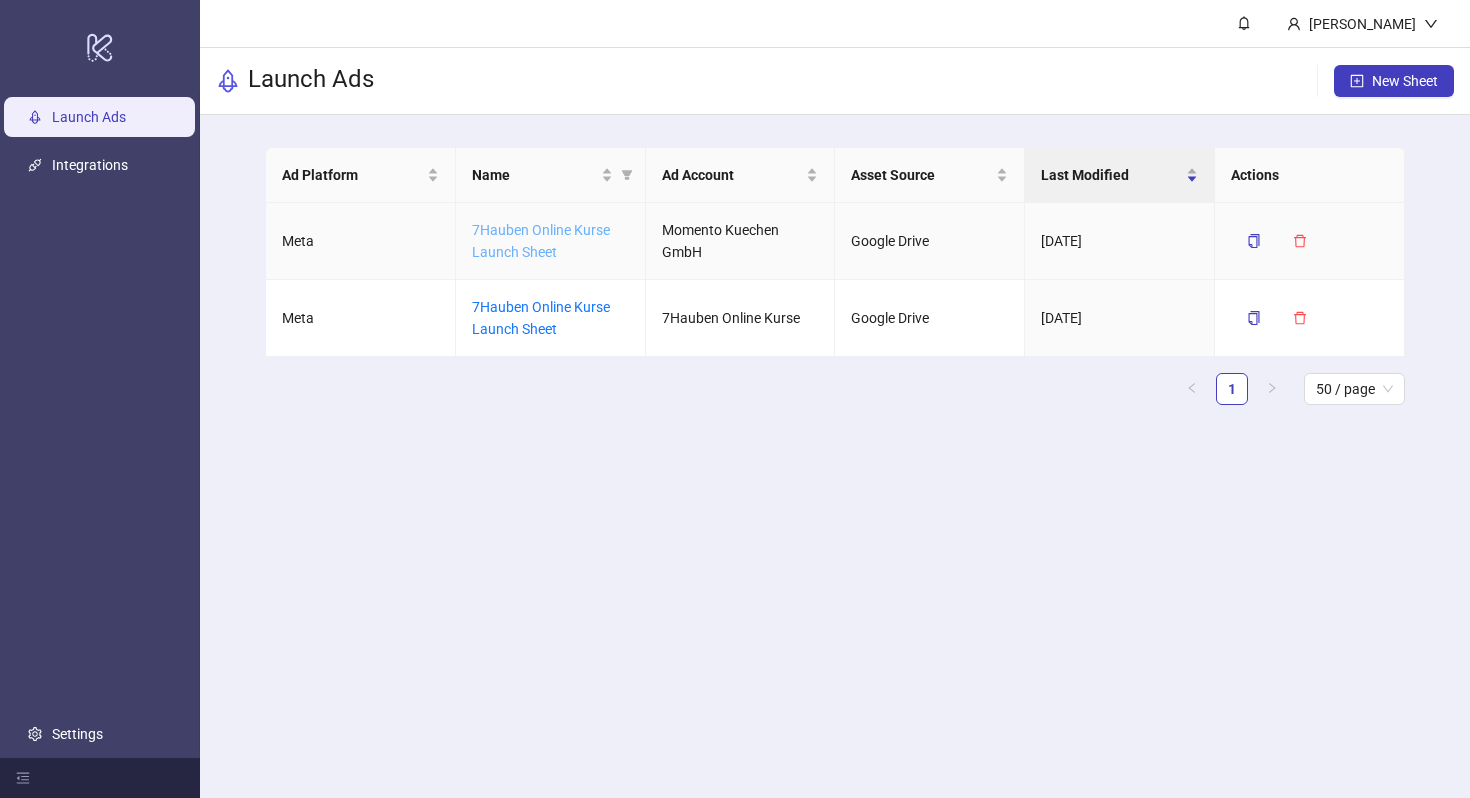 click on "7Hauben Online Kurse Launch Sheet" at bounding box center [541, 241] 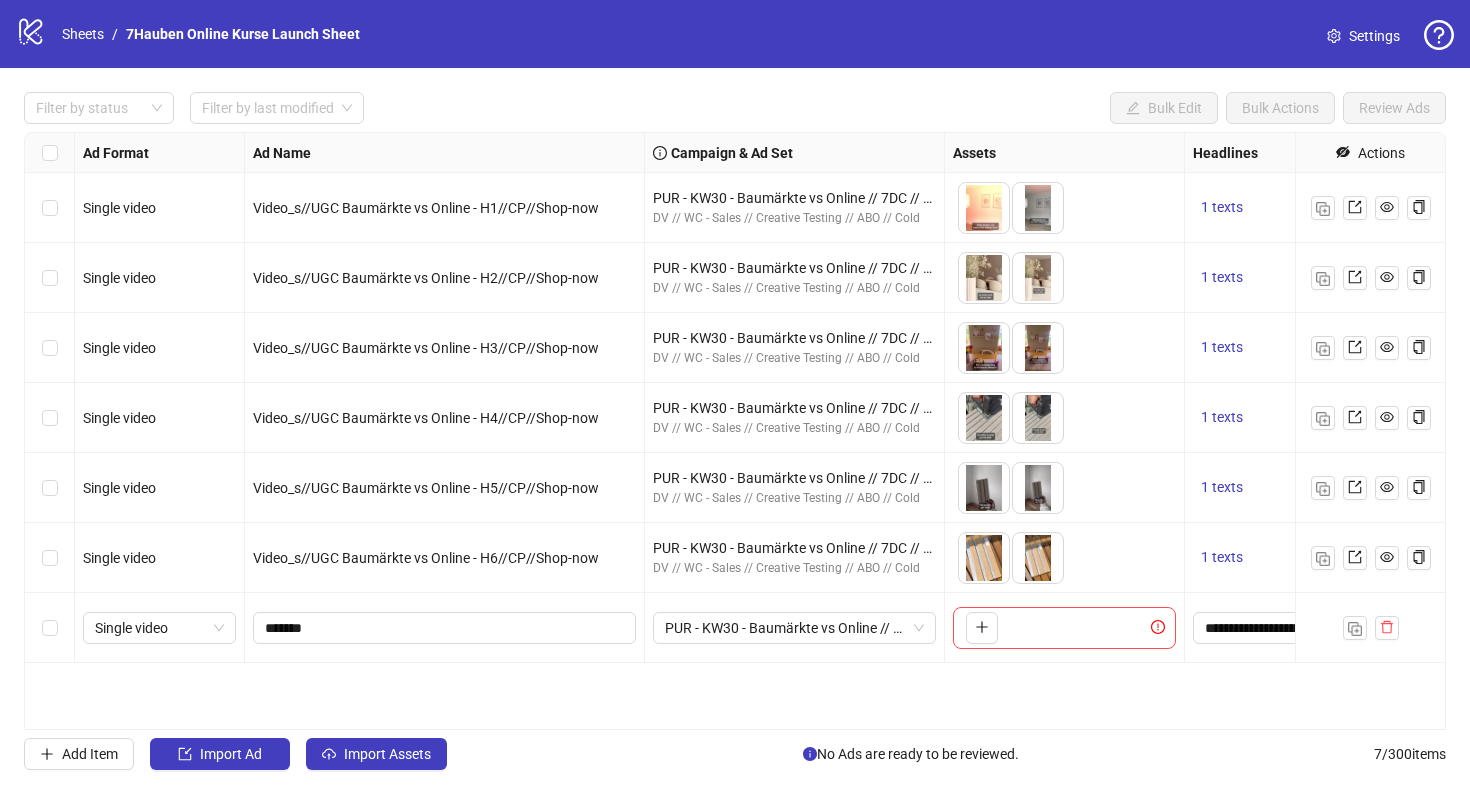 click on "Settings" at bounding box center [1363, 36] 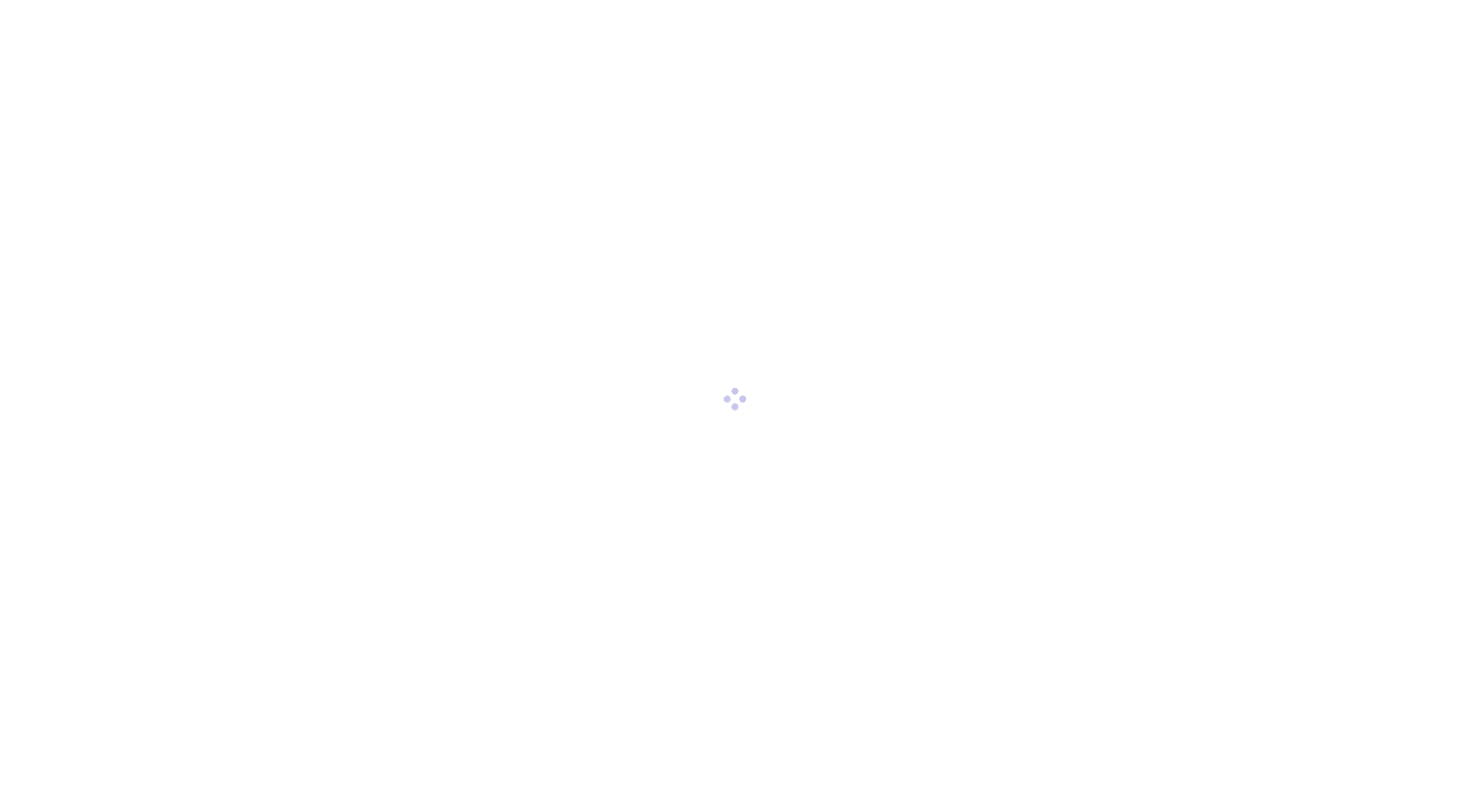 scroll, scrollTop: 0, scrollLeft: 0, axis: both 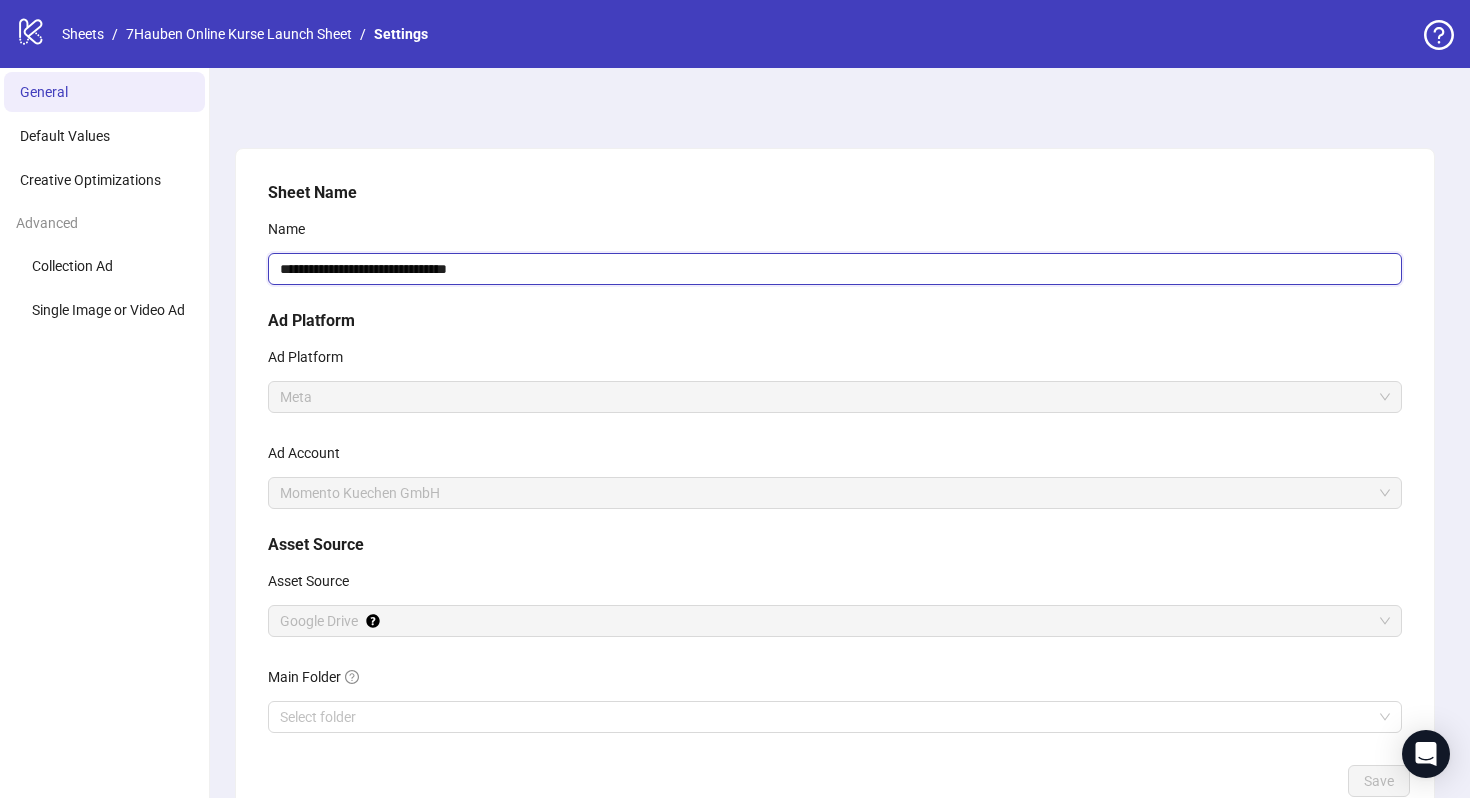 drag, startPoint x: 419, startPoint y: 269, endPoint x: 224, endPoint y: 269, distance: 195 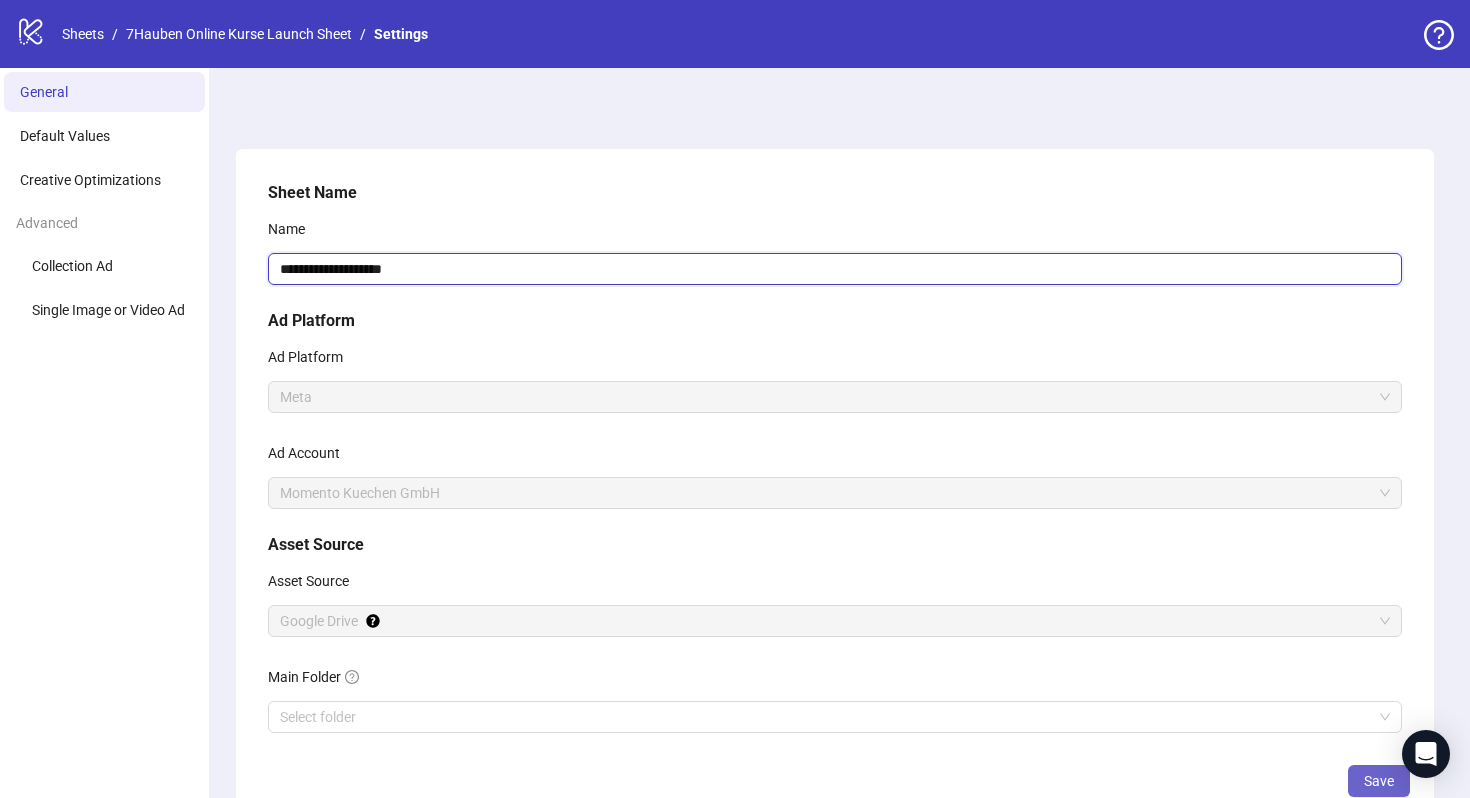 type on "**********" 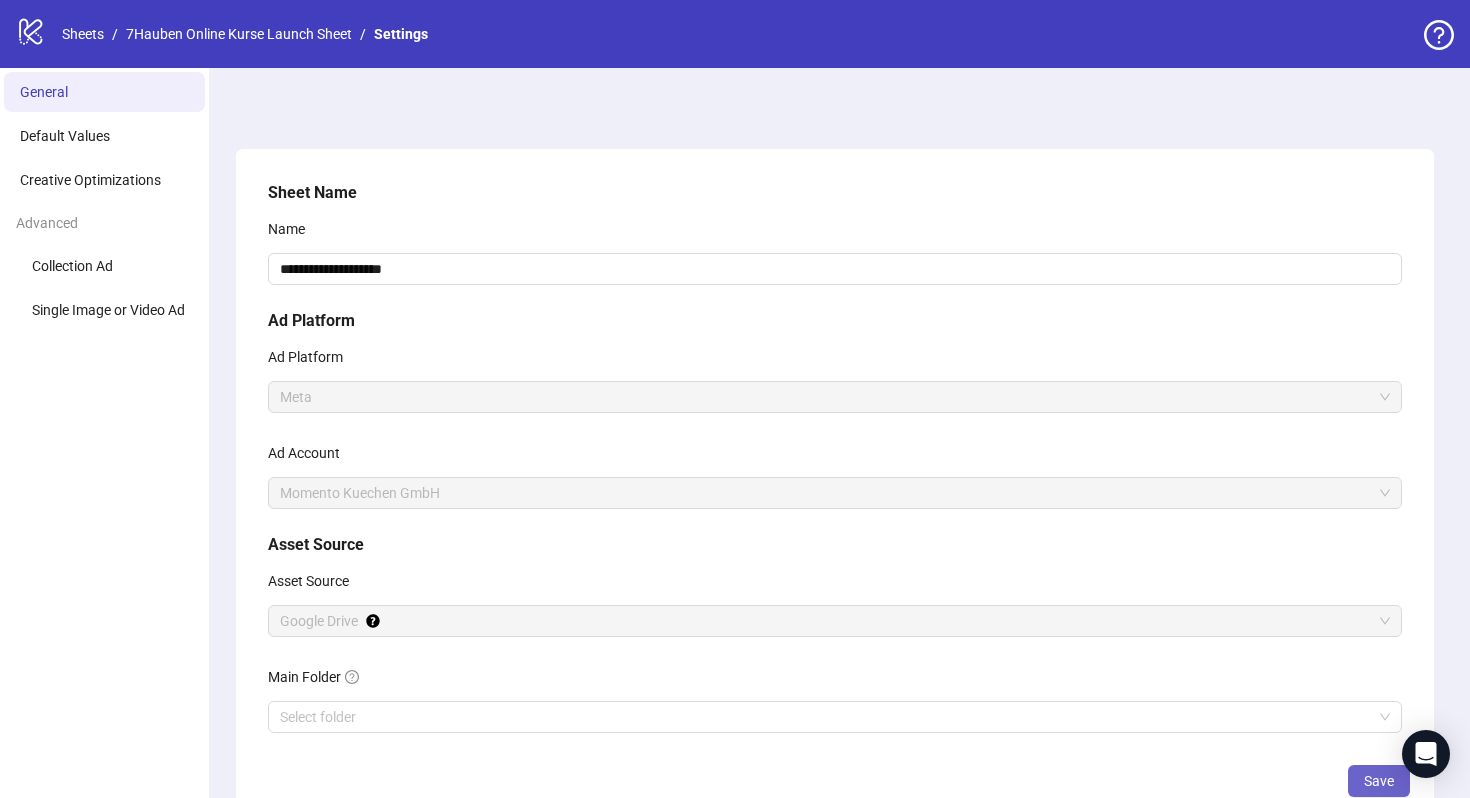 click on "Save" at bounding box center (1379, 781) 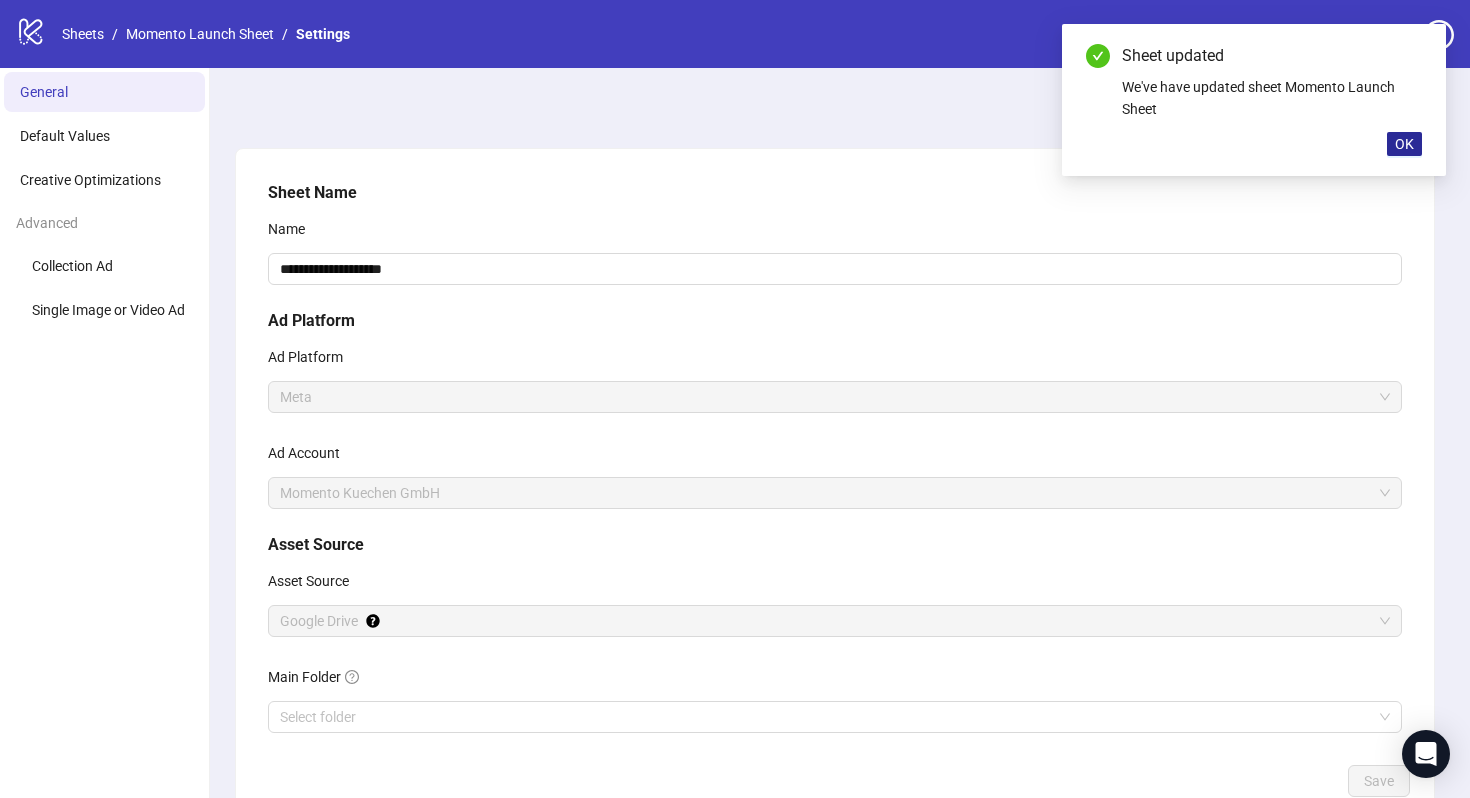click on "OK" at bounding box center (1404, 144) 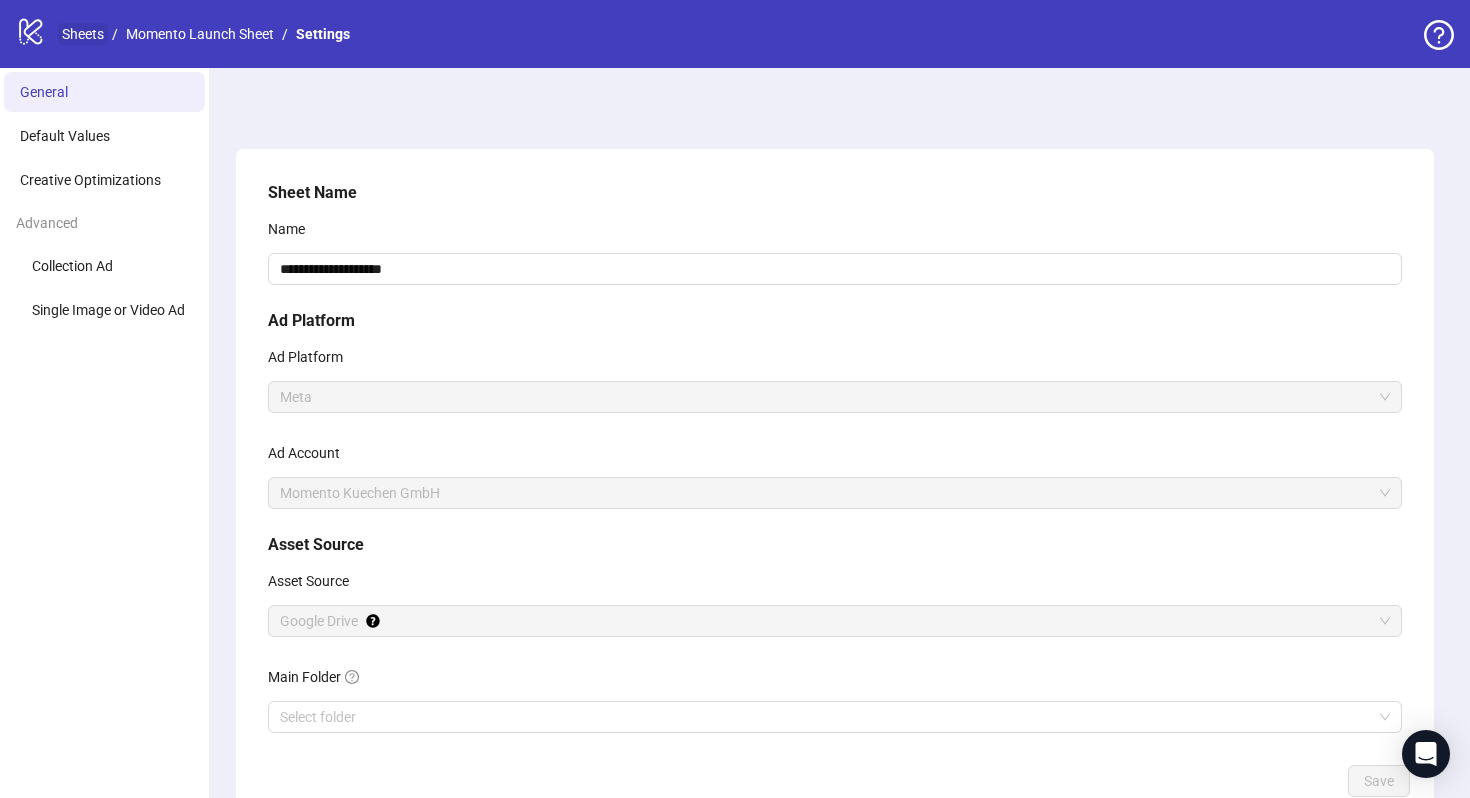 click on "Sheets" at bounding box center [83, 34] 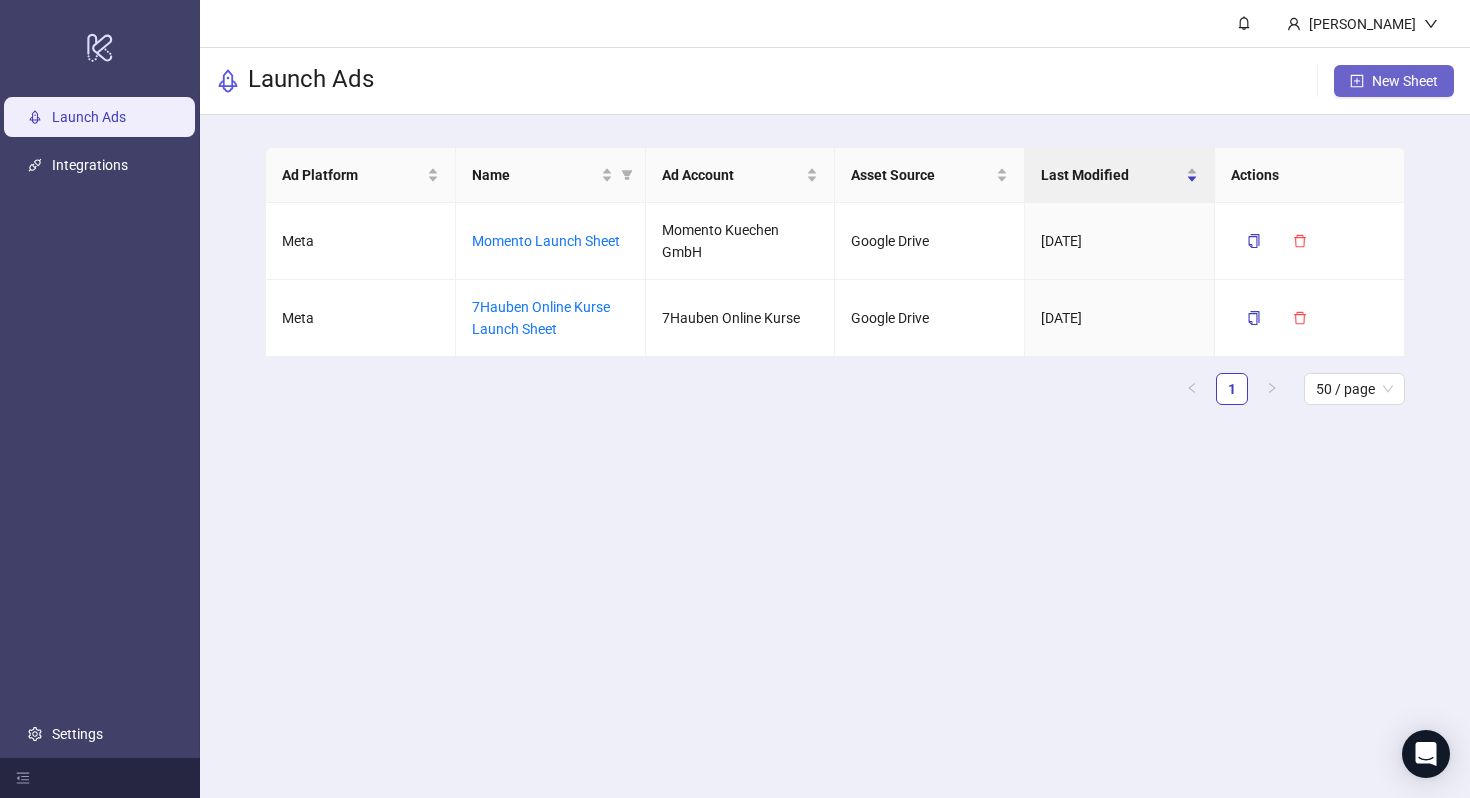 click on "New Sheet" at bounding box center (1394, 81) 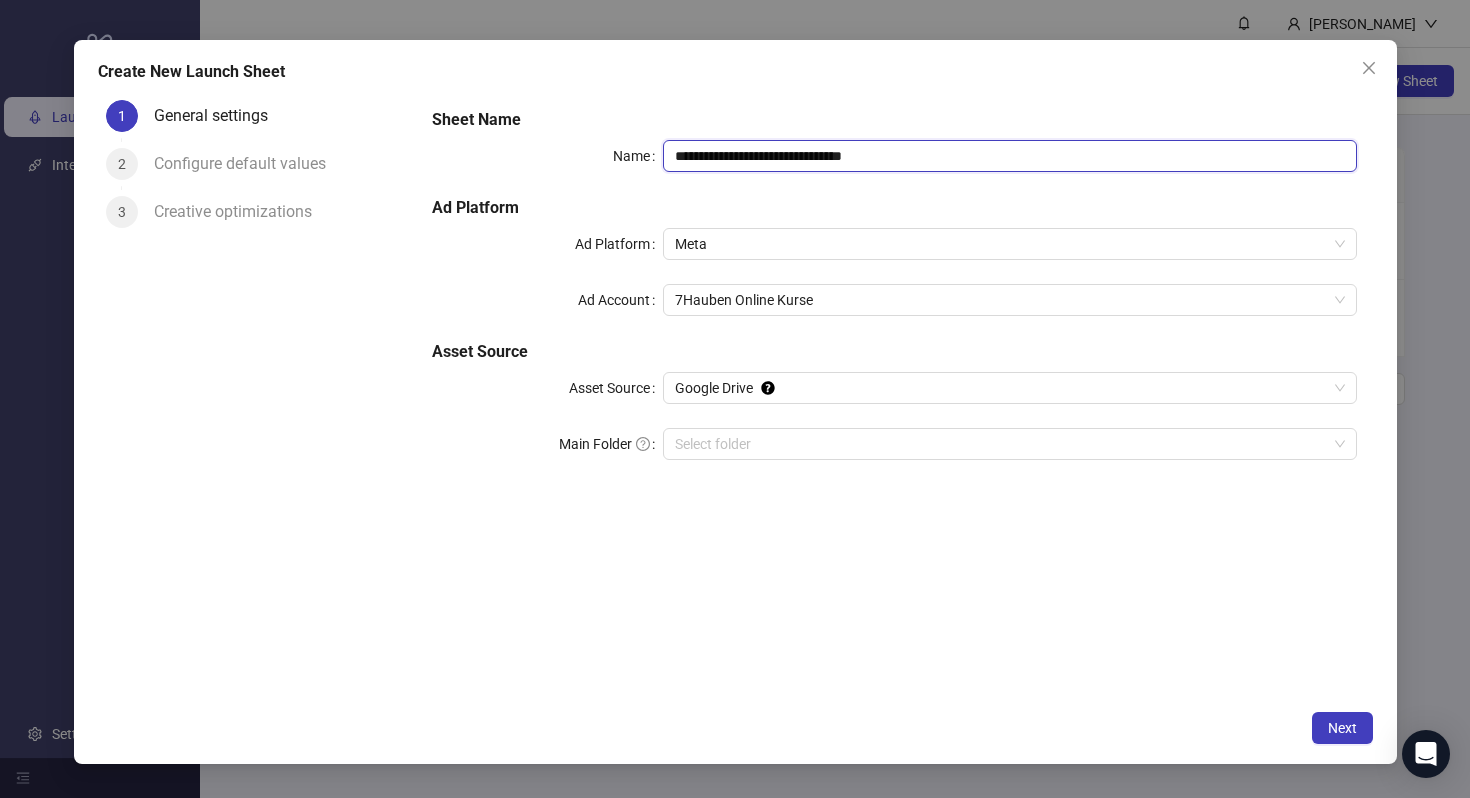 drag, startPoint x: 810, startPoint y: 155, endPoint x: 507, endPoint y: 175, distance: 303.65936 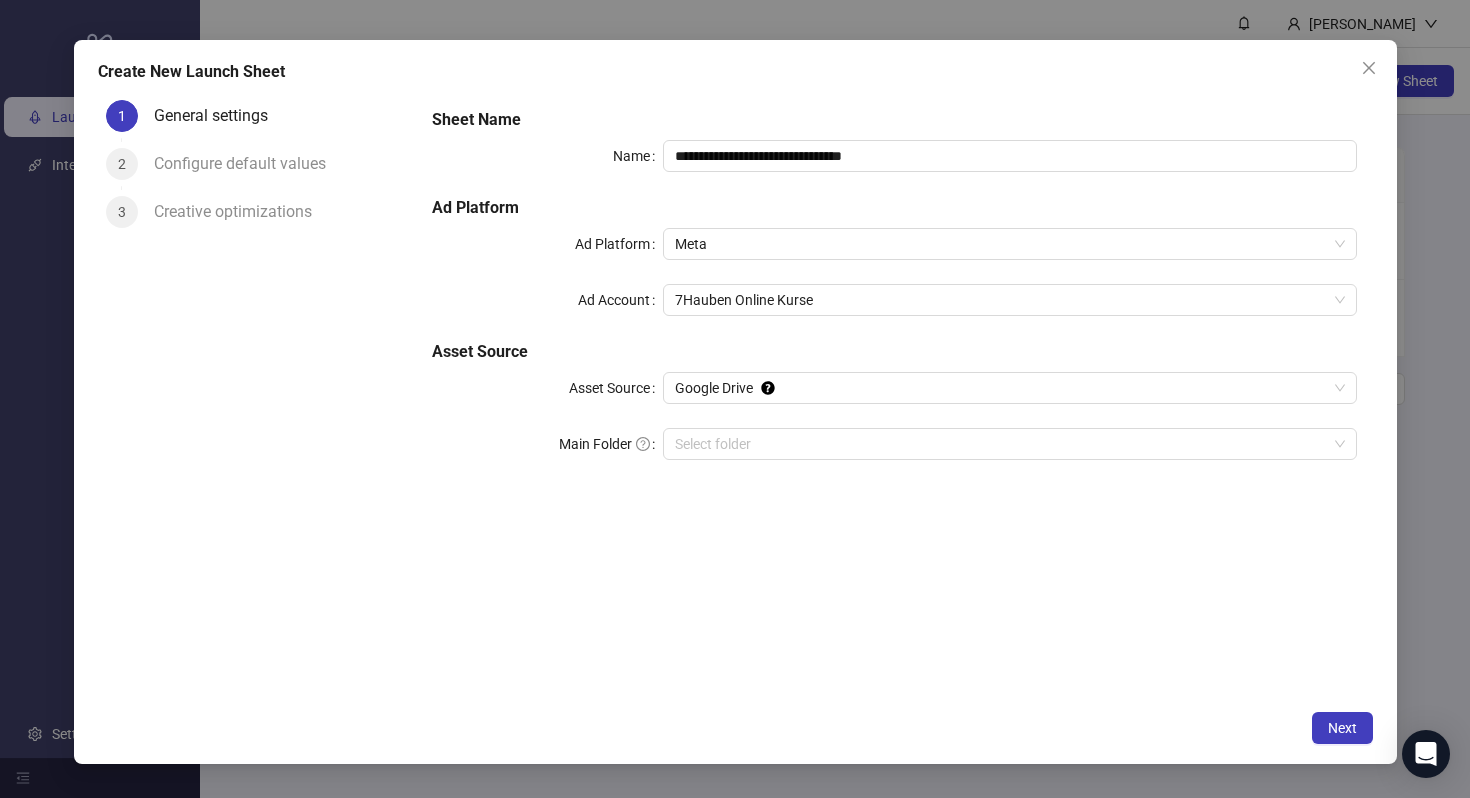 click on "**********" at bounding box center [894, 296] 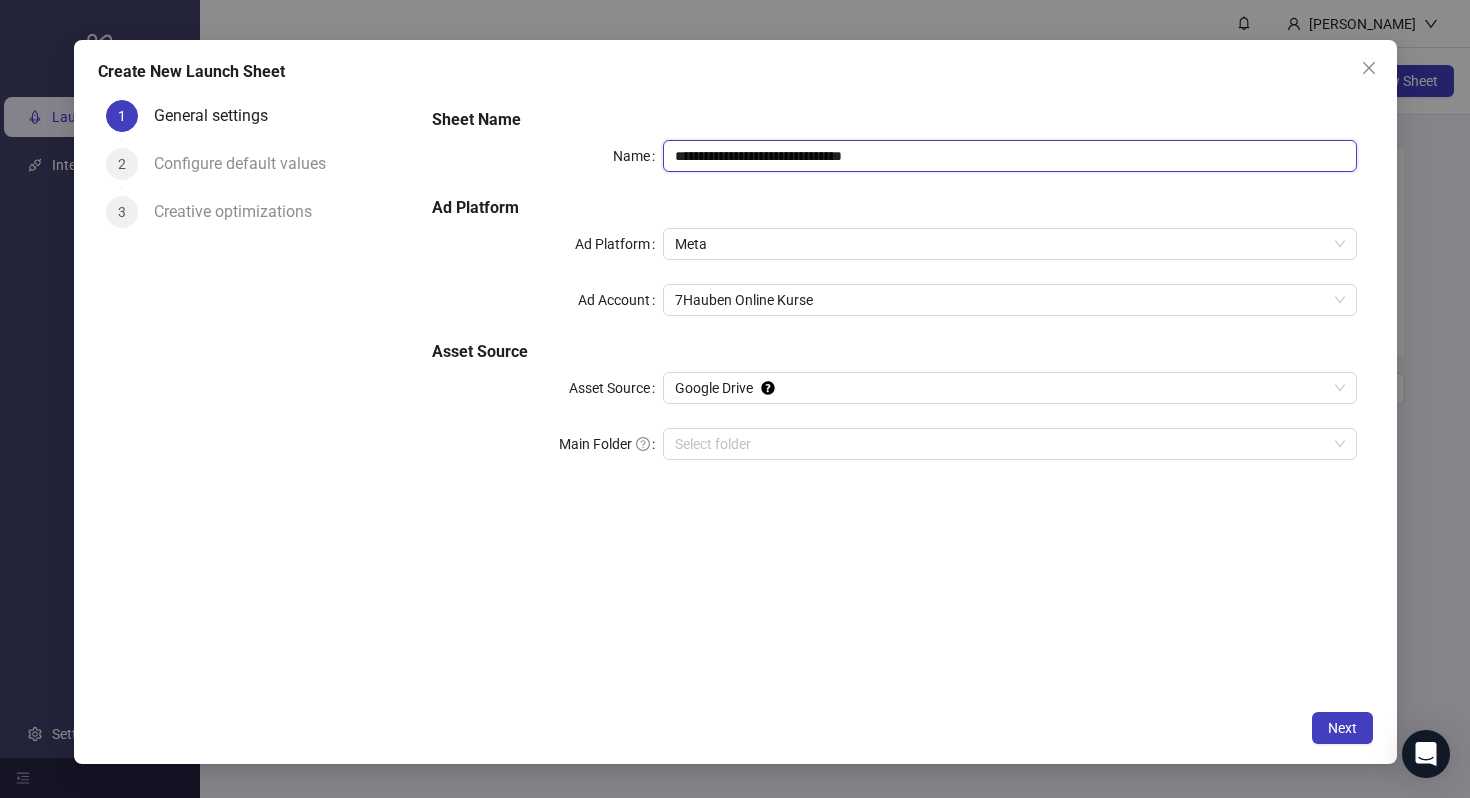 drag, startPoint x: 812, startPoint y: 157, endPoint x: 607, endPoint y: 157, distance: 205 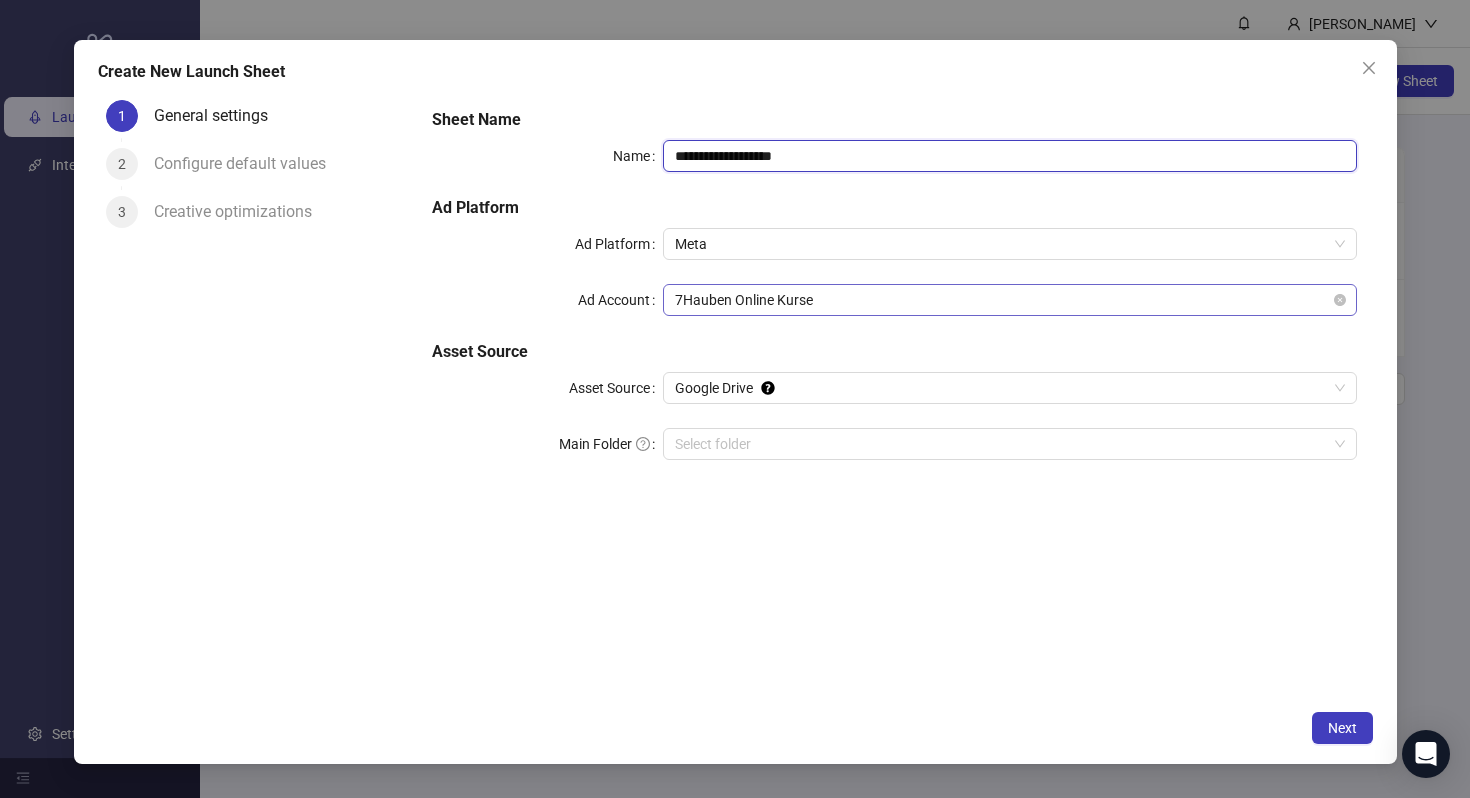 click on "7Hauben Online Kurse" at bounding box center (1009, 300) 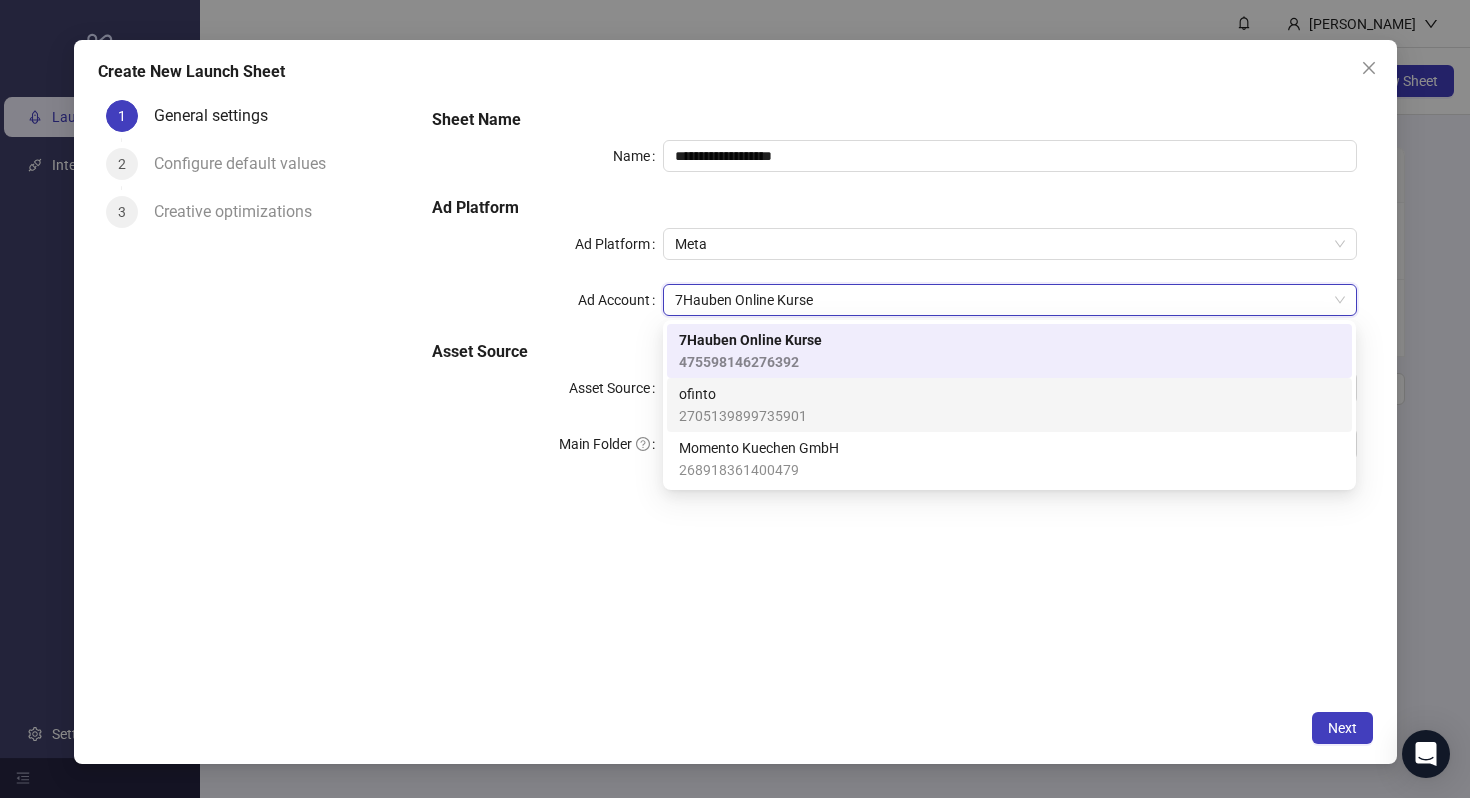click on "**********" at bounding box center (894, 396) 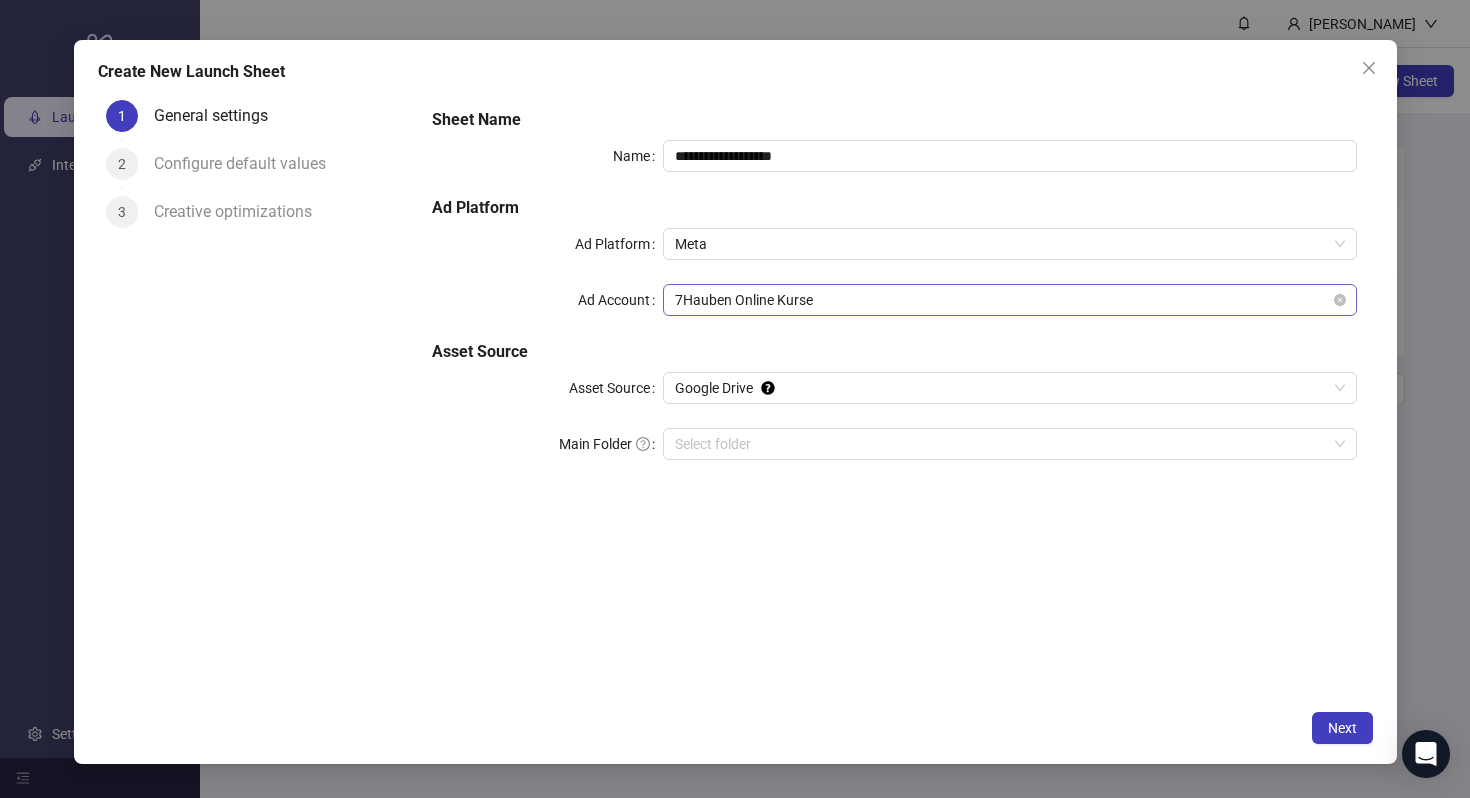 click on "7Hauben Online Kurse" at bounding box center (1009, 300) 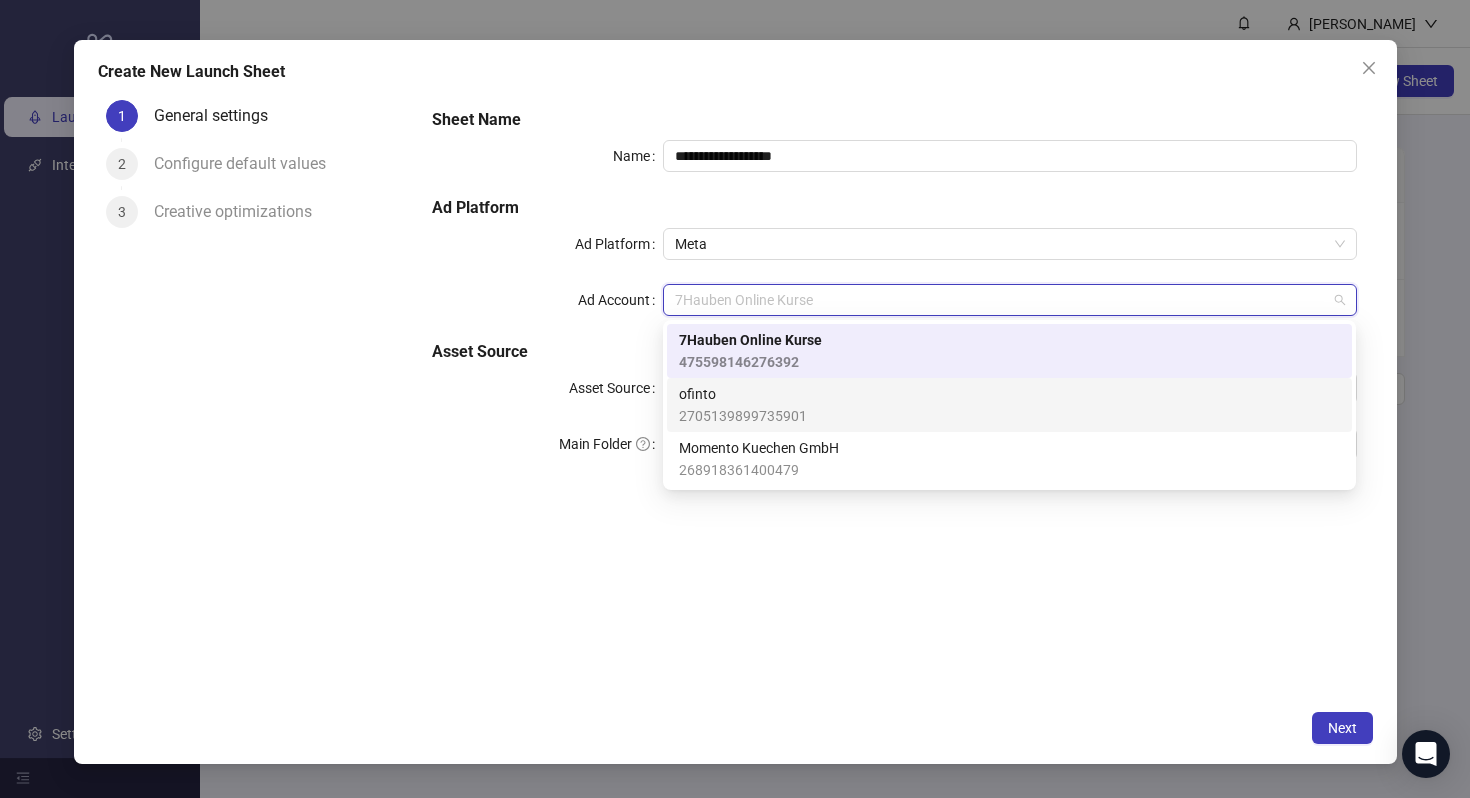 click on "ofinto 2705139899735901" at bounding box center (1009, 405) 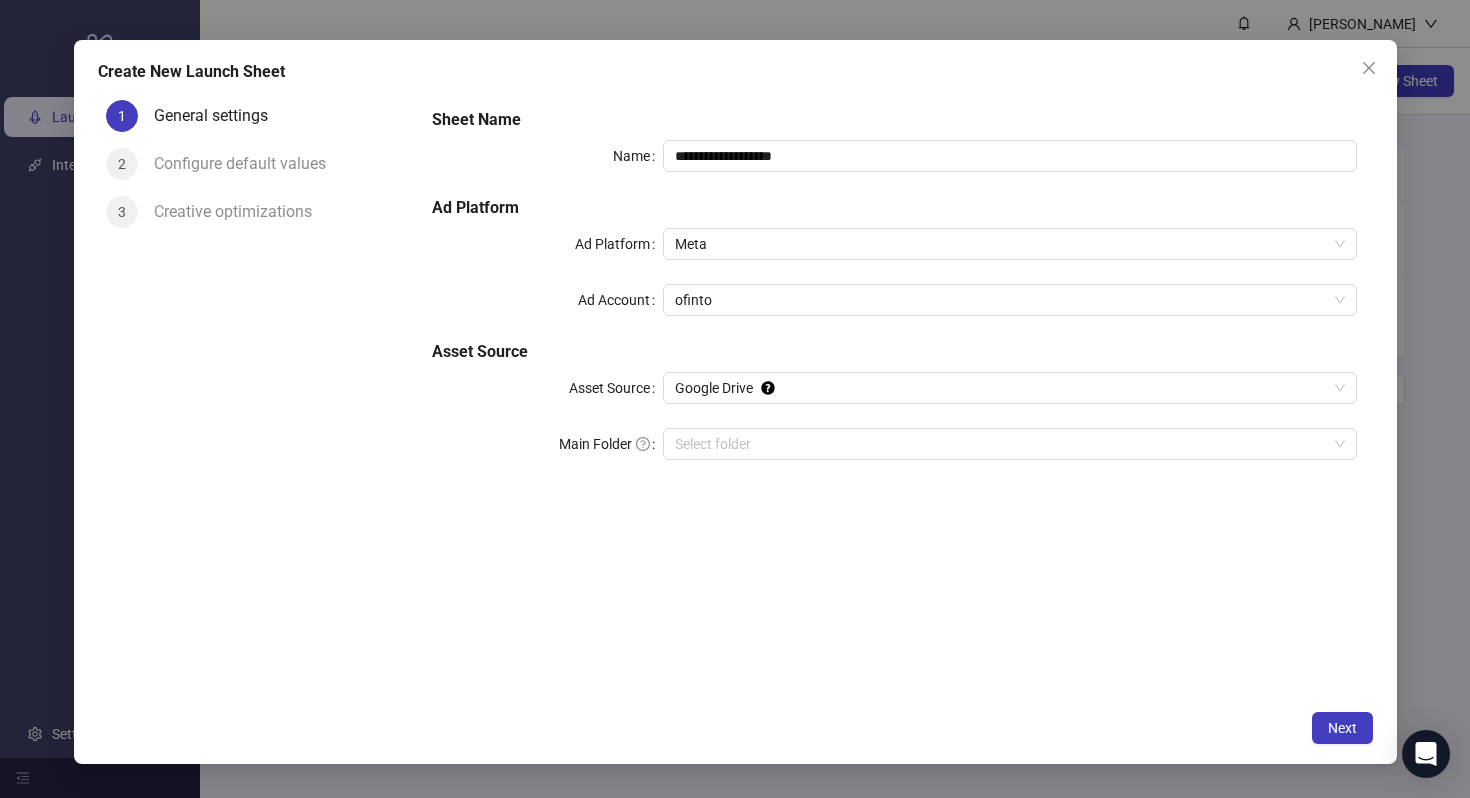 click on "**********" at bounding box center (894, 396) 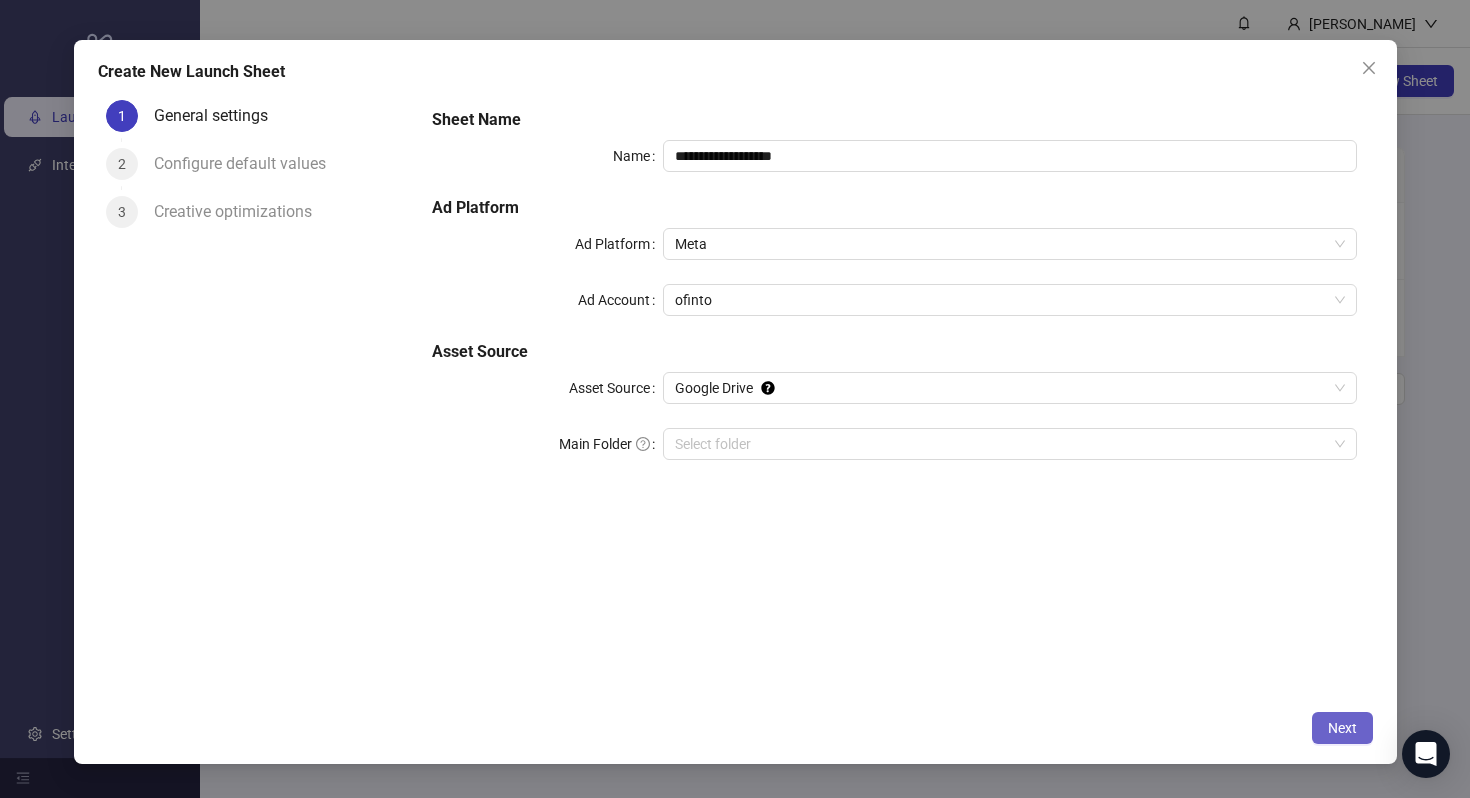 click on "Next" at bounding box center (1342, 728) 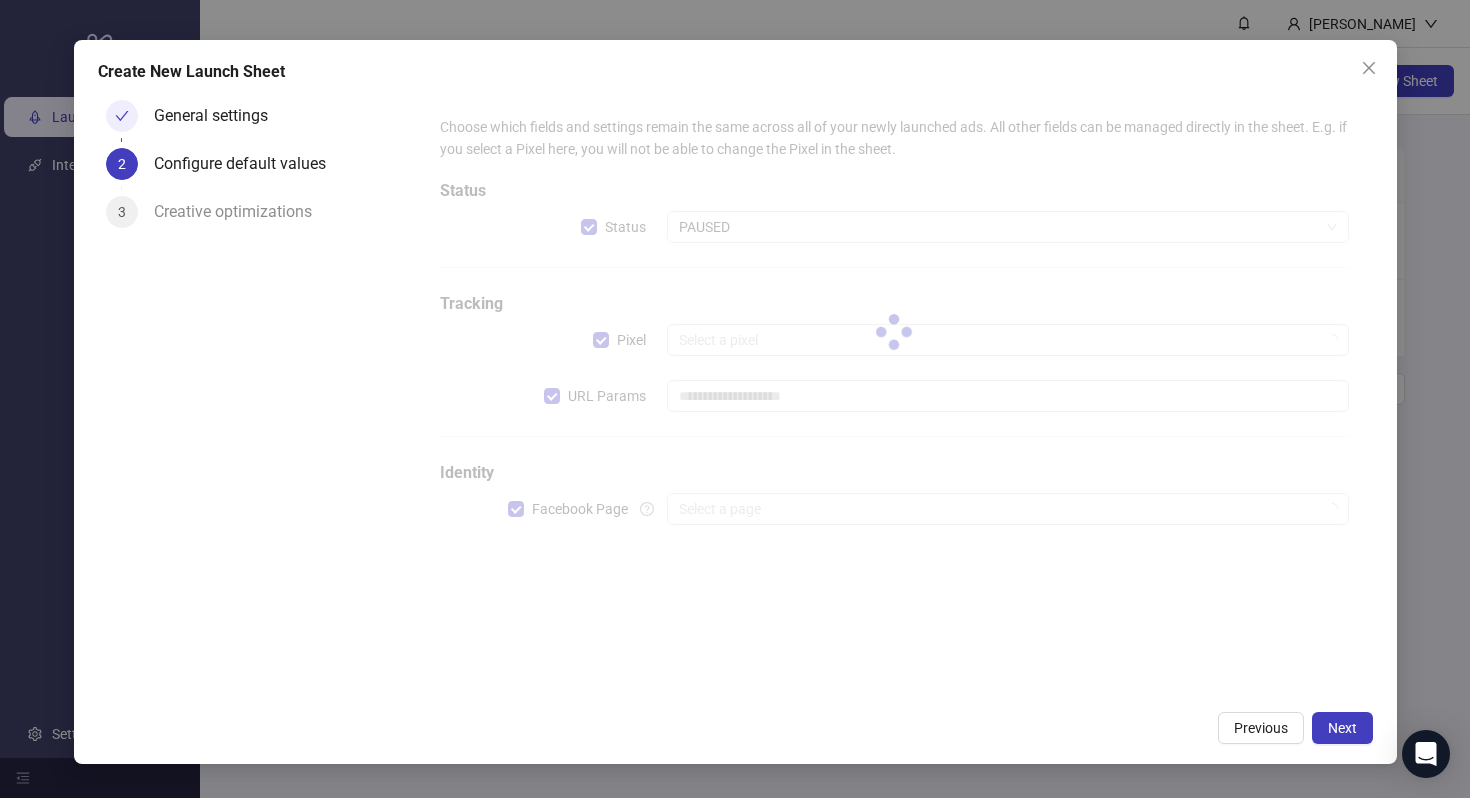 type on "**********" 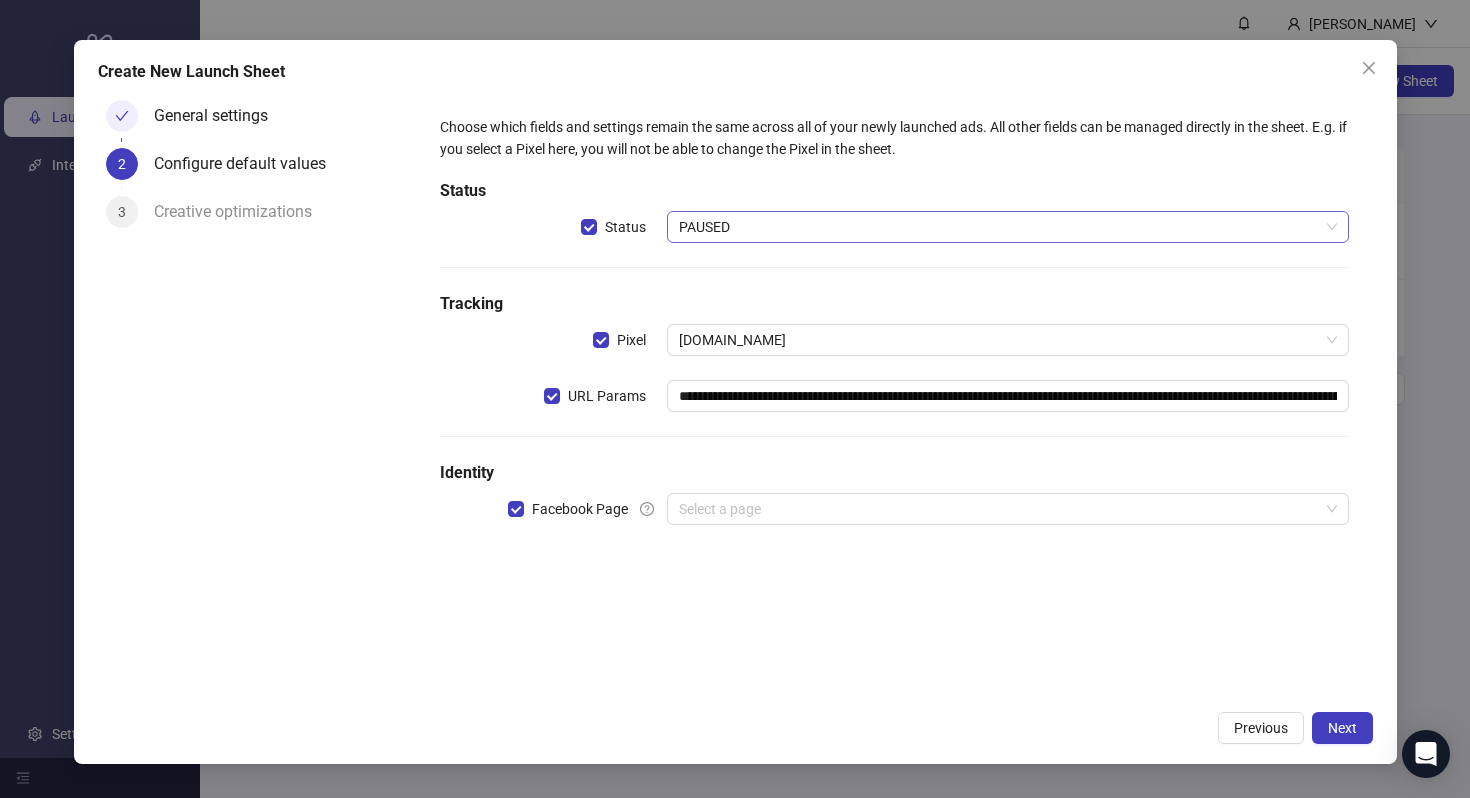 click on "PAUSED" at bounding box center (1007, 227) 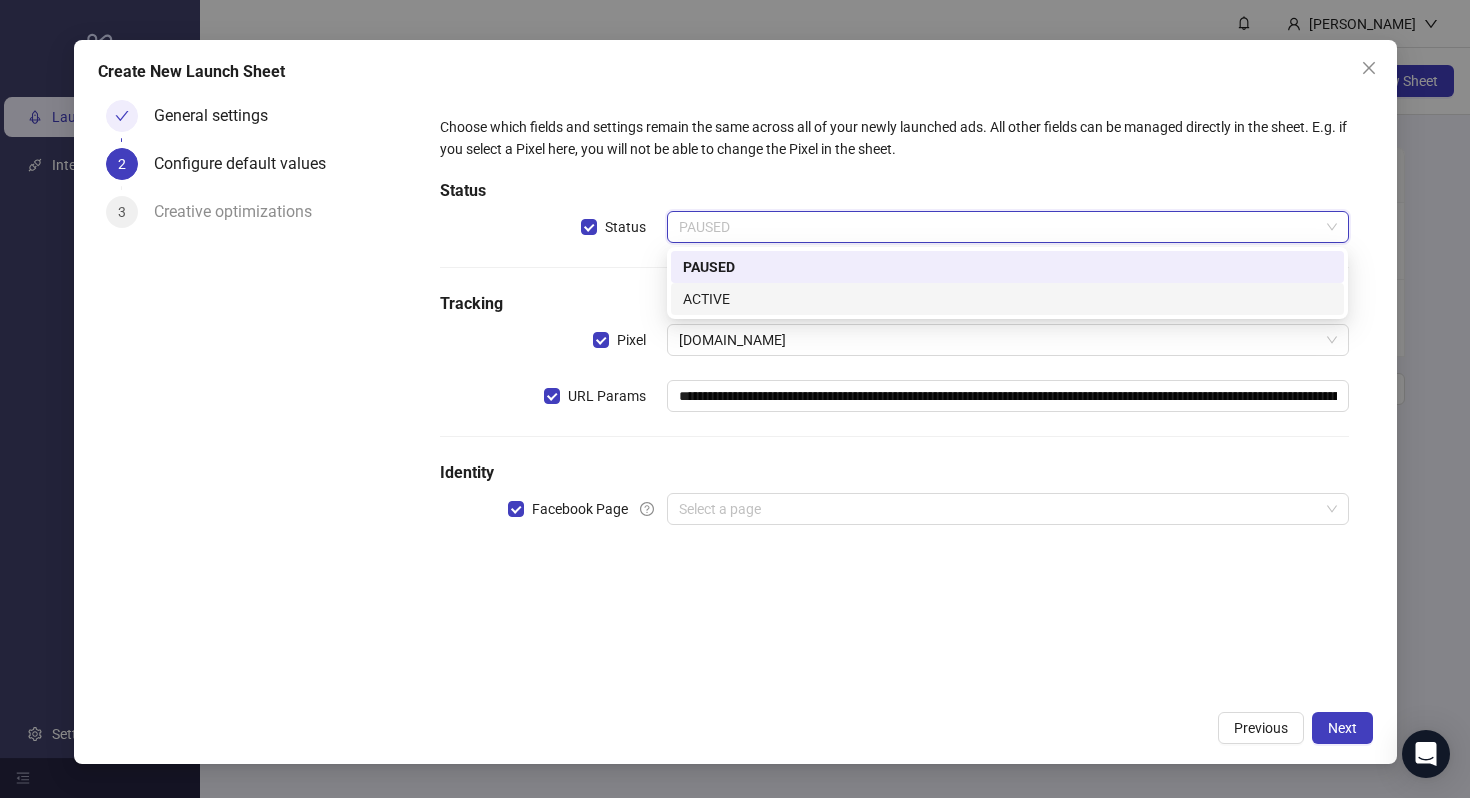 click on "ACTIVE" at bounding box center (1007, 299) 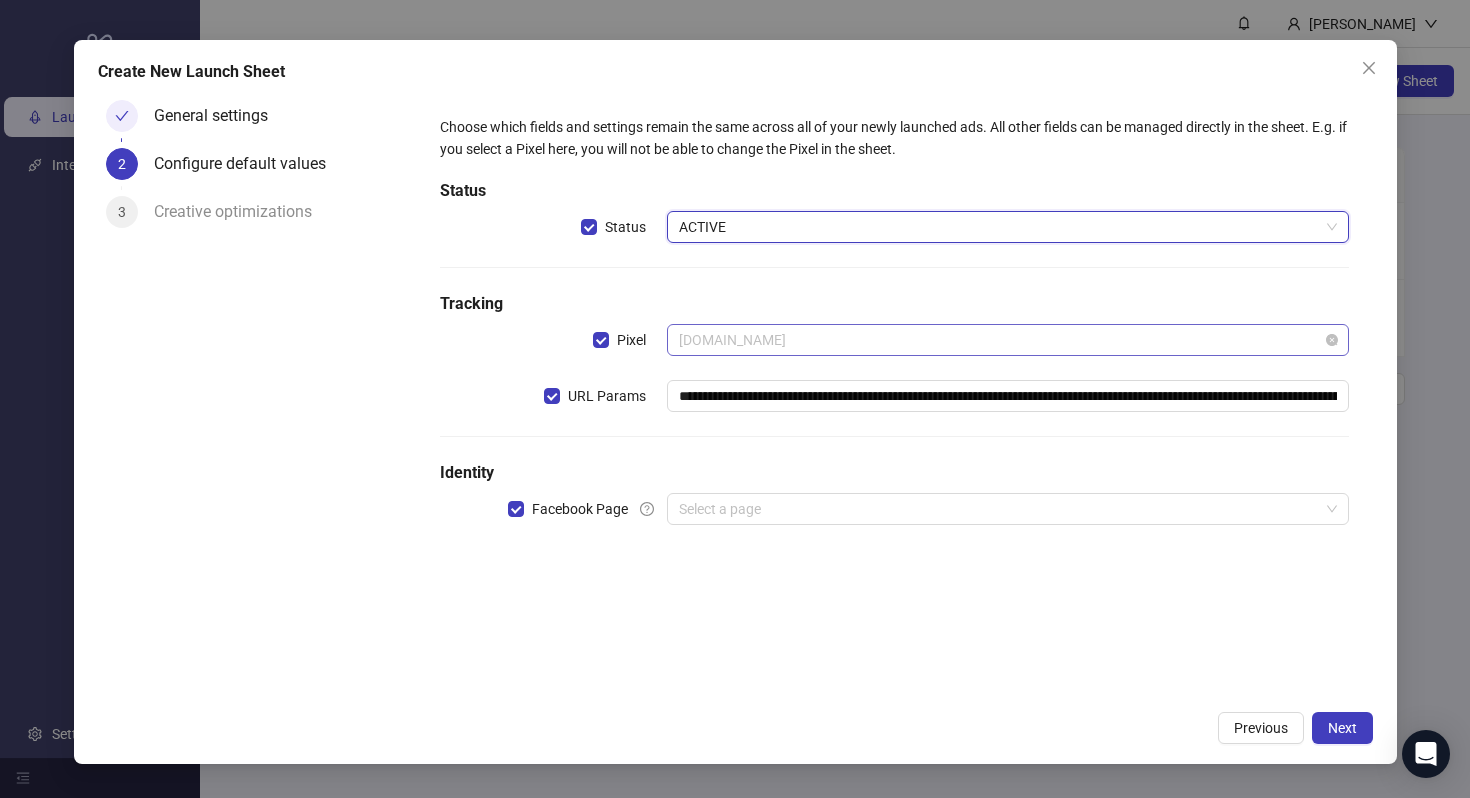 click on "[DOMAIN_NAME]" at bounding box center (1007, 340) 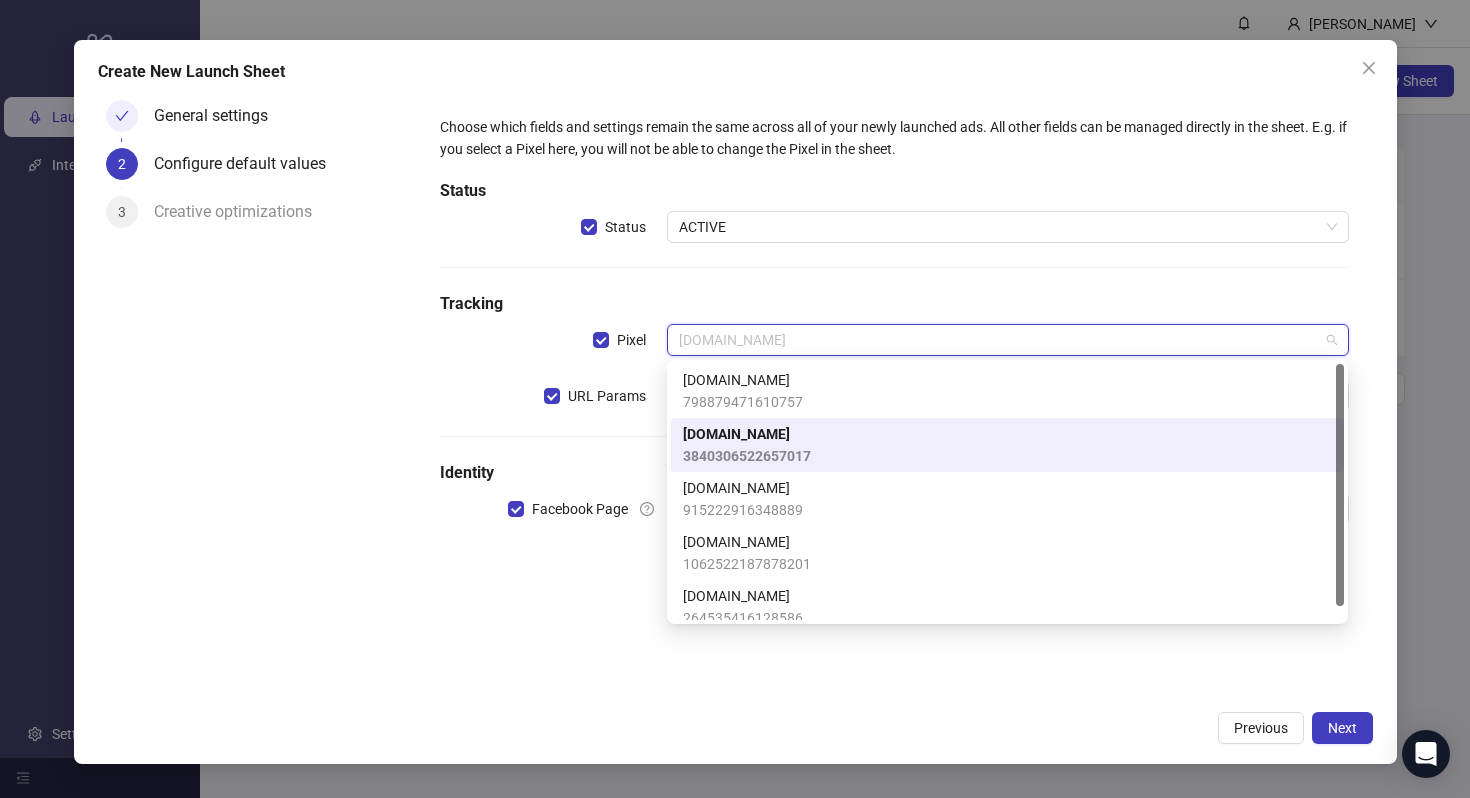 click on "[DOMAIN_NAME] 3840306522657017" at bounding box center (1007, 445) 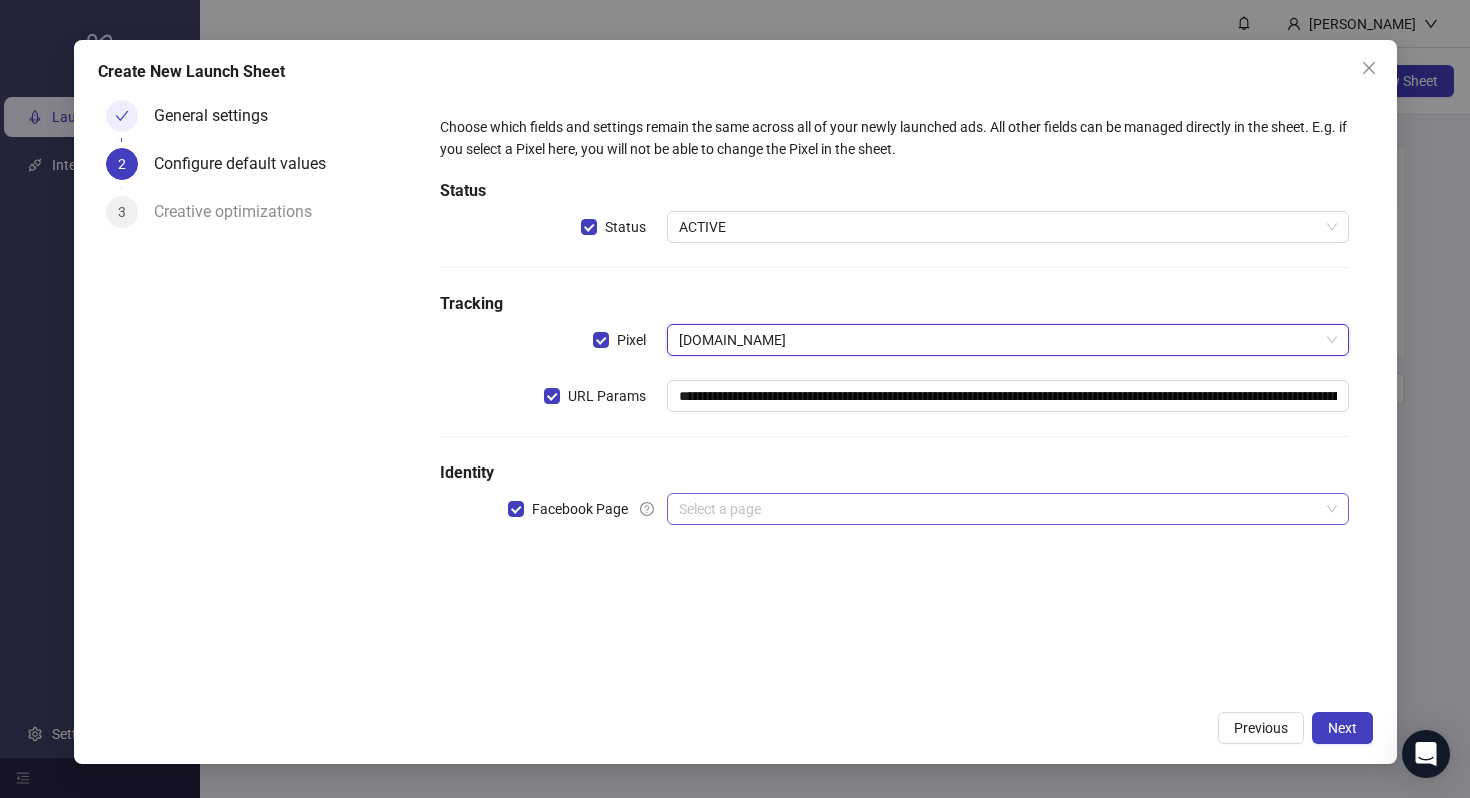 click at bounding box center [998, 509] 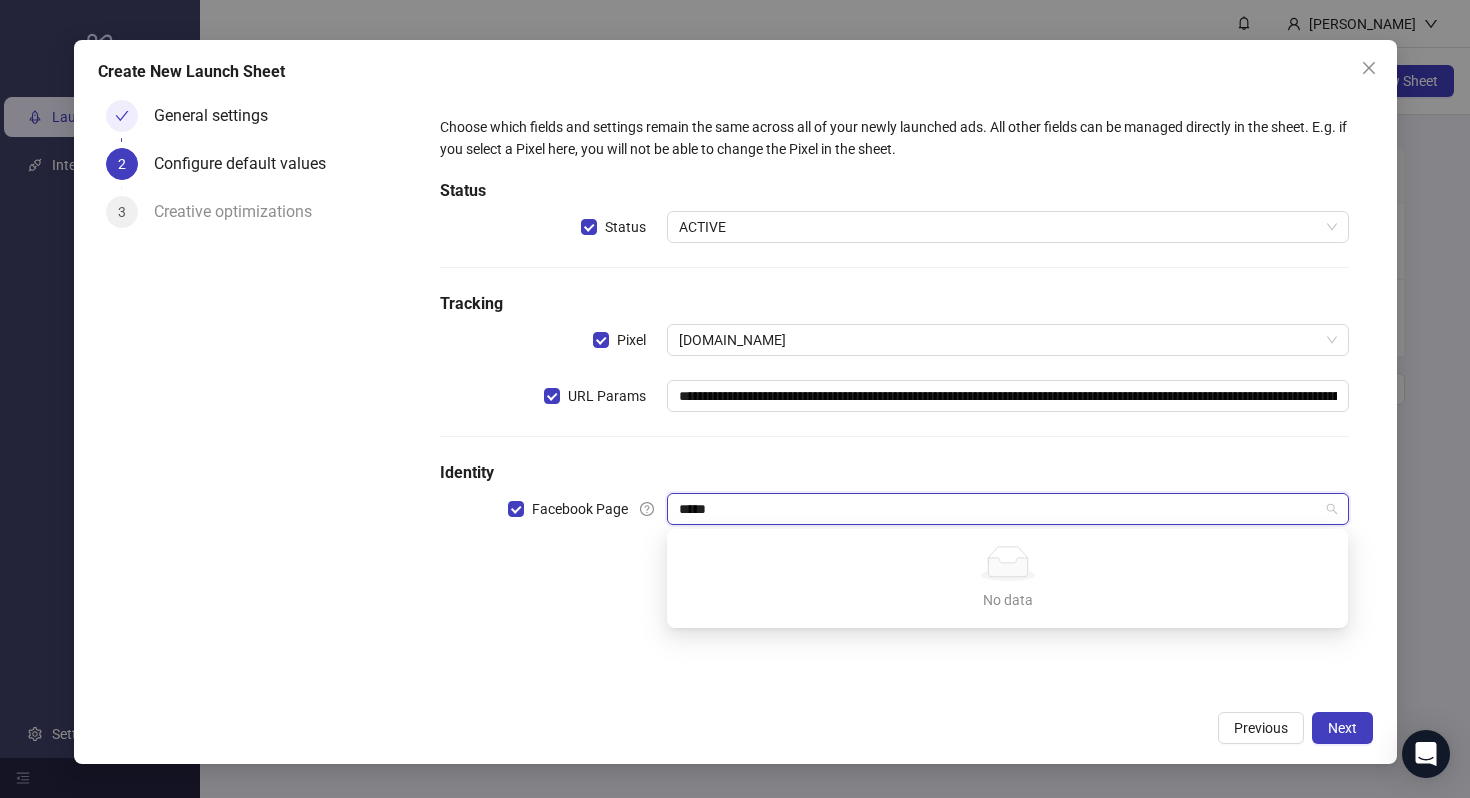 type on "****" 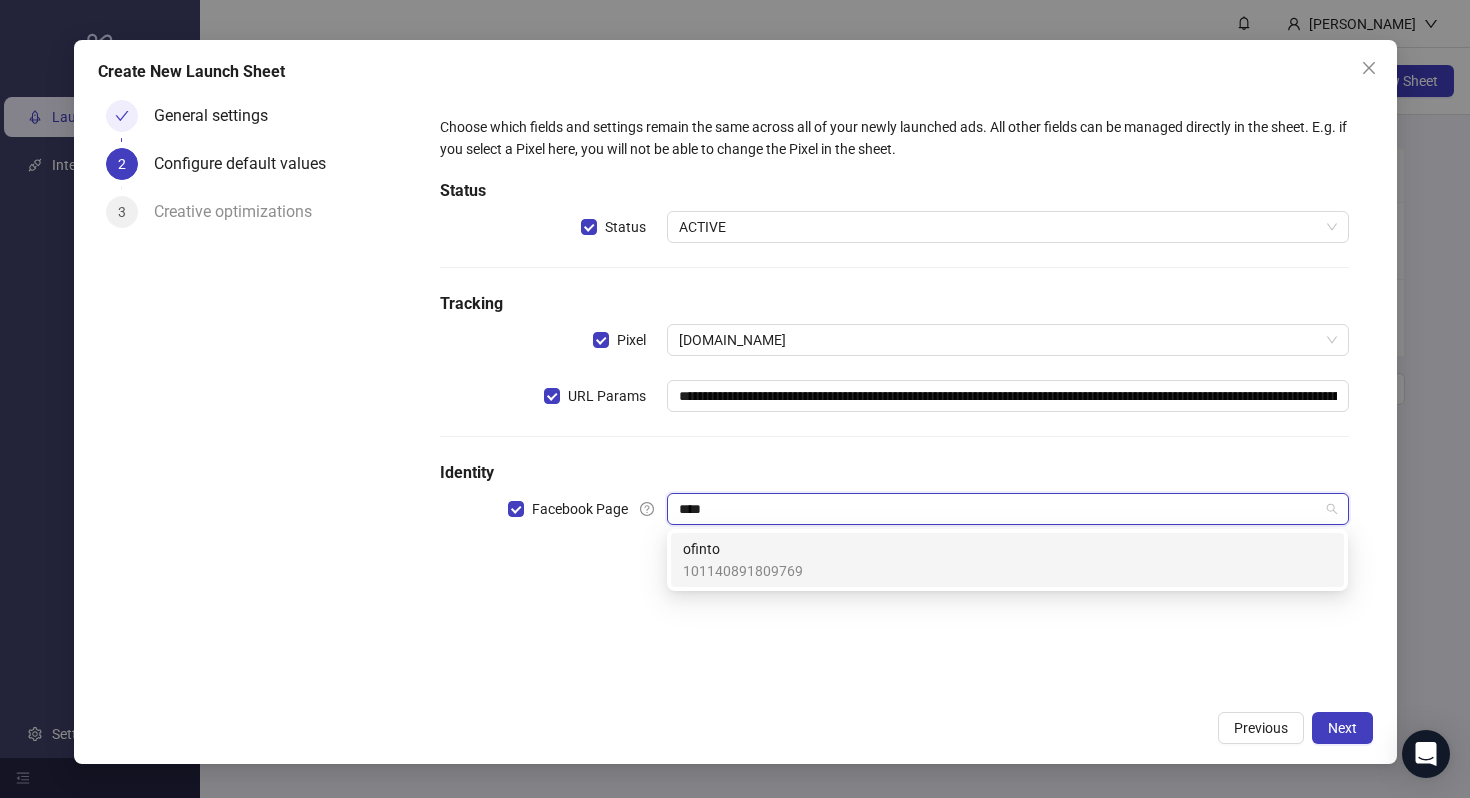 click on "ofinto 101140891809769" at bounding box center (1007, 560) 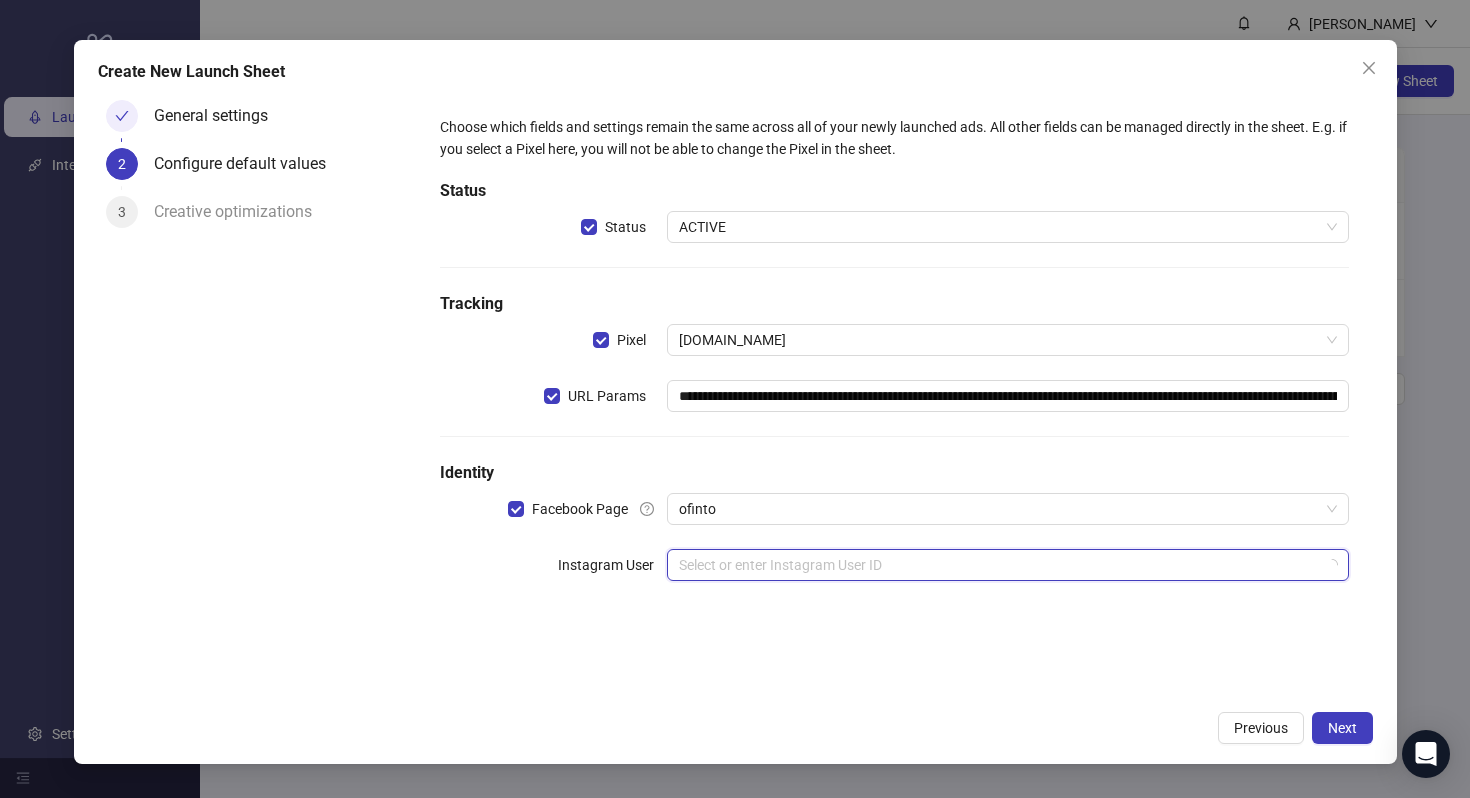 click at bounding box center [998, 565] 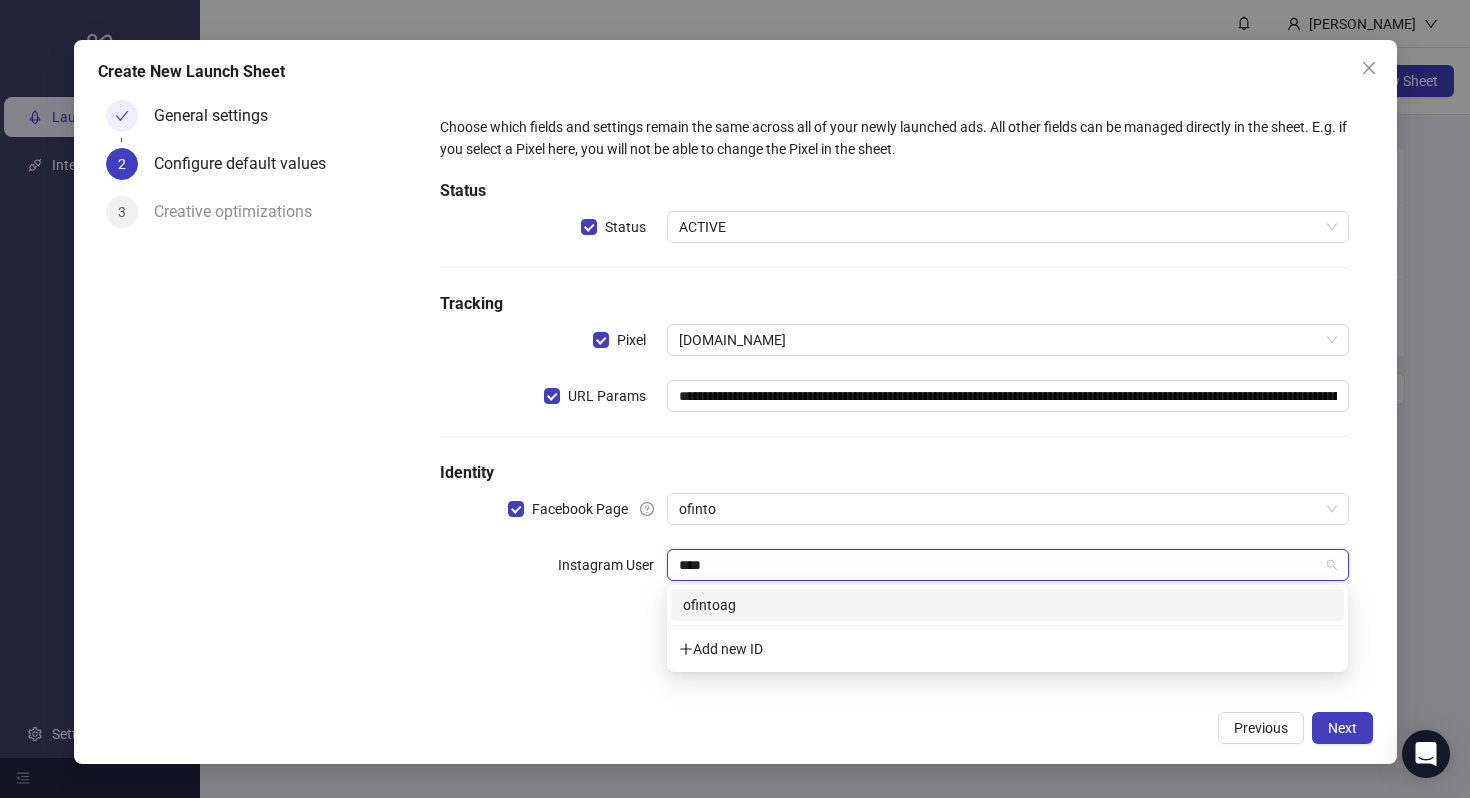 type on "*****" 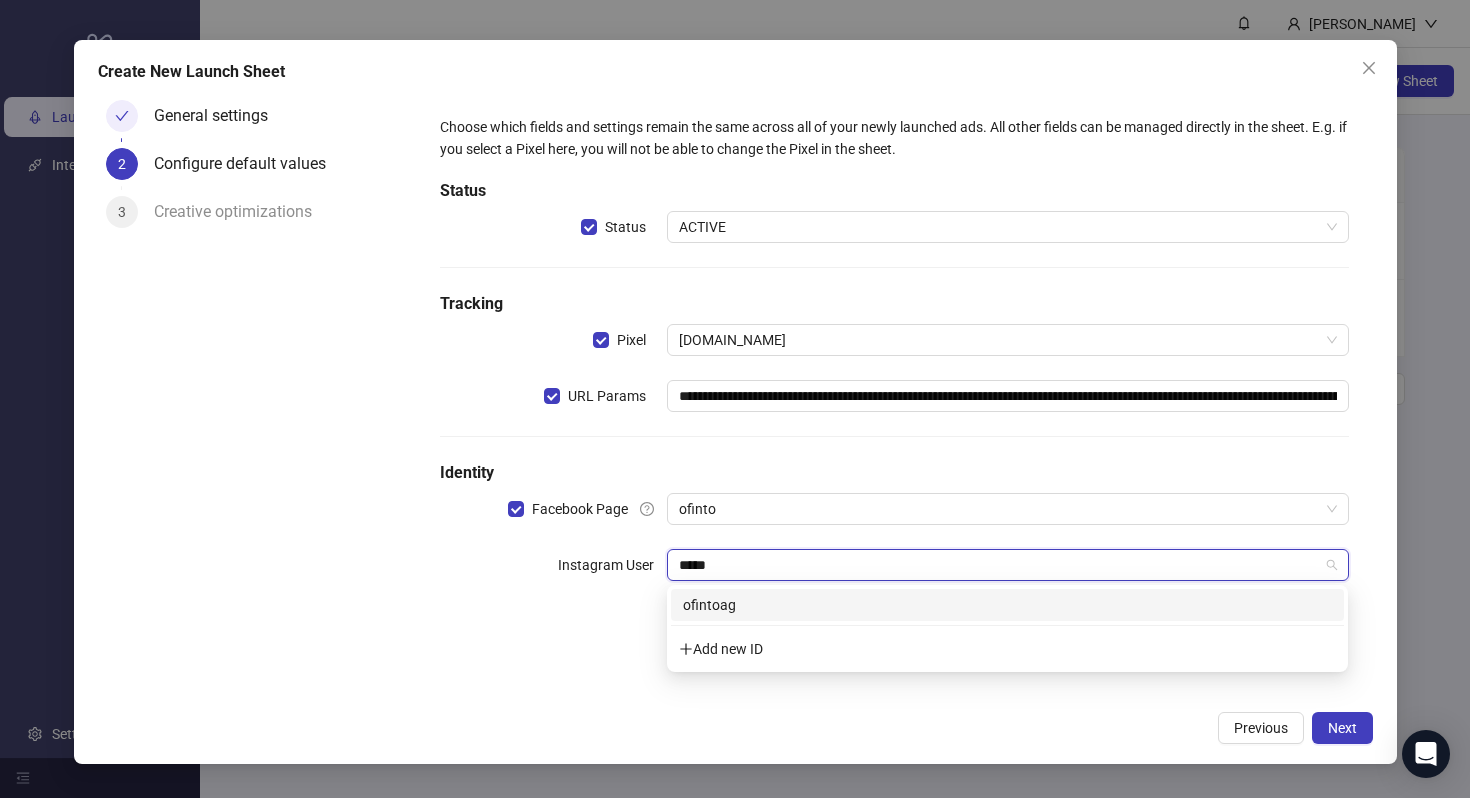 click on "ofintoag" at bounding box center (1007, 605) 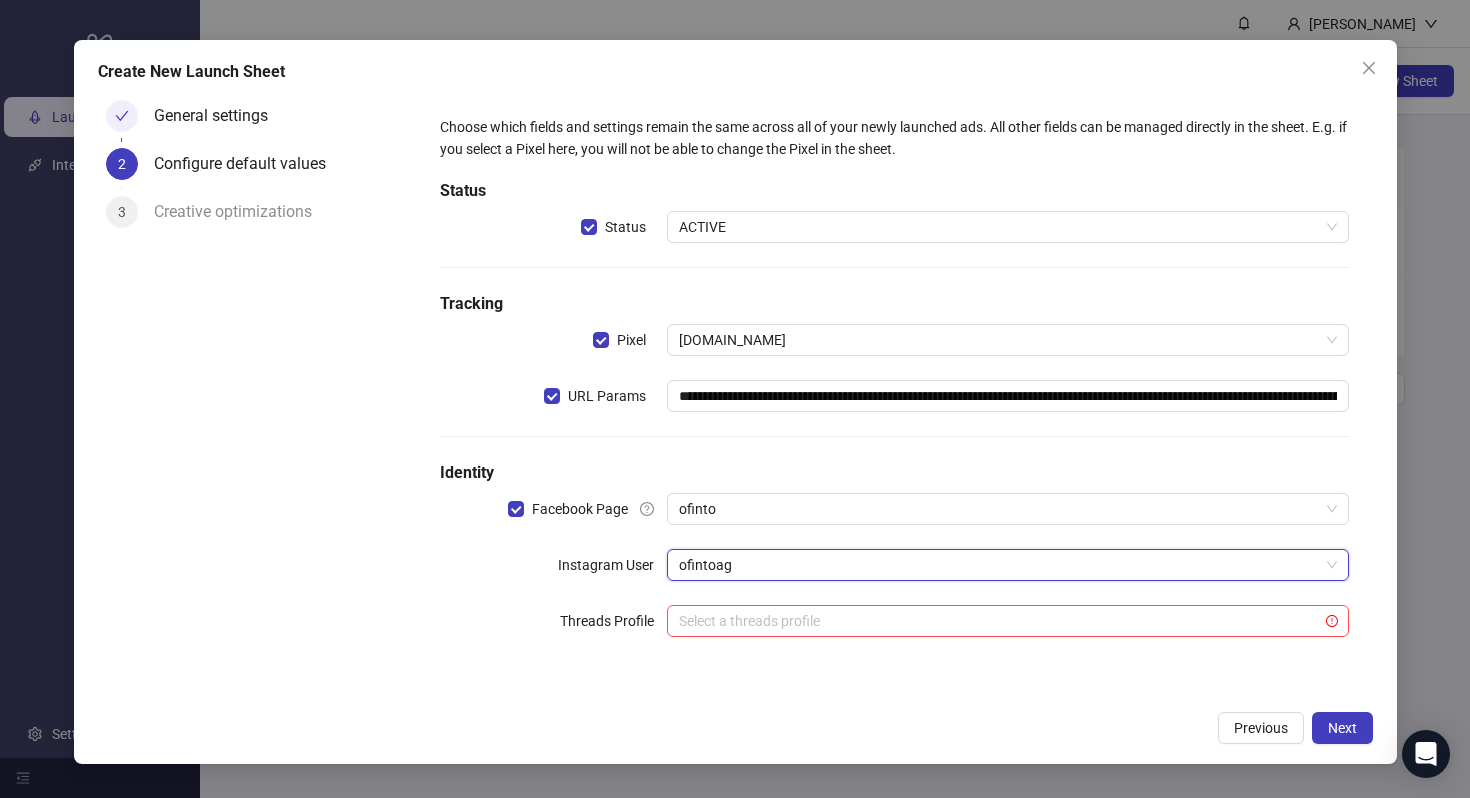 click on "General settings" at bounding box center [219, 116] 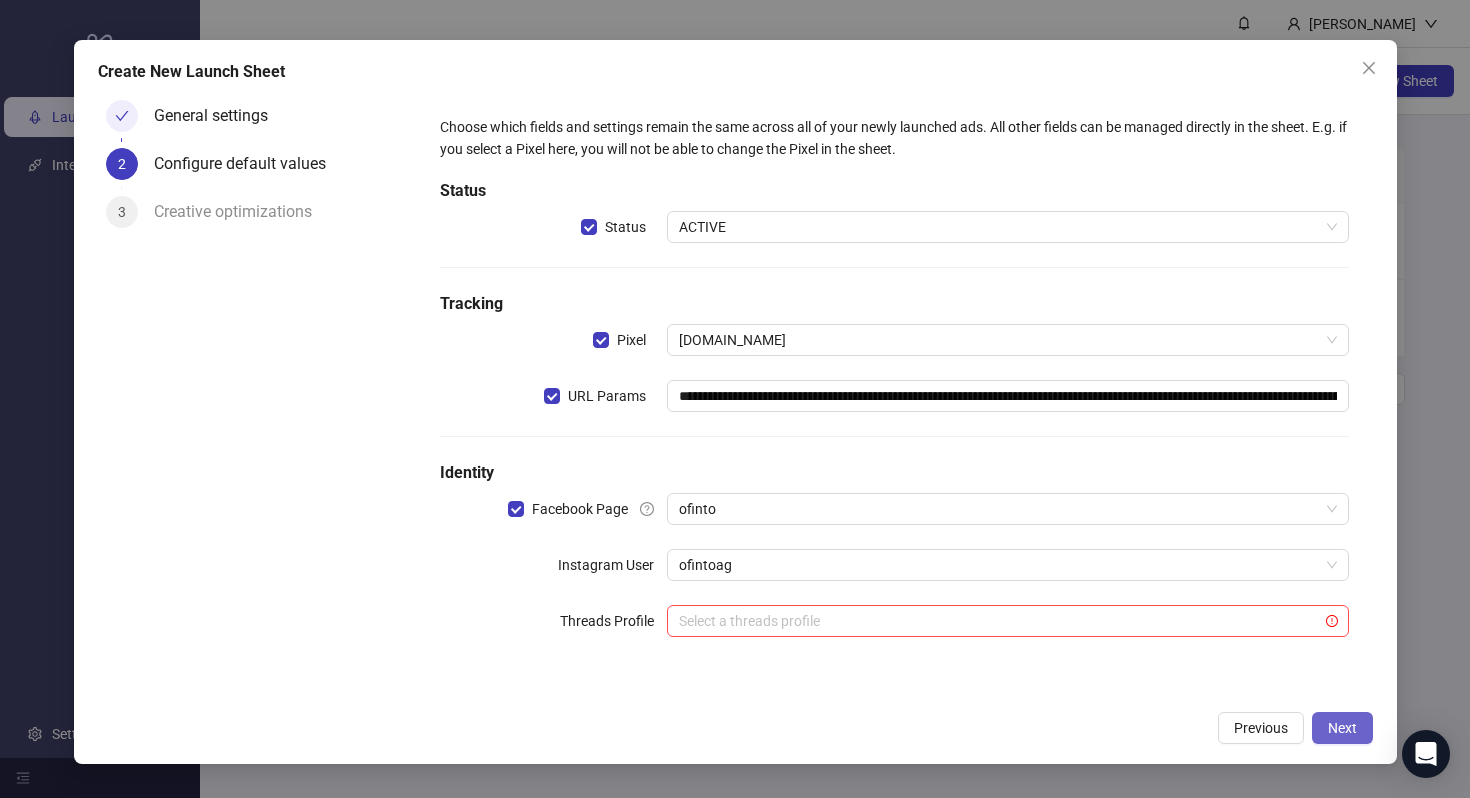 click on "Next" at bounding box center (1342, 728) 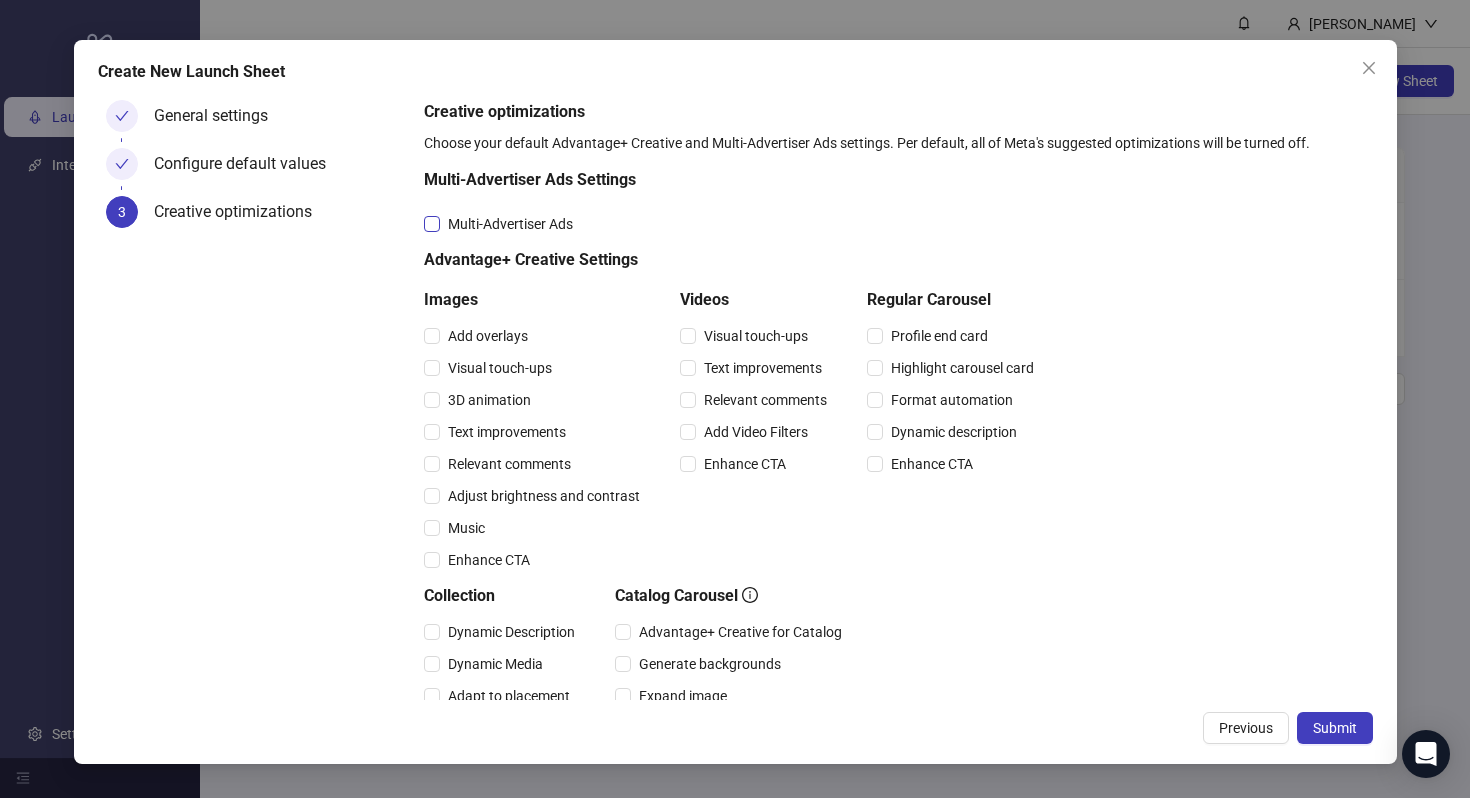 click on "Multi-Advertiser Ads" at bounding box center (510, 224) 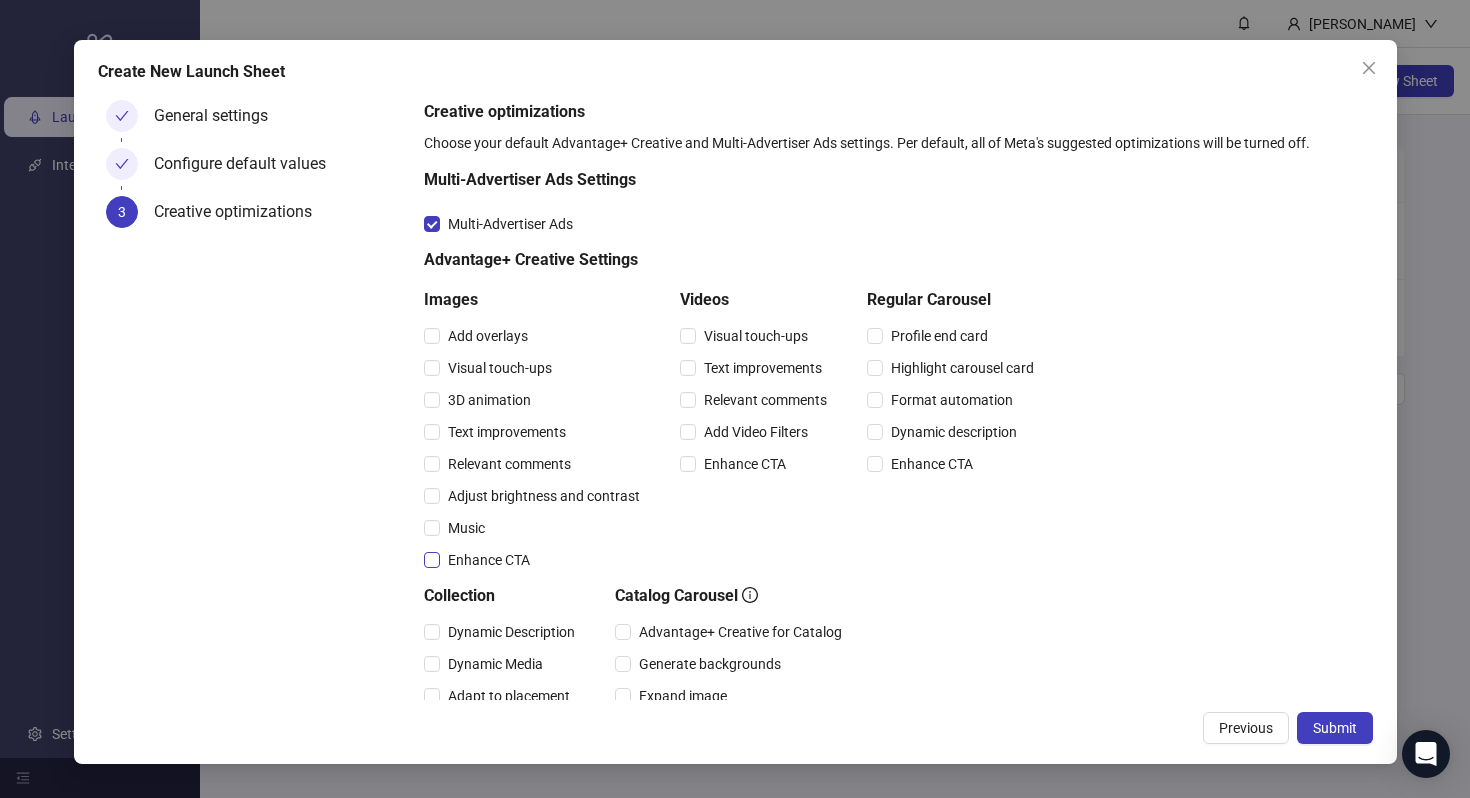 click on "Enhance CTA" at bounding box center (489, 560) 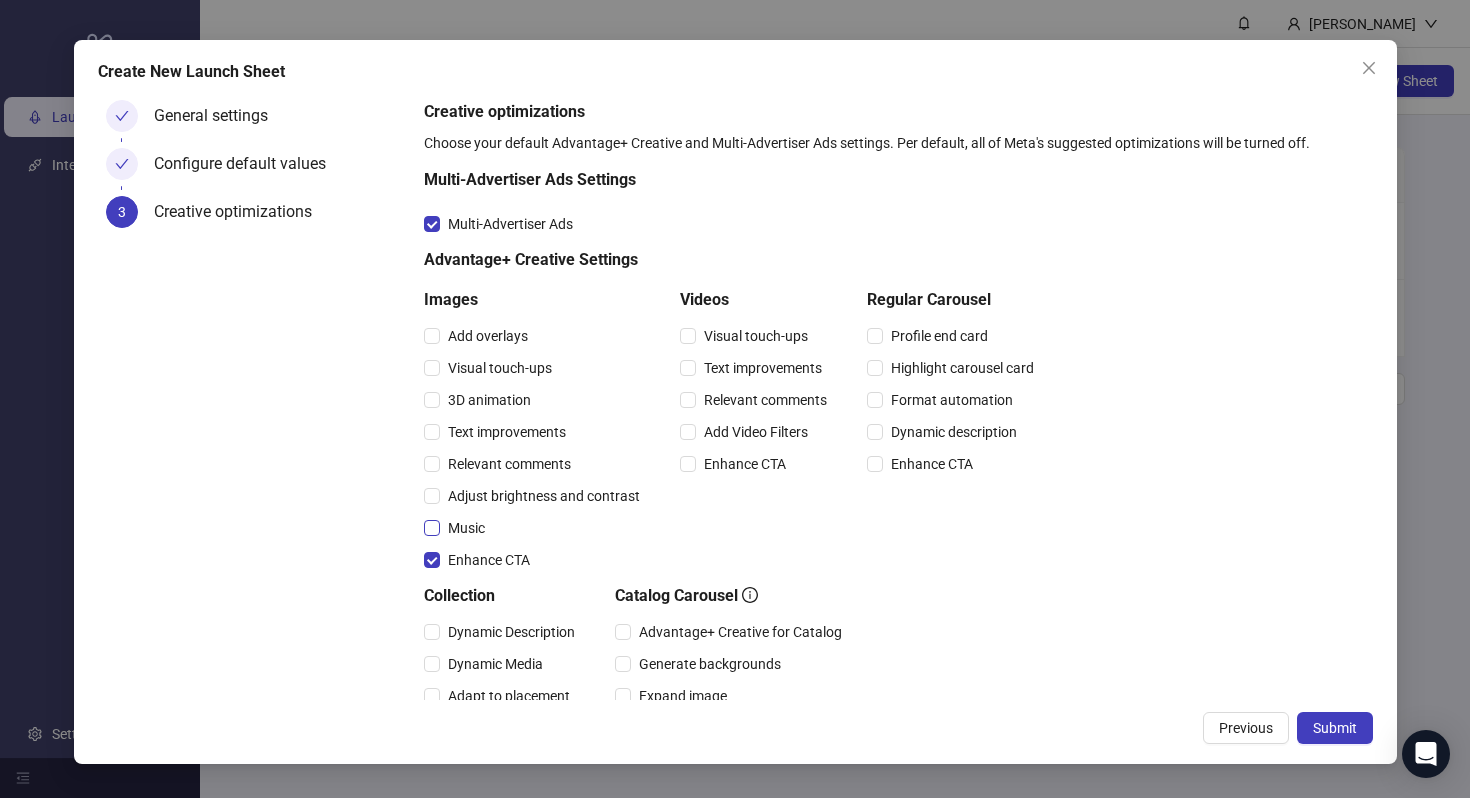 click on "Music" at bounding box center (466, 528) 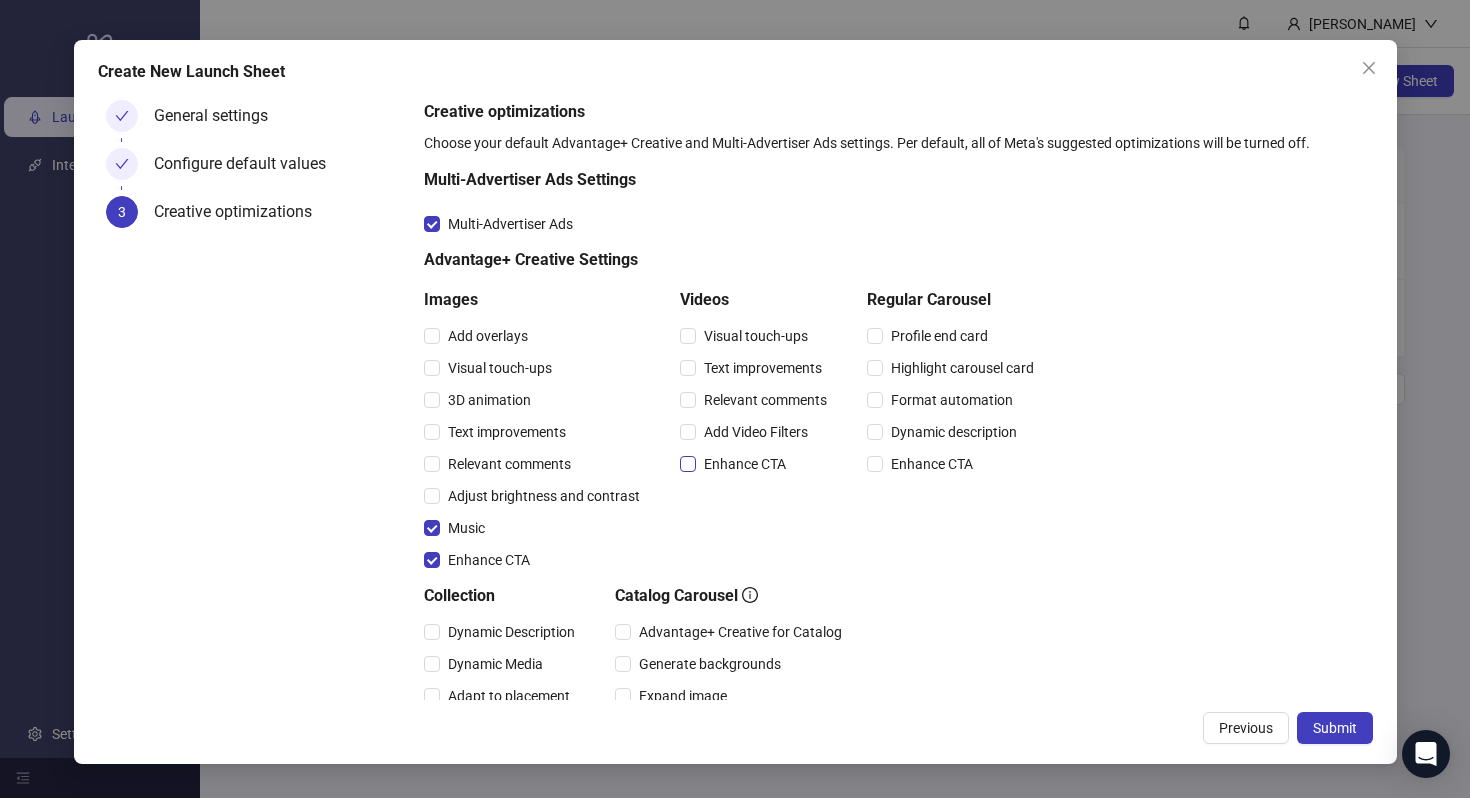 click on "Enhance CTA" at bounding box center [745, 464] 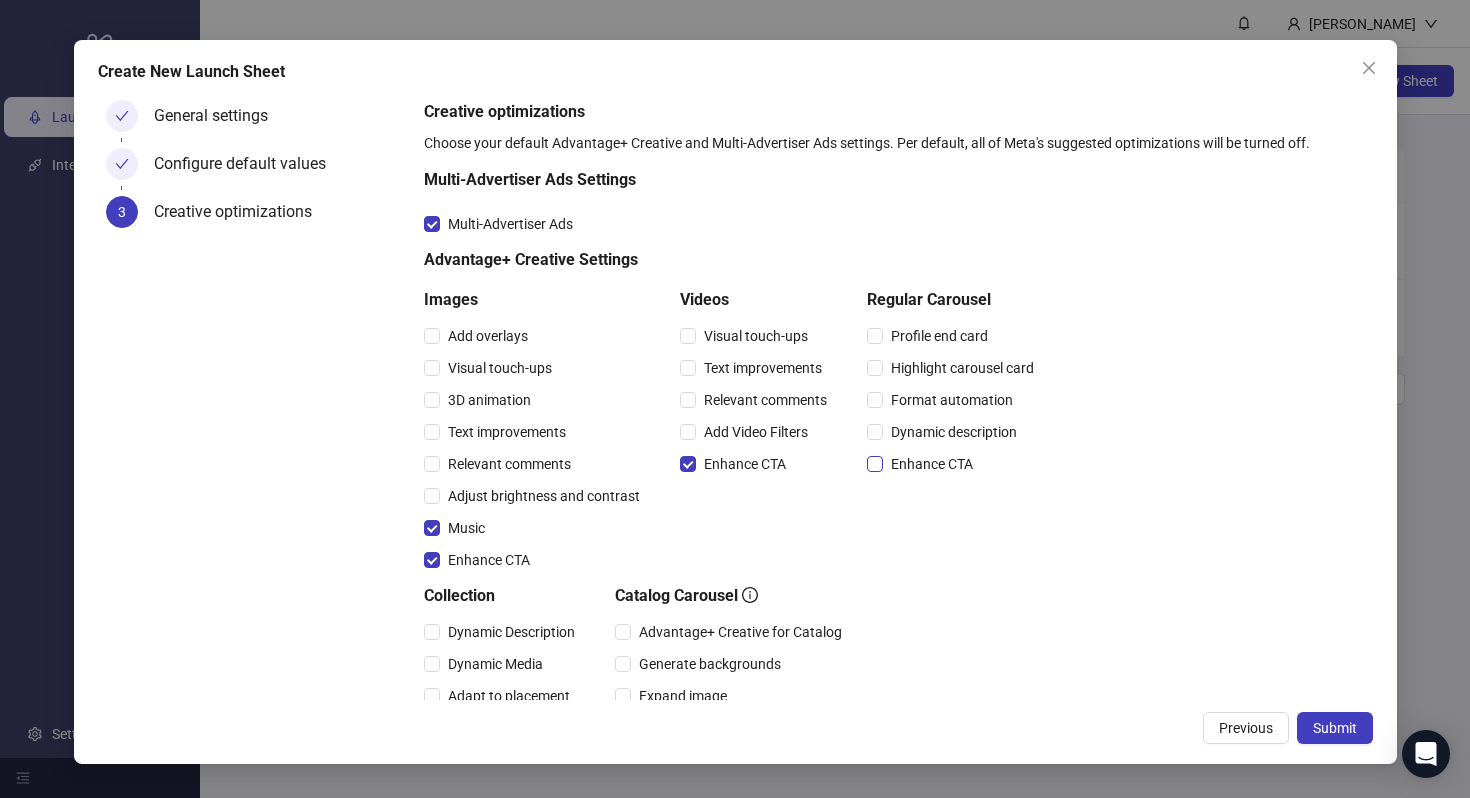 click on "Enhance CTA" at bounding box center [932, 464] 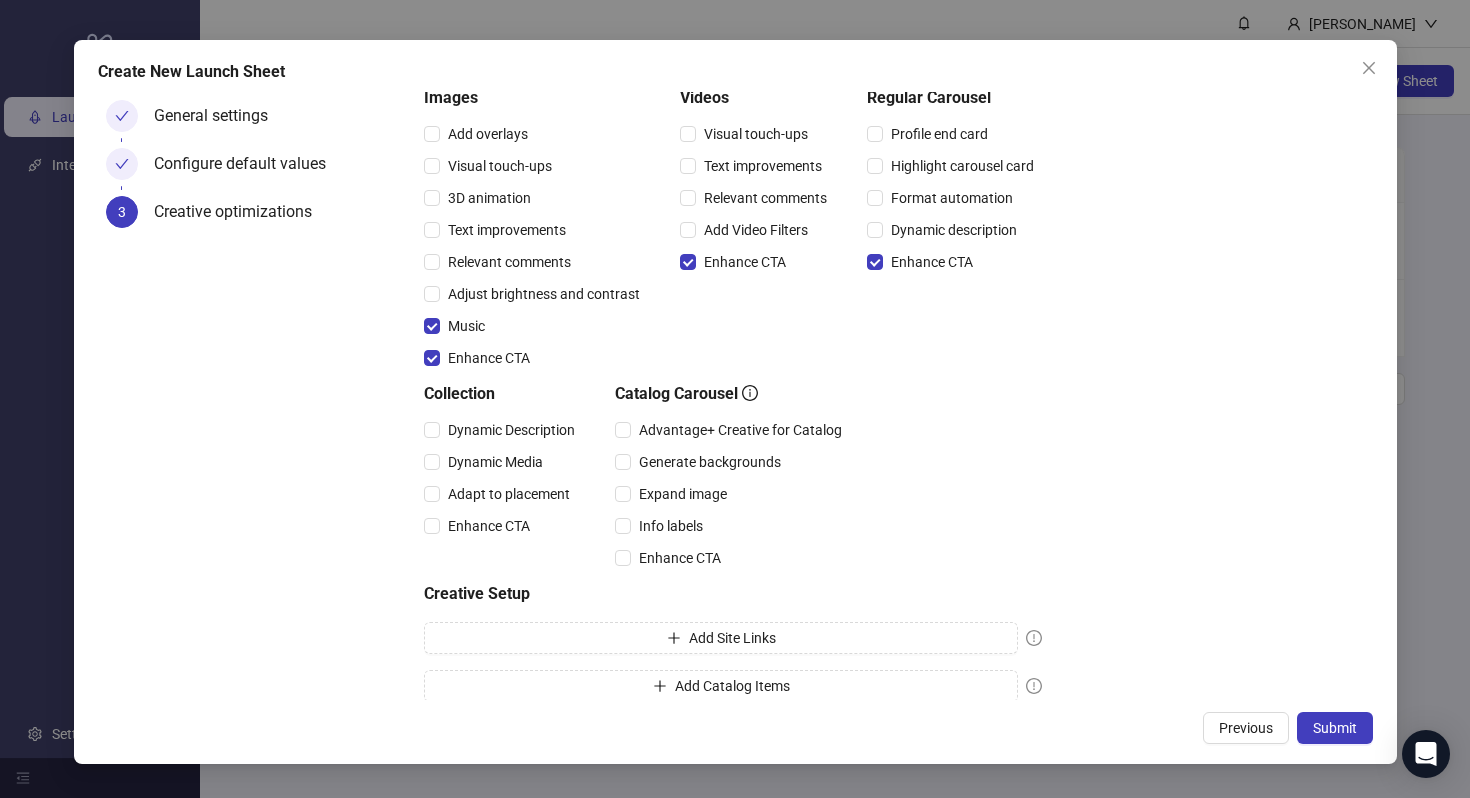 scroll, scrollTop: 220, scrollLeft: 0, axis: vertical 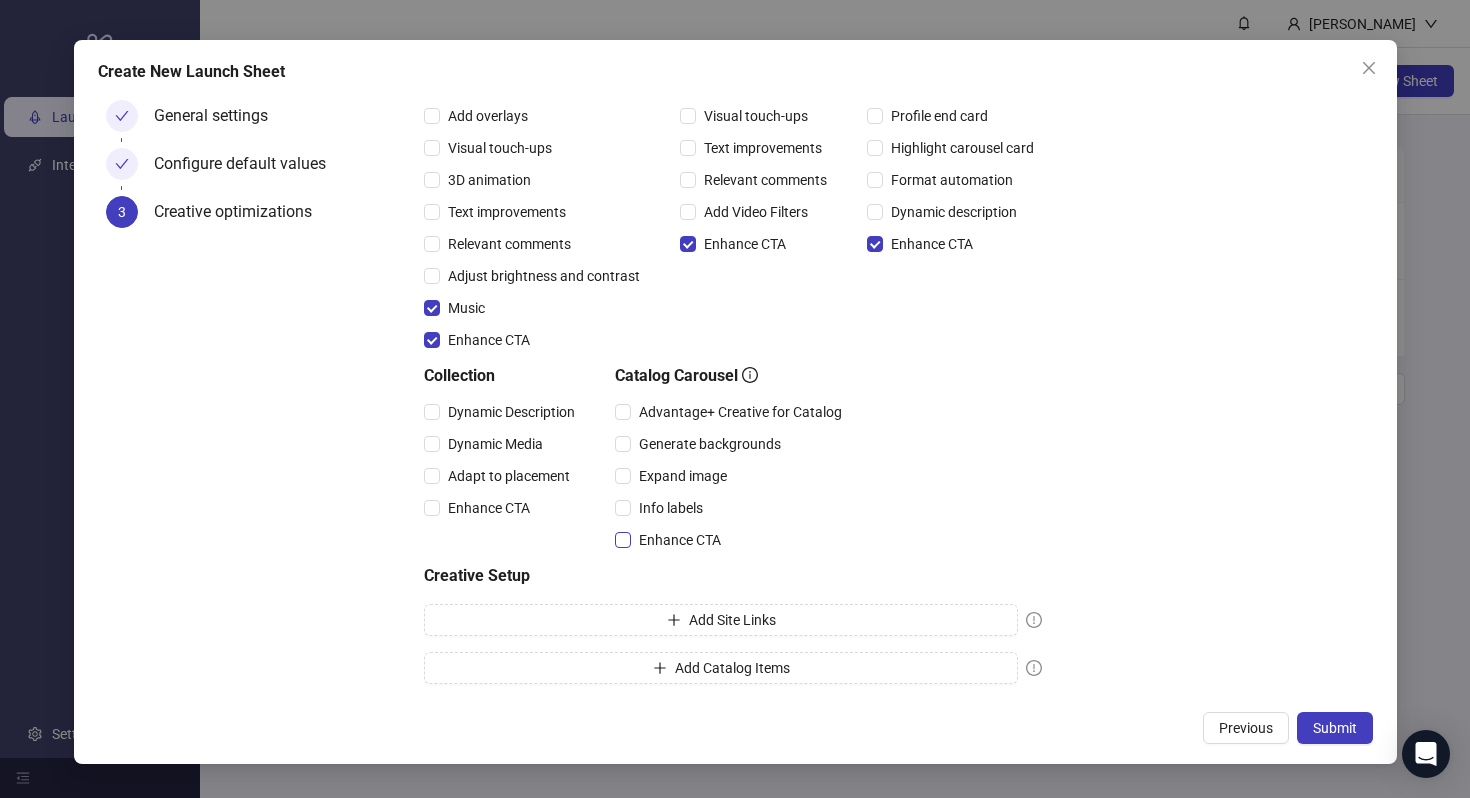 click on "Enhance CTA" at bounding box center (680, 540) 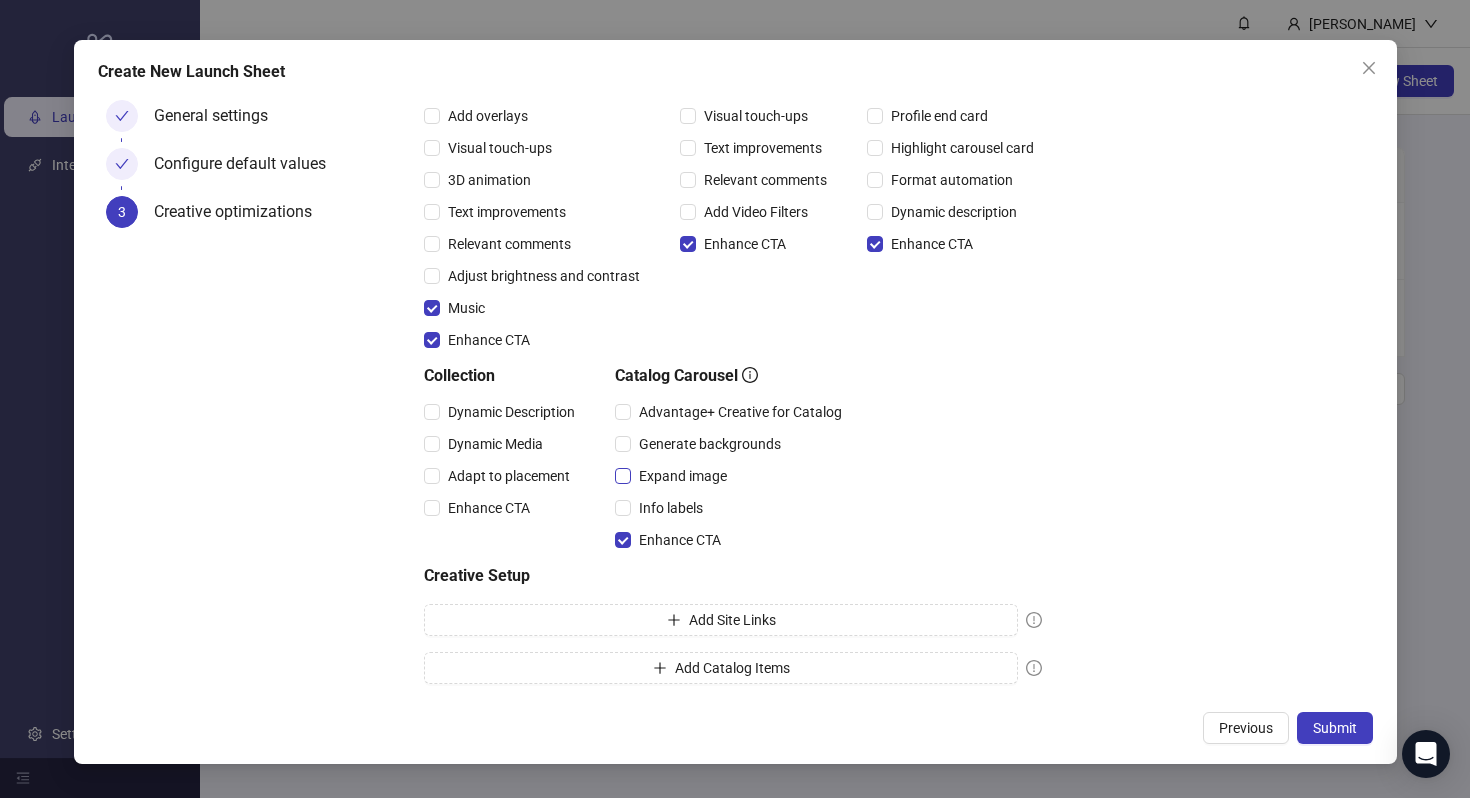 click on "Expand image" at bounding box center (683, 476) 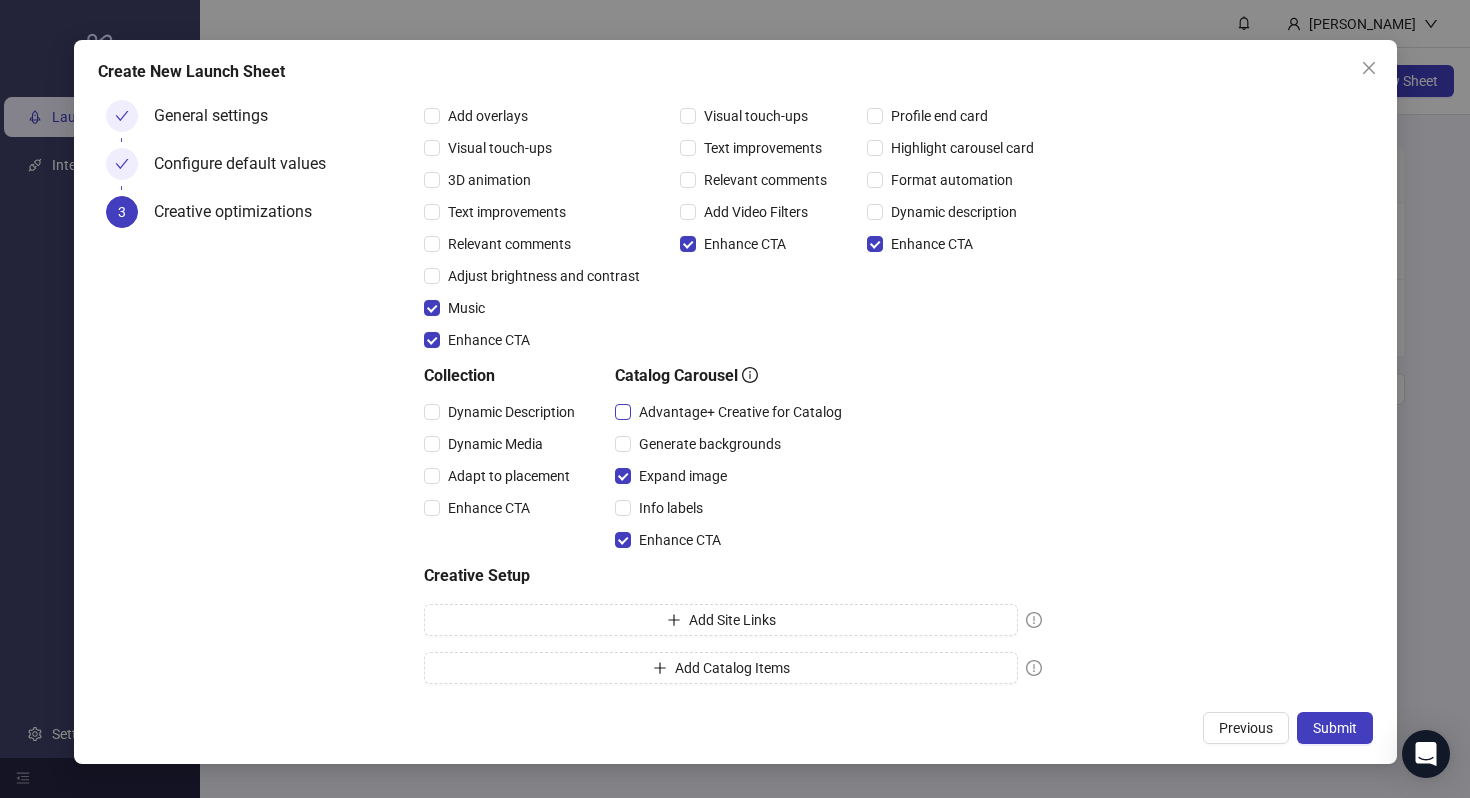 scroll, scrollTop: 184, scrollLeft: 0, axis: vertical 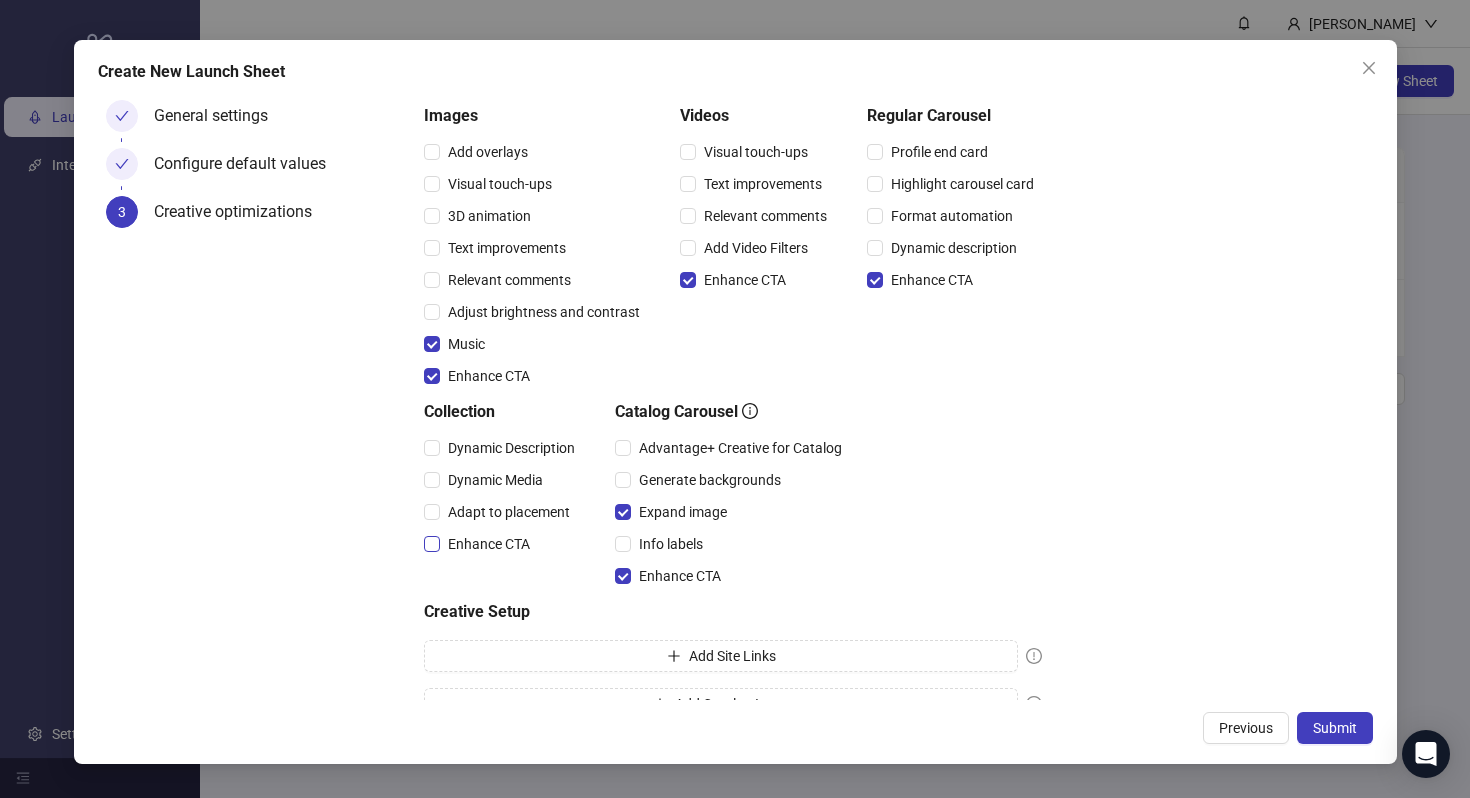 click on "Enhance CTA" at bounding box center (489, 544) 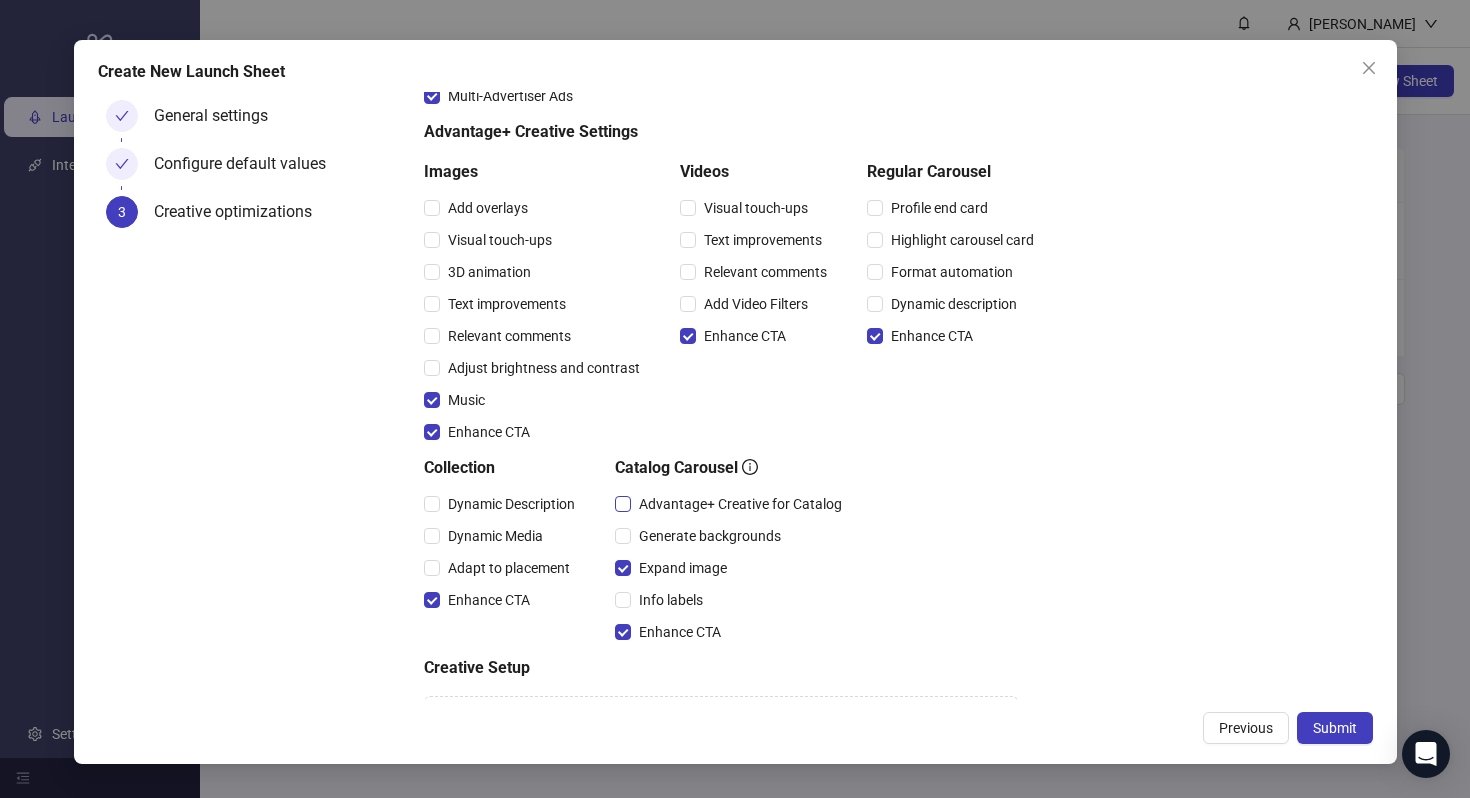 scroll, scrollTop: 121, scrollLeft: 0, axis: vertical 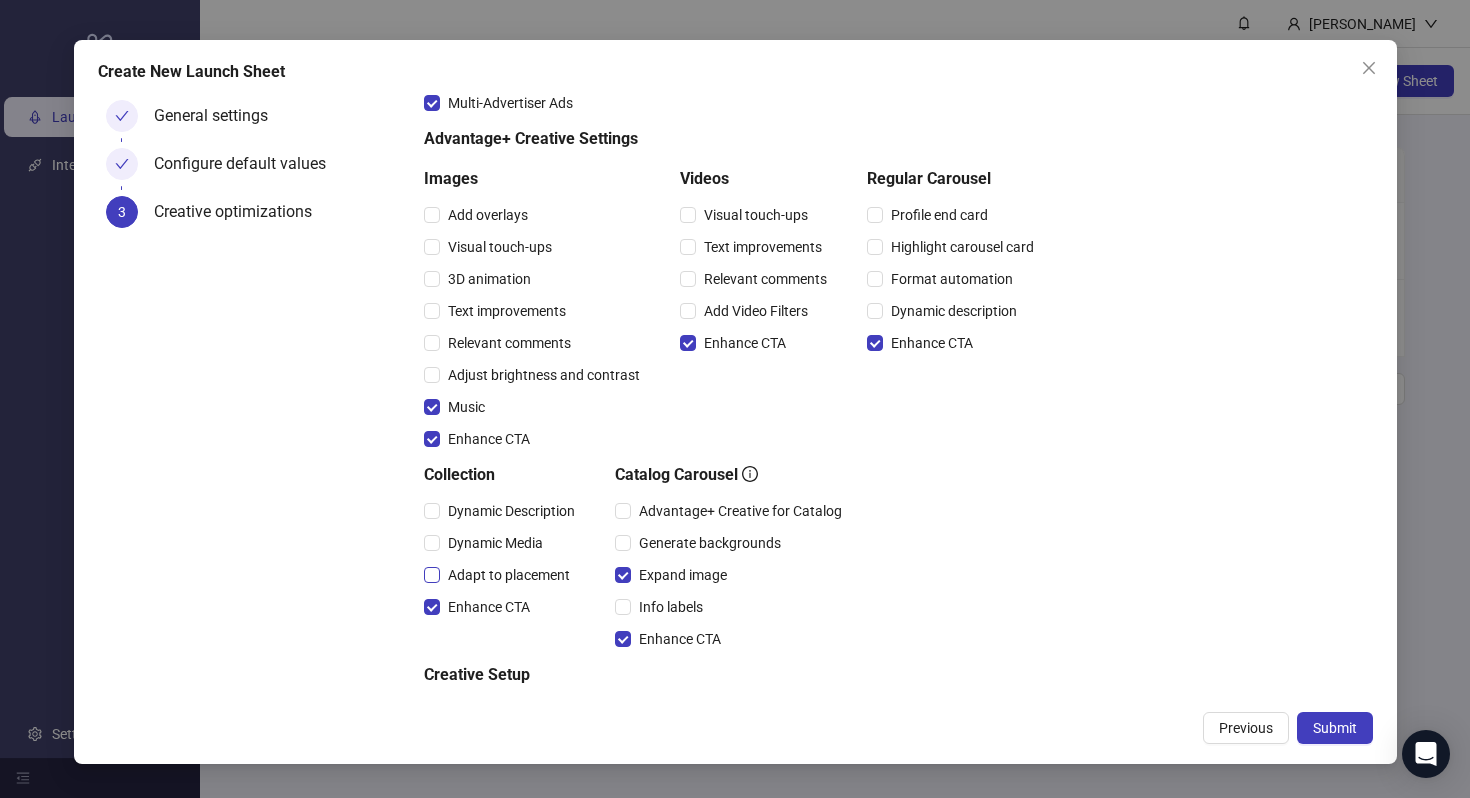 click on "Adapt to placement" at bounding box center (509, 575) 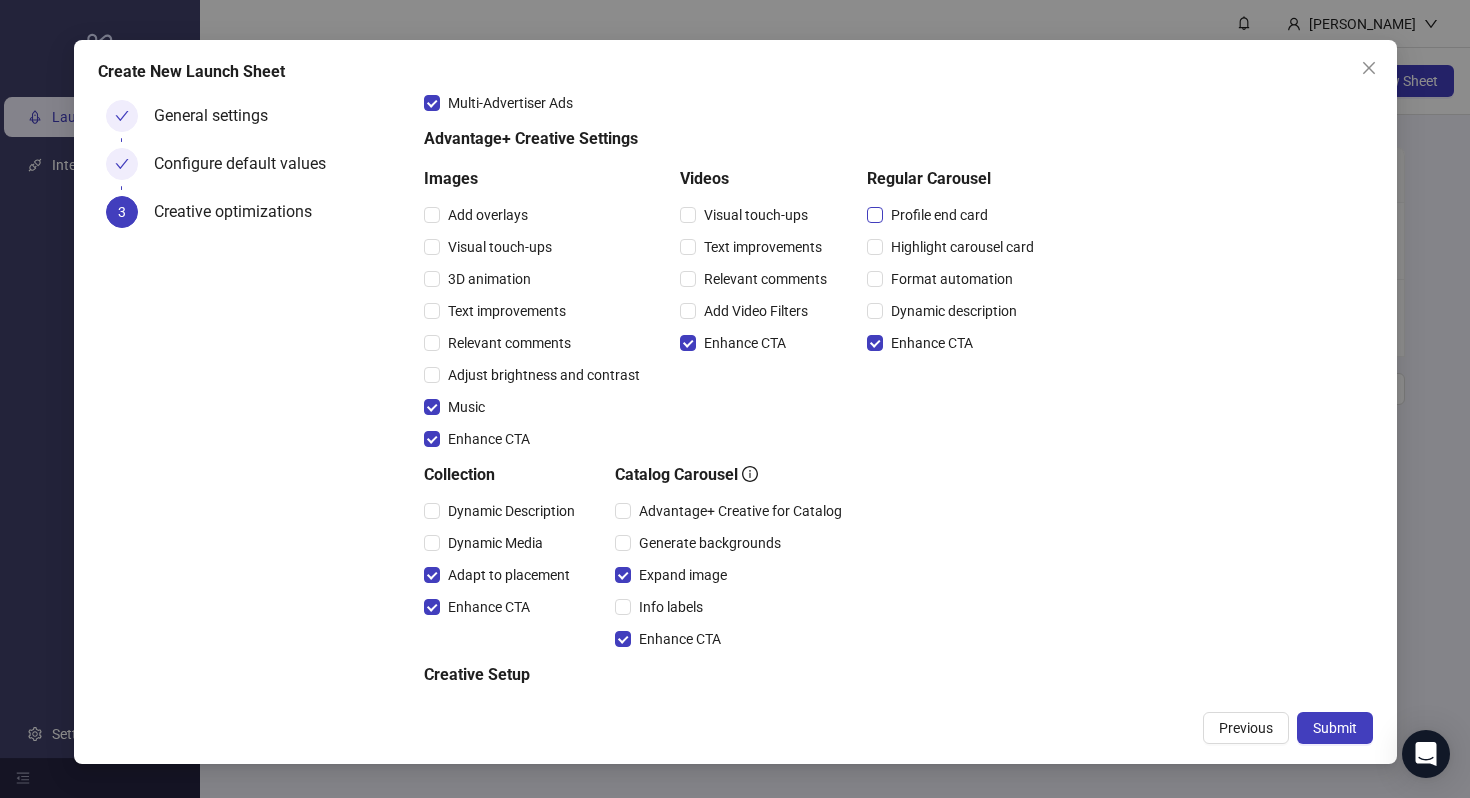 click on "Profile end card" at bounding box center [939, 215] 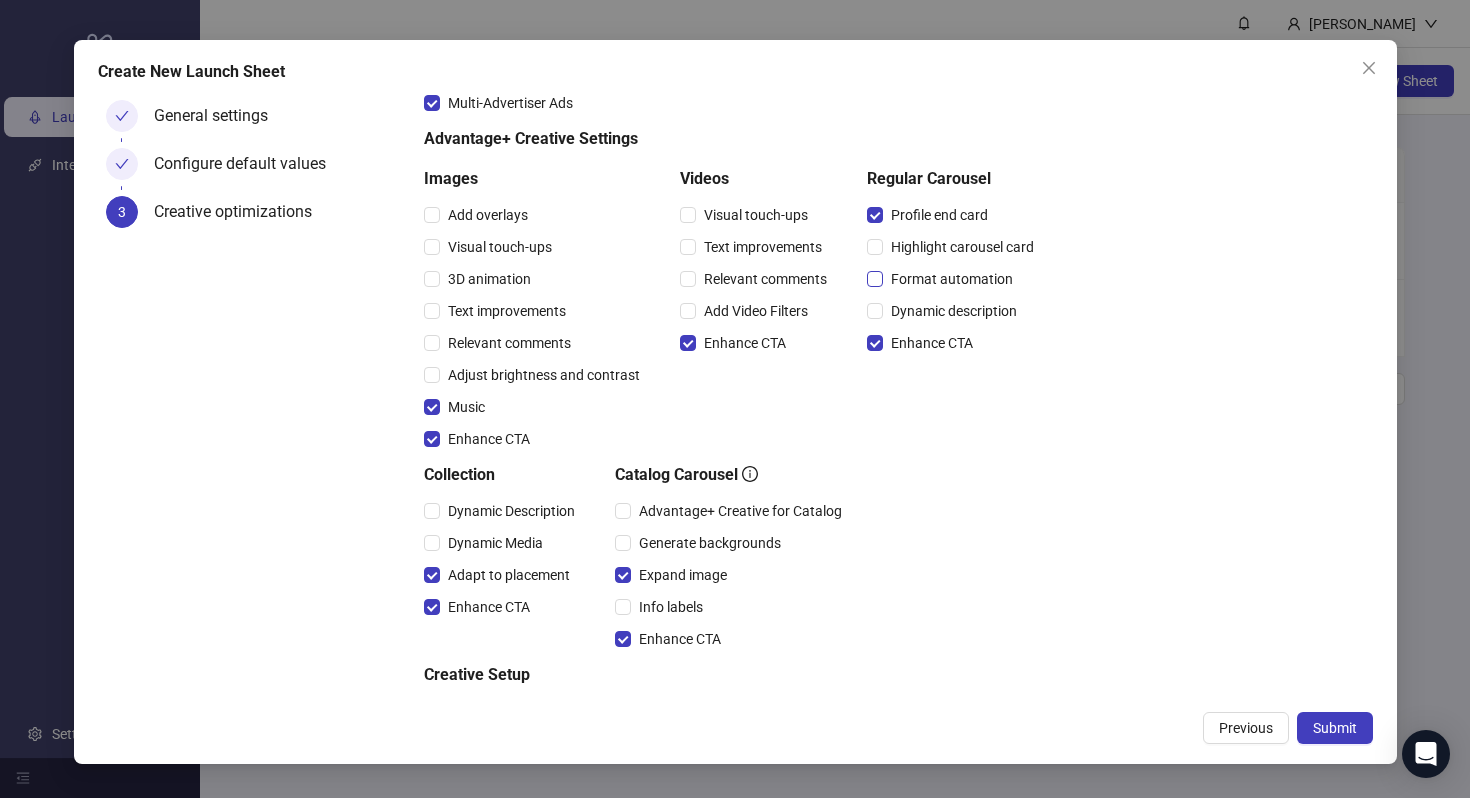 click on "Format automation" at bounding box center (952, 279) 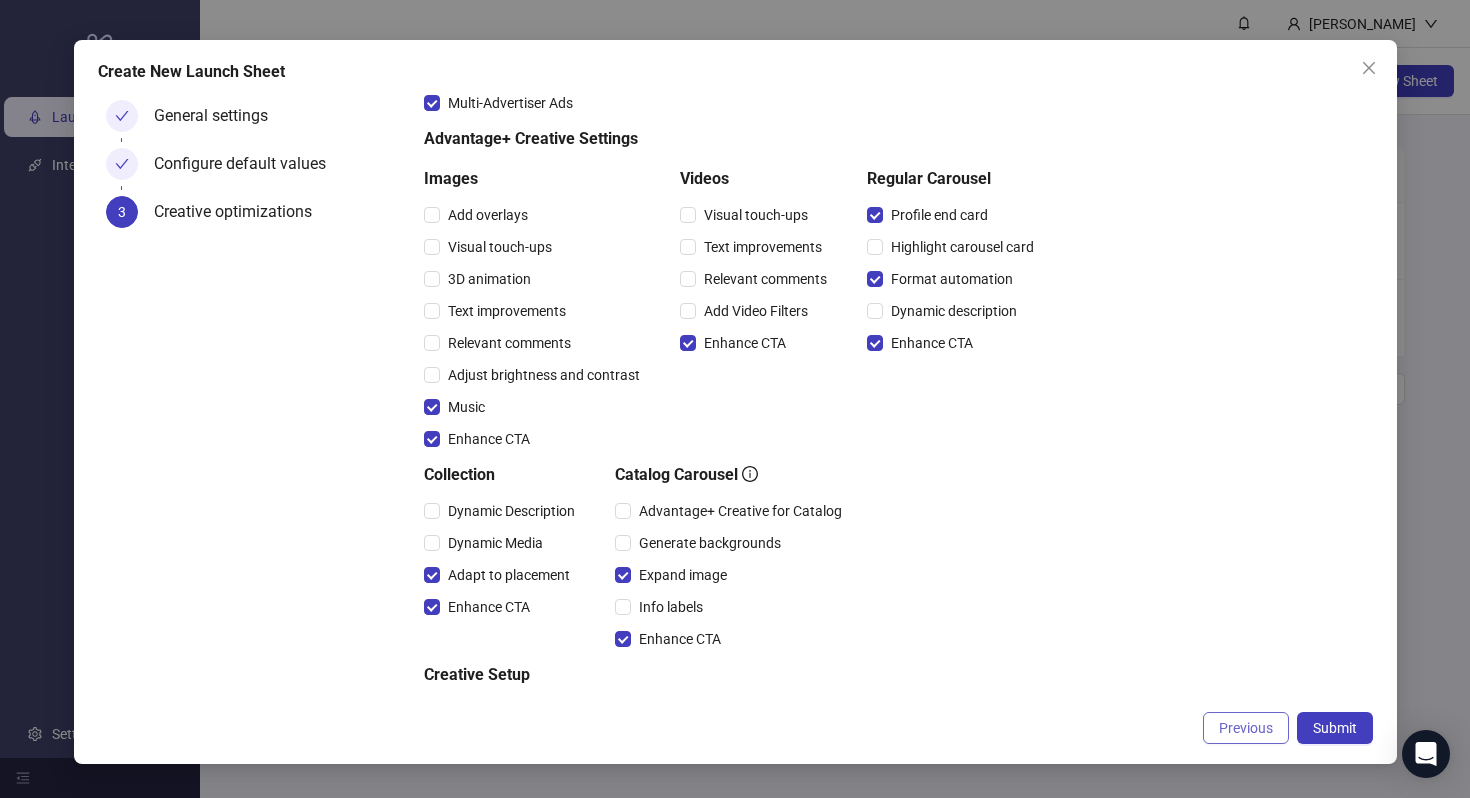 click on "Previous" at bounding box center (1246, 728) 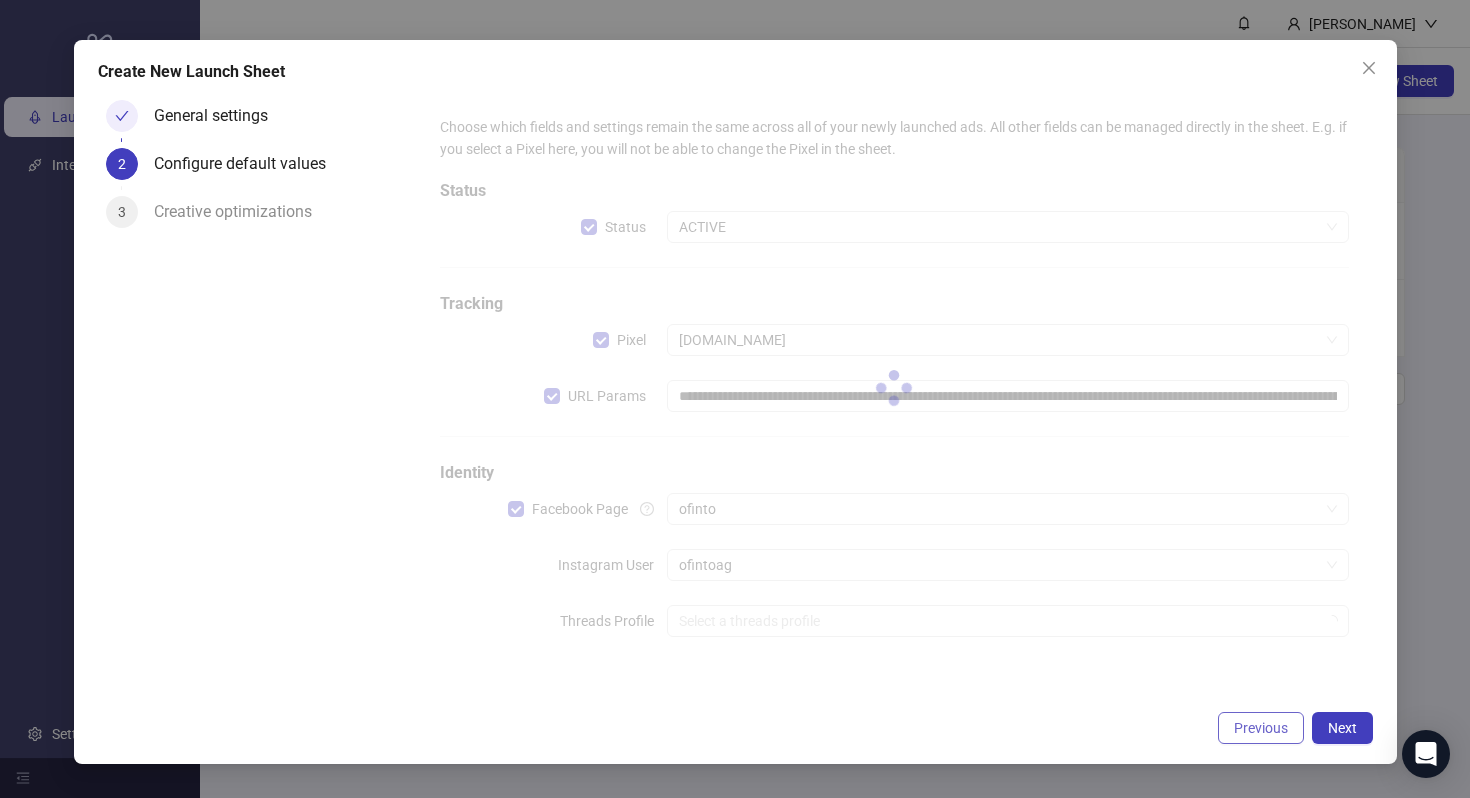 scroll, scrollTop: 0, scrollLeft: 0, axis: both 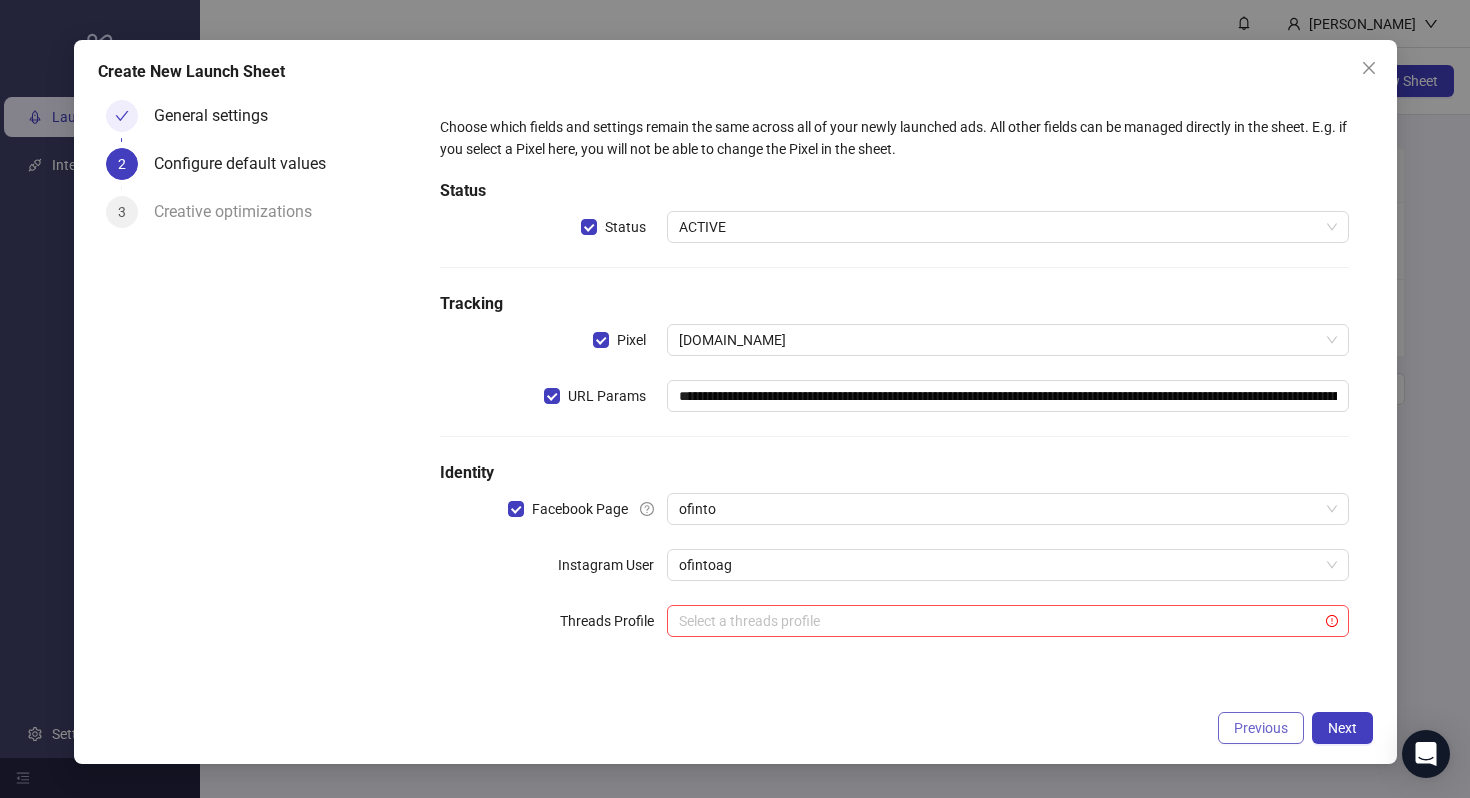 click on "Previous" at bounding box center [1261, 728] 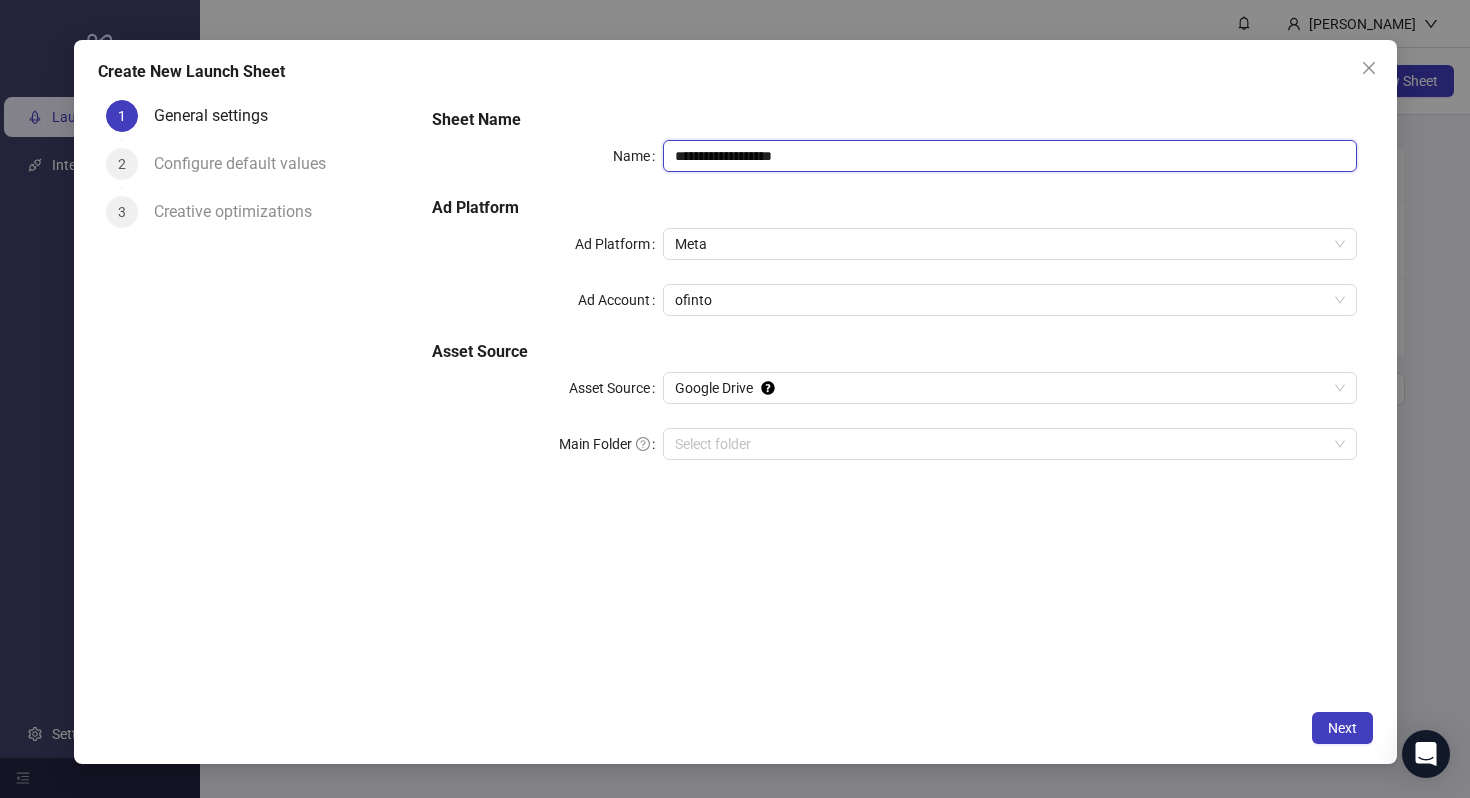 click on "**********" at bounding box center (1009, 156) 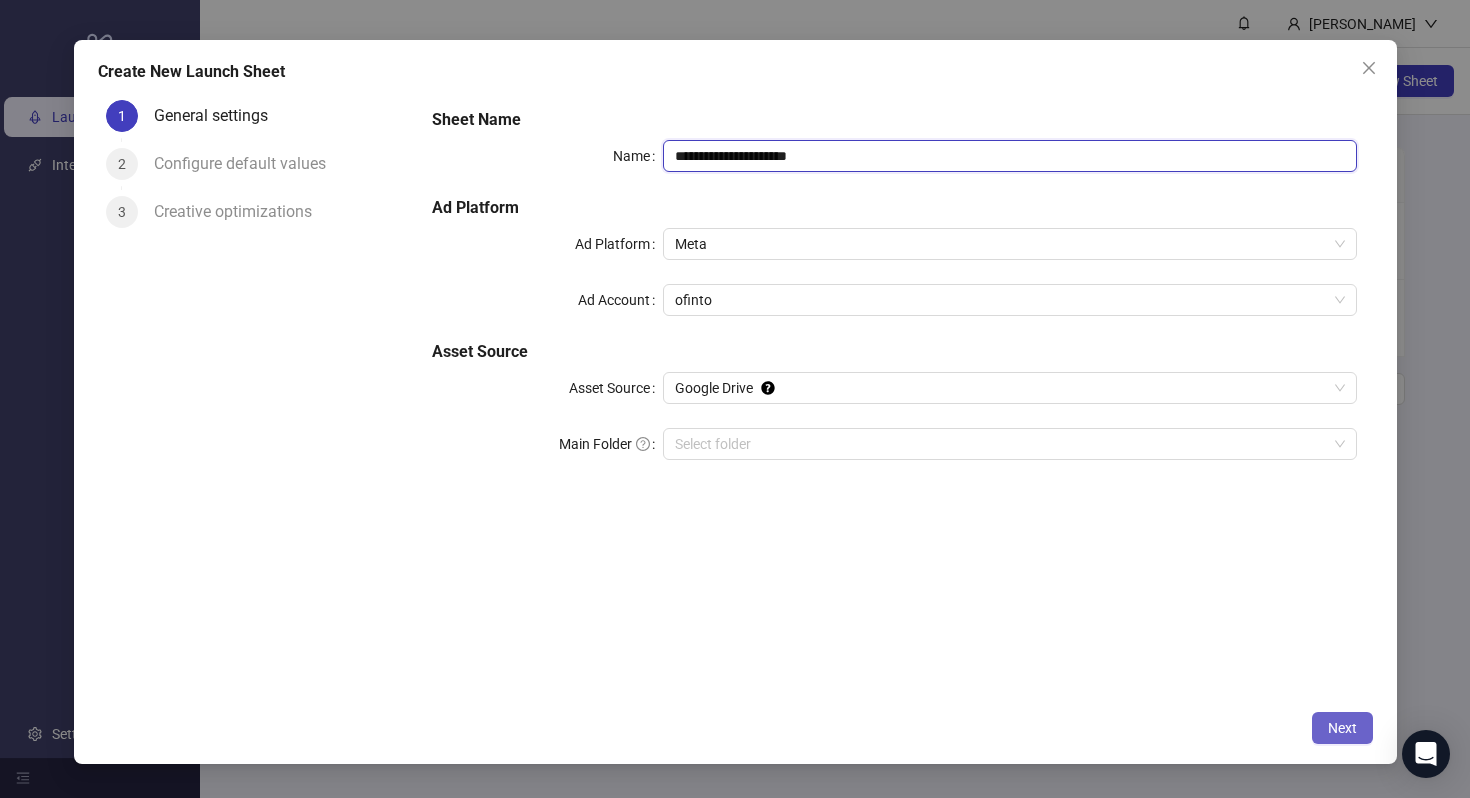 type on "**********" 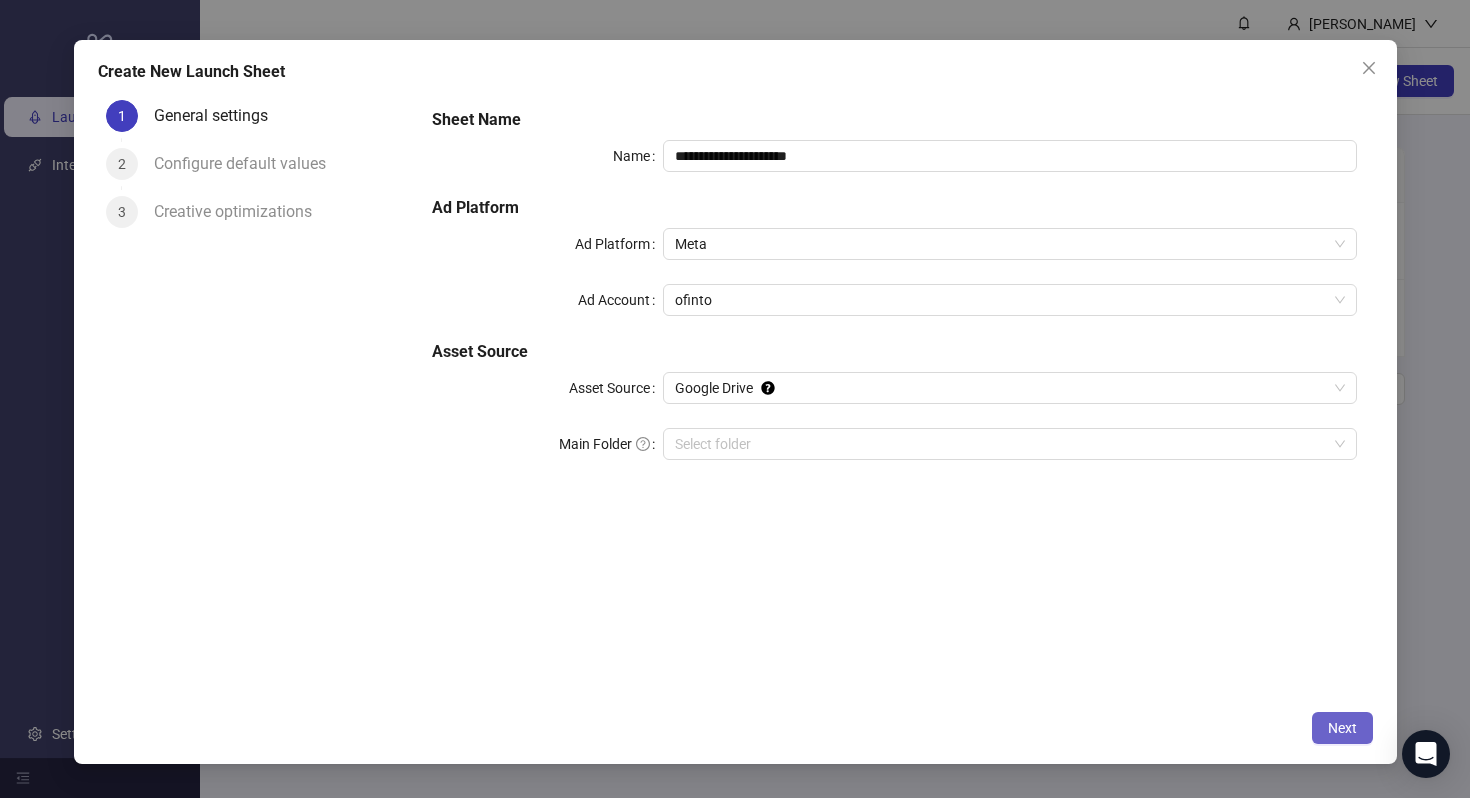 click on "Next" at bounding box center [1342, 728] 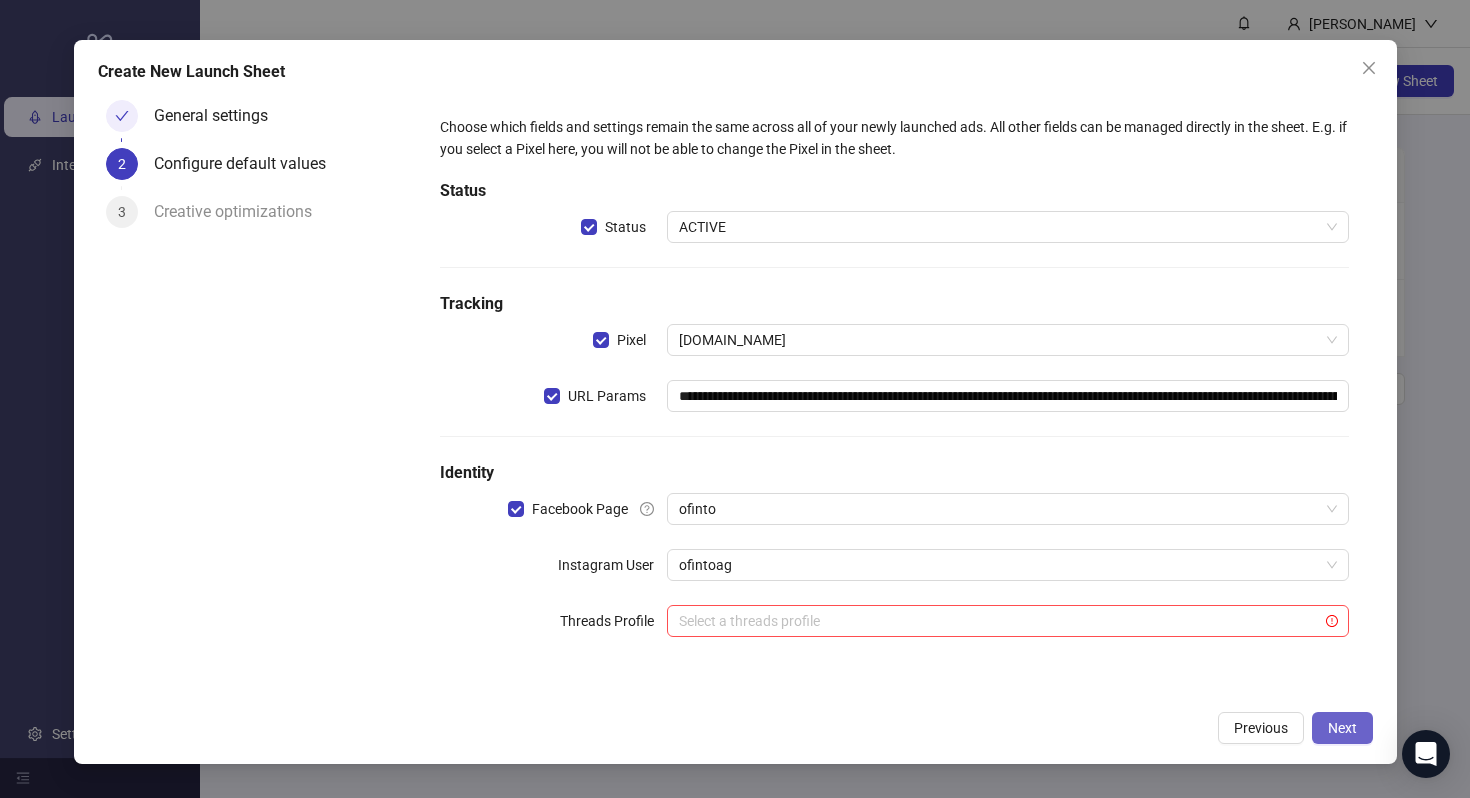 click on "Next" at bounding box center [1342, 728] 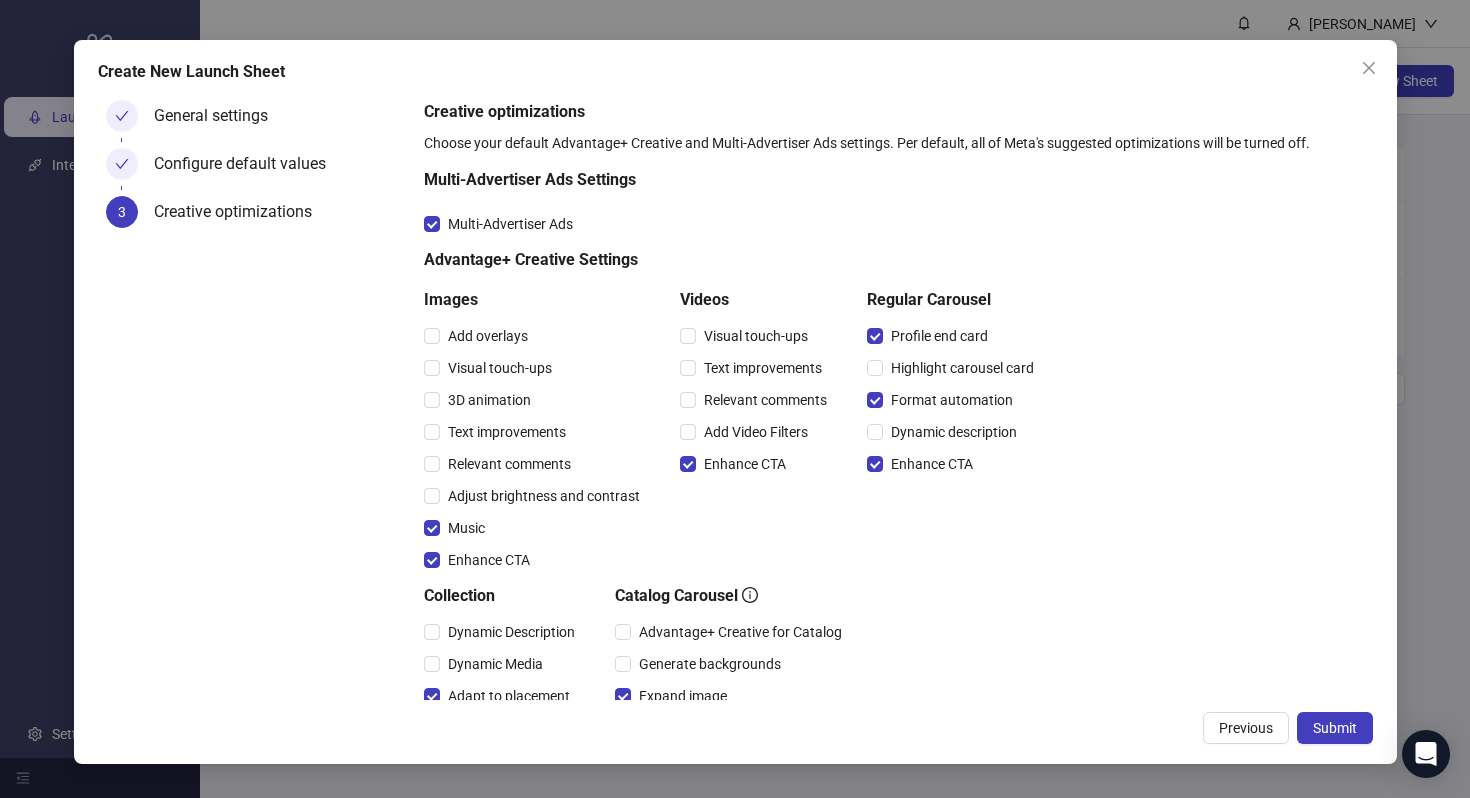 scroll, scrollTop: 220, scrollLeft: 0, axis: vertical 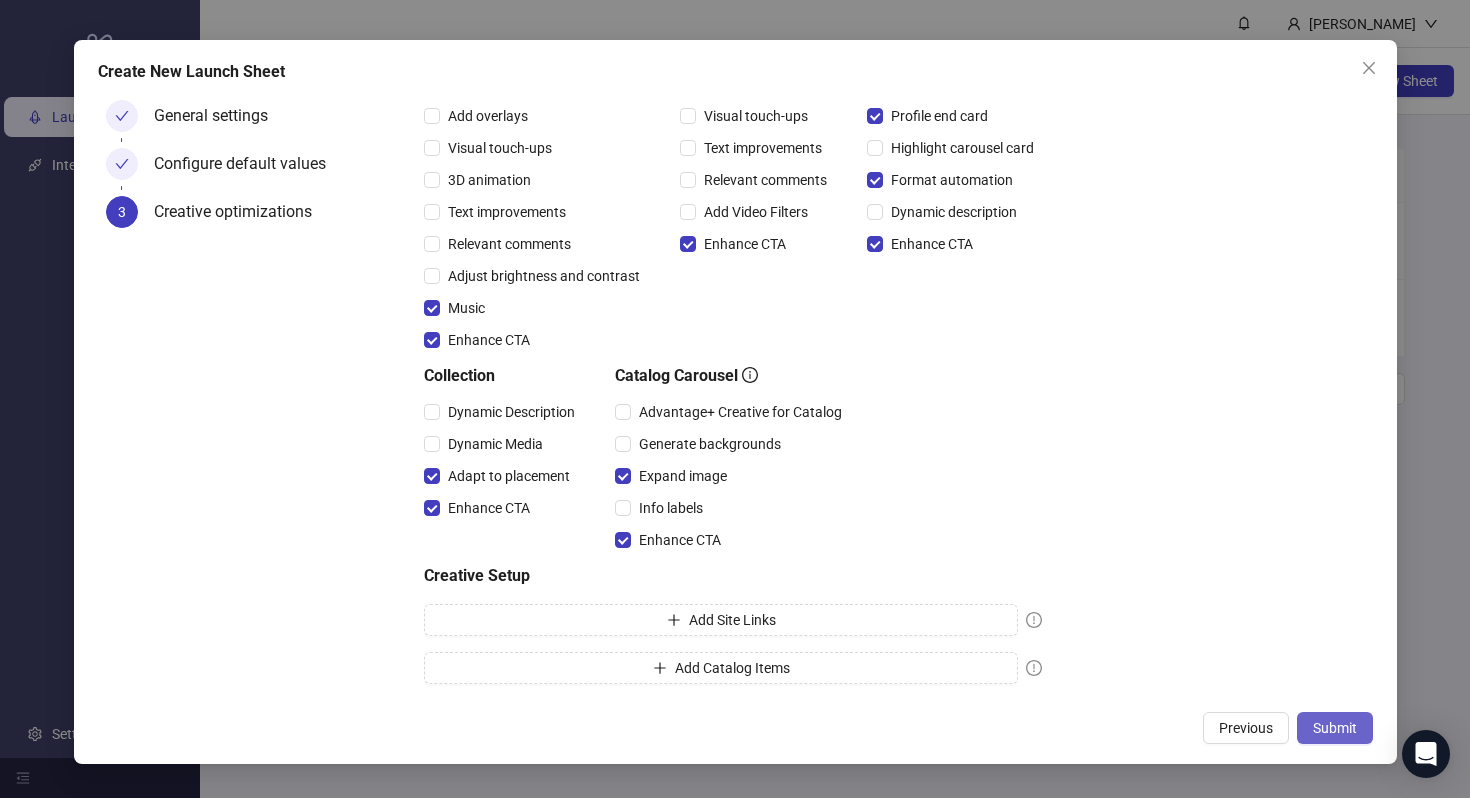 click on "Submit" at bounding box center (1335, 728) 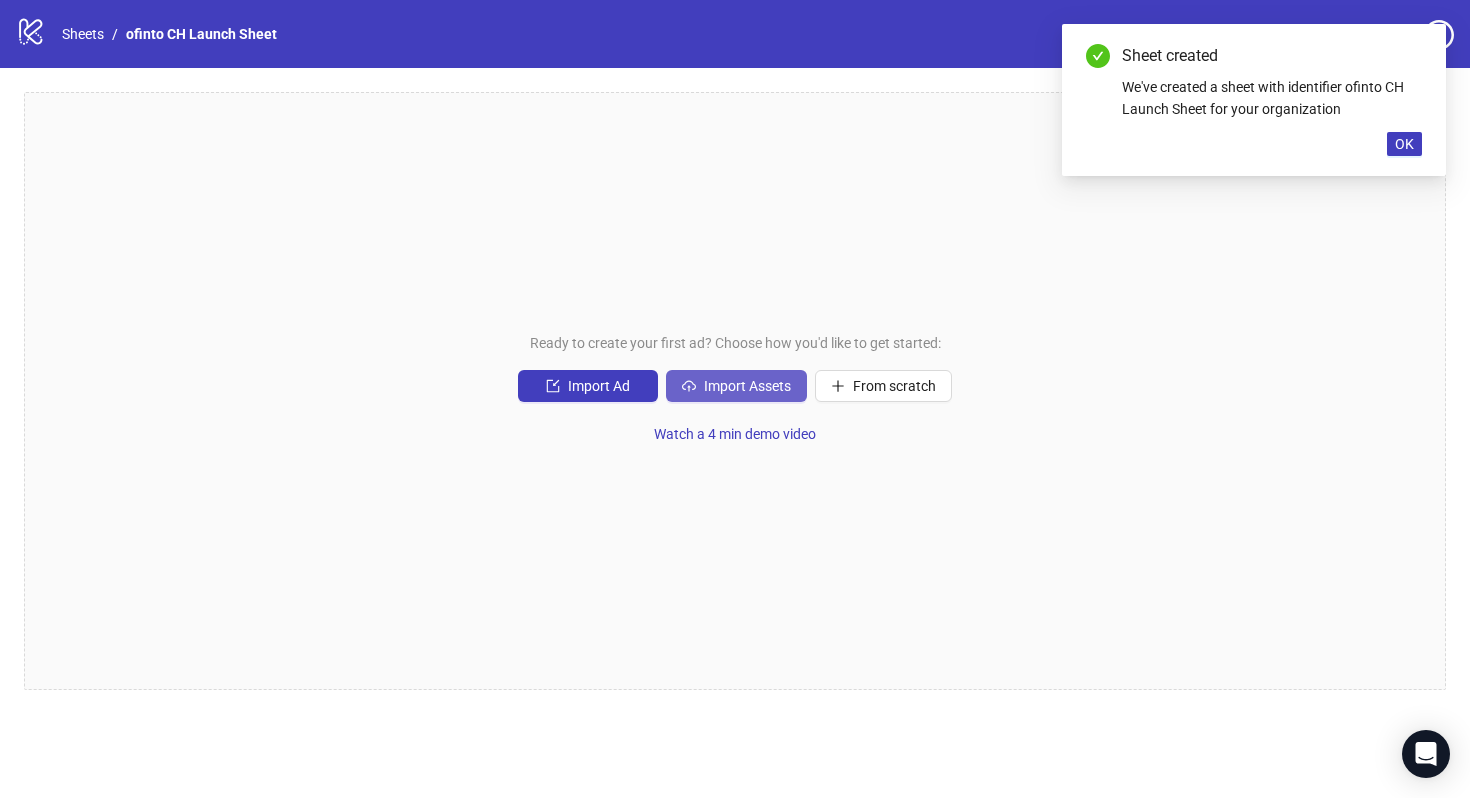 click on "Import Assets" at bounding box center (747, 386) 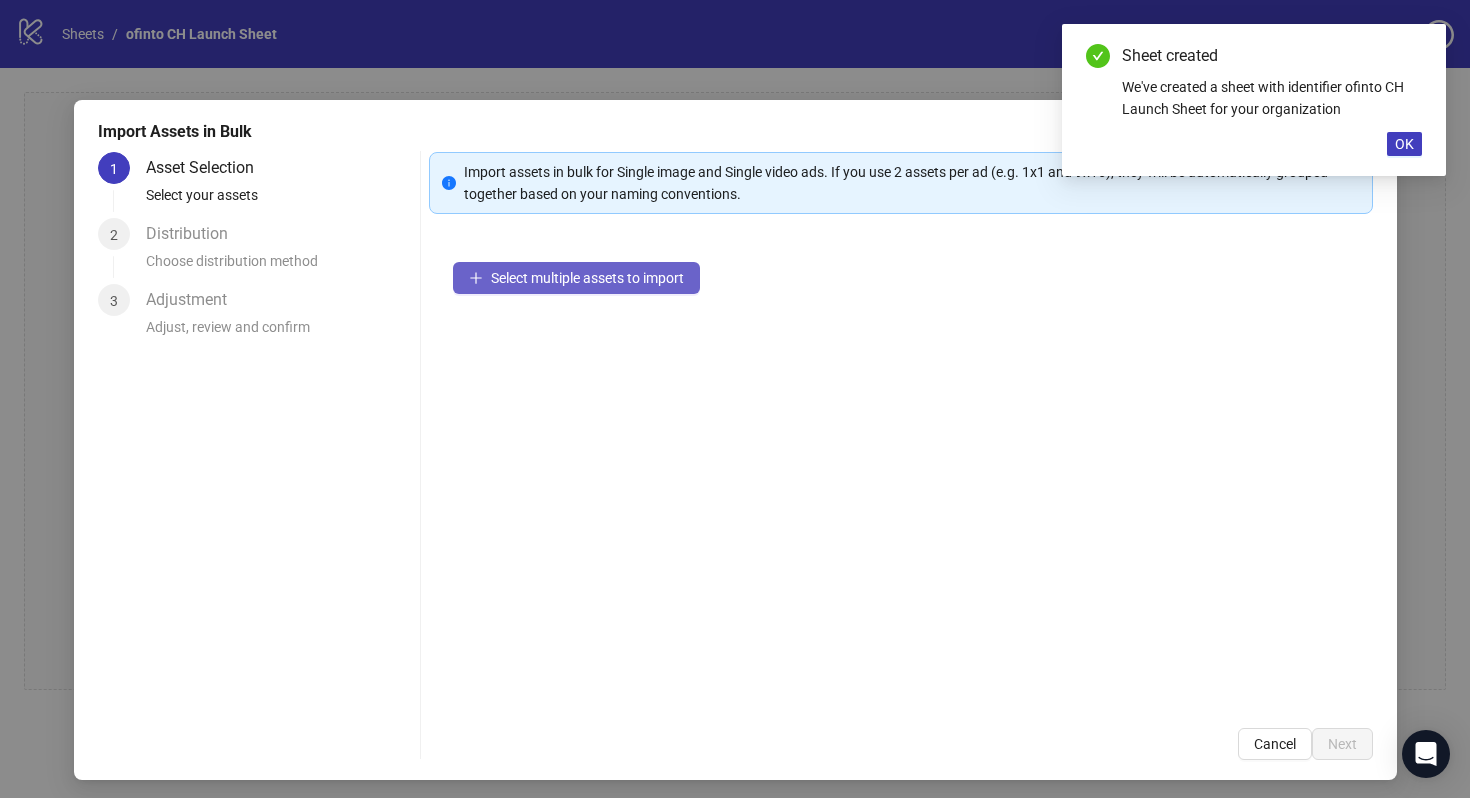 click on "Select multiple assets to import" at bounding box center (587, 278) 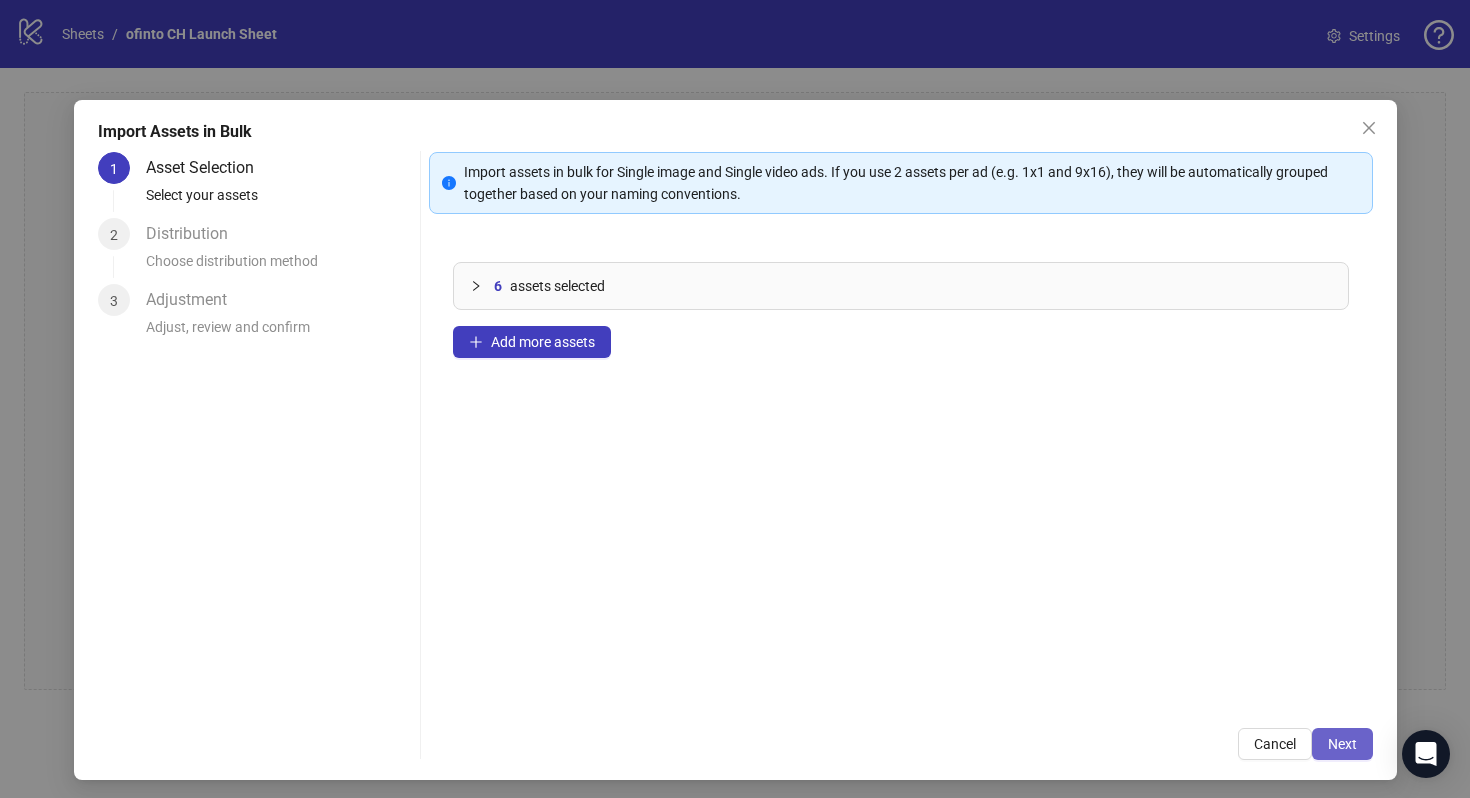click on "Next" at bounding box center (1342, 744) 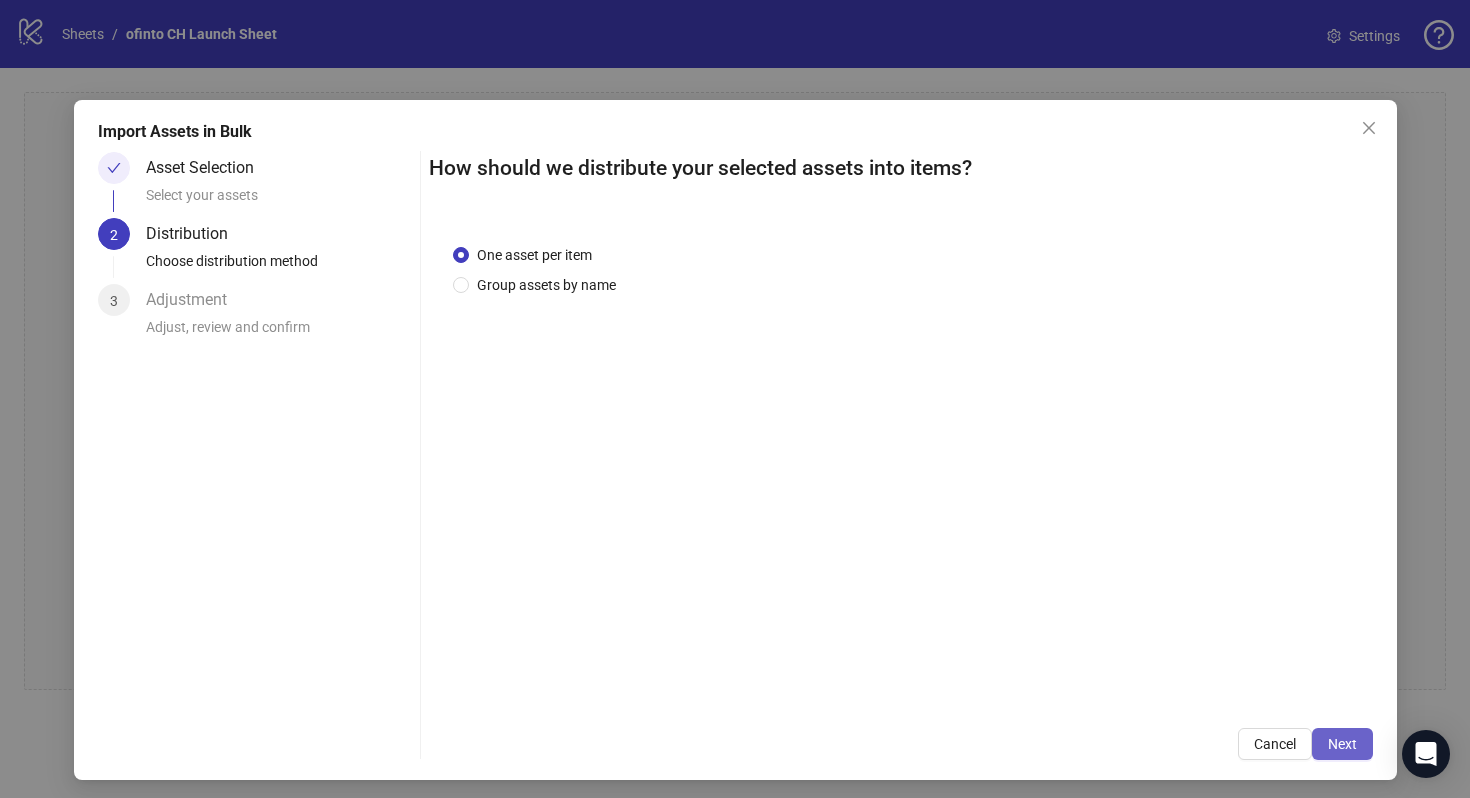 click on "Next" at bounding box center [1342, 744] 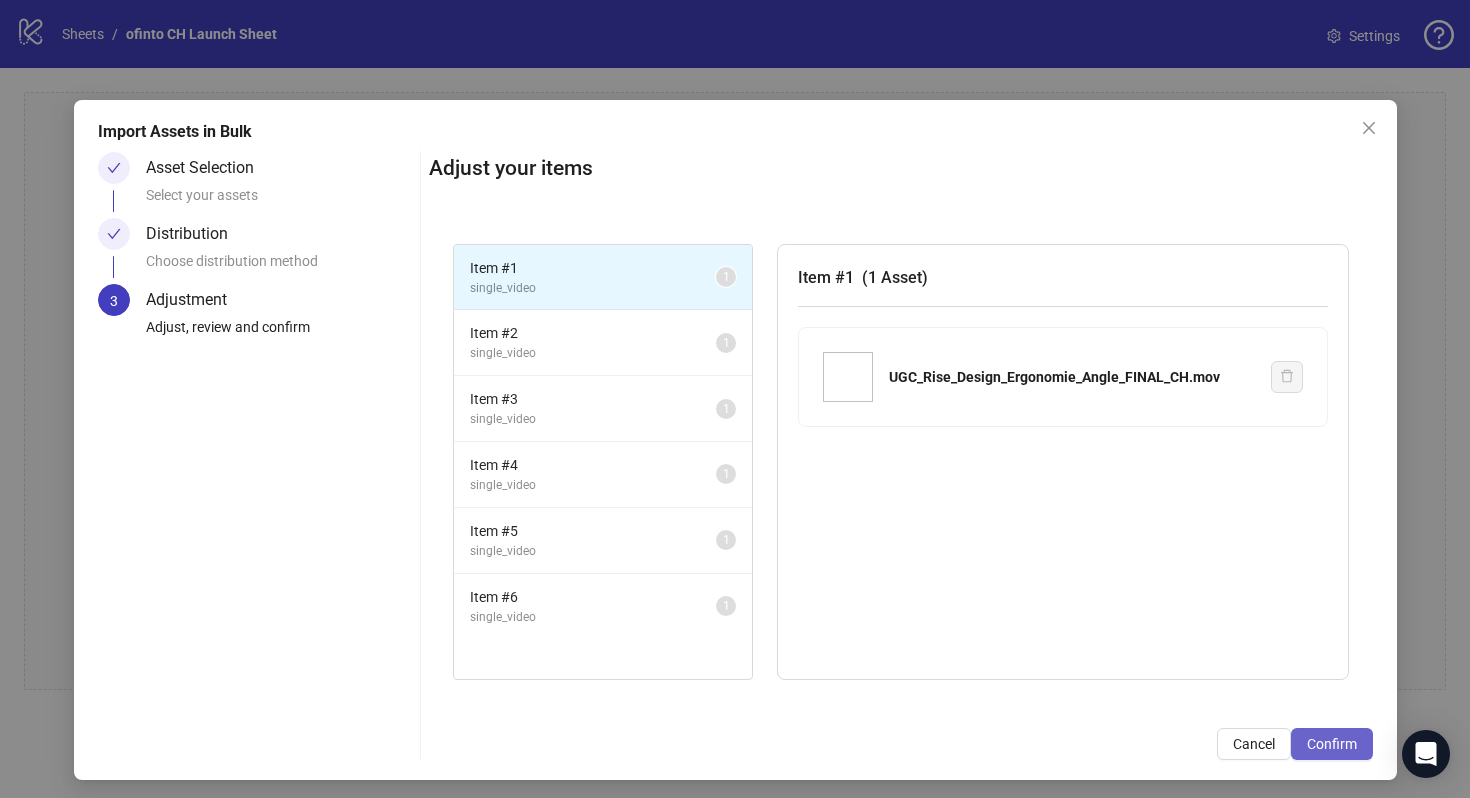 click on "Confirm" at bounding box center (1332, 744) 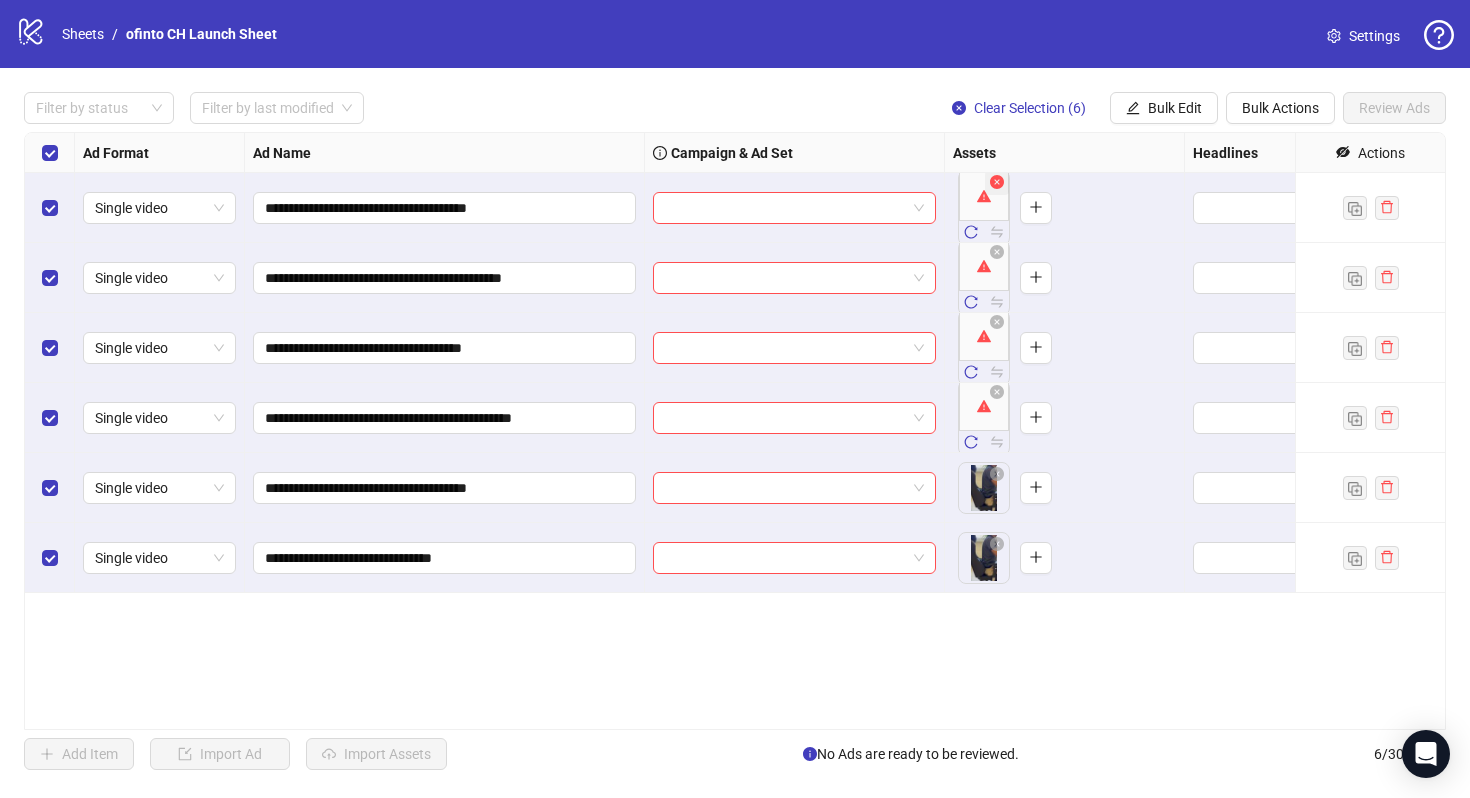 click 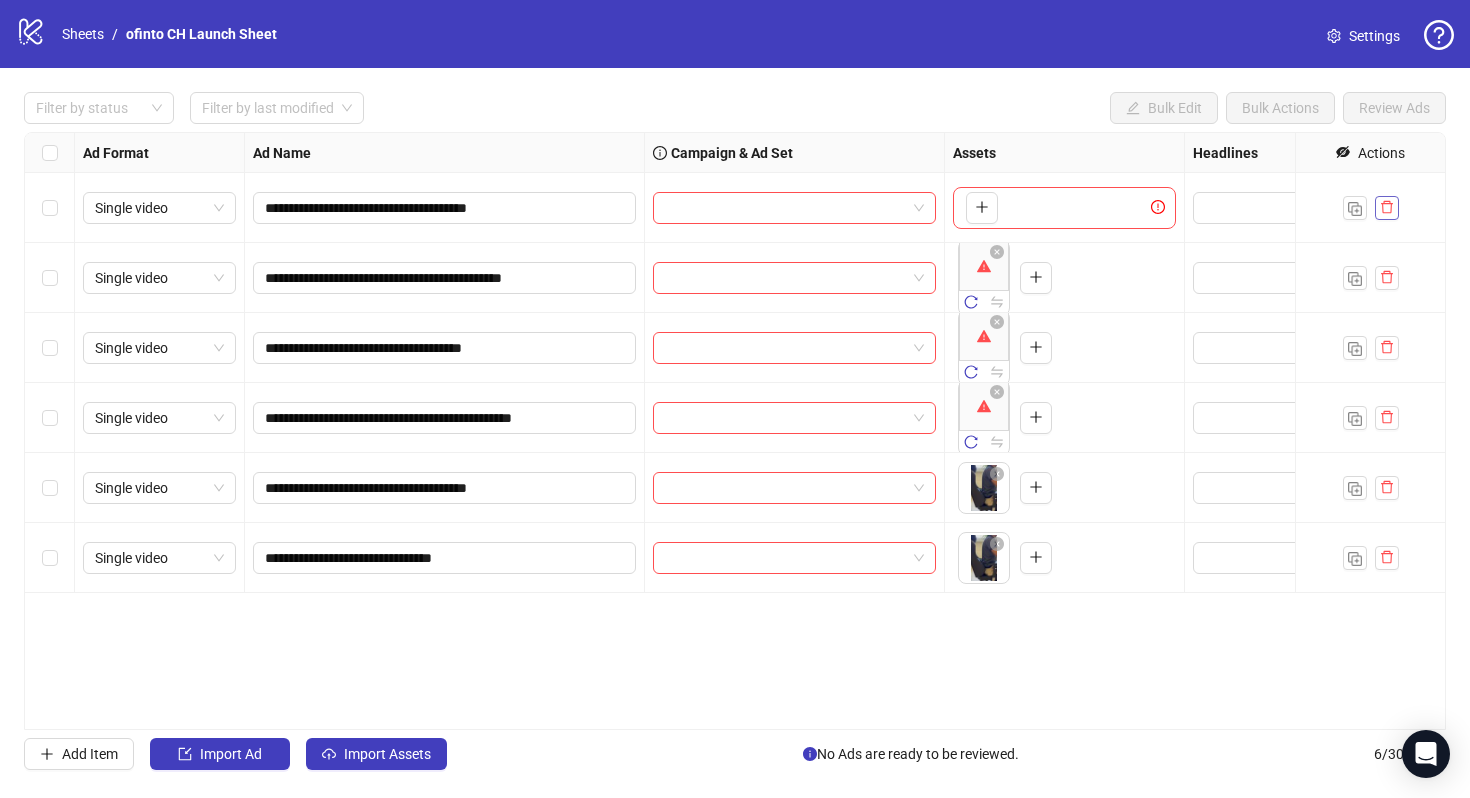 click 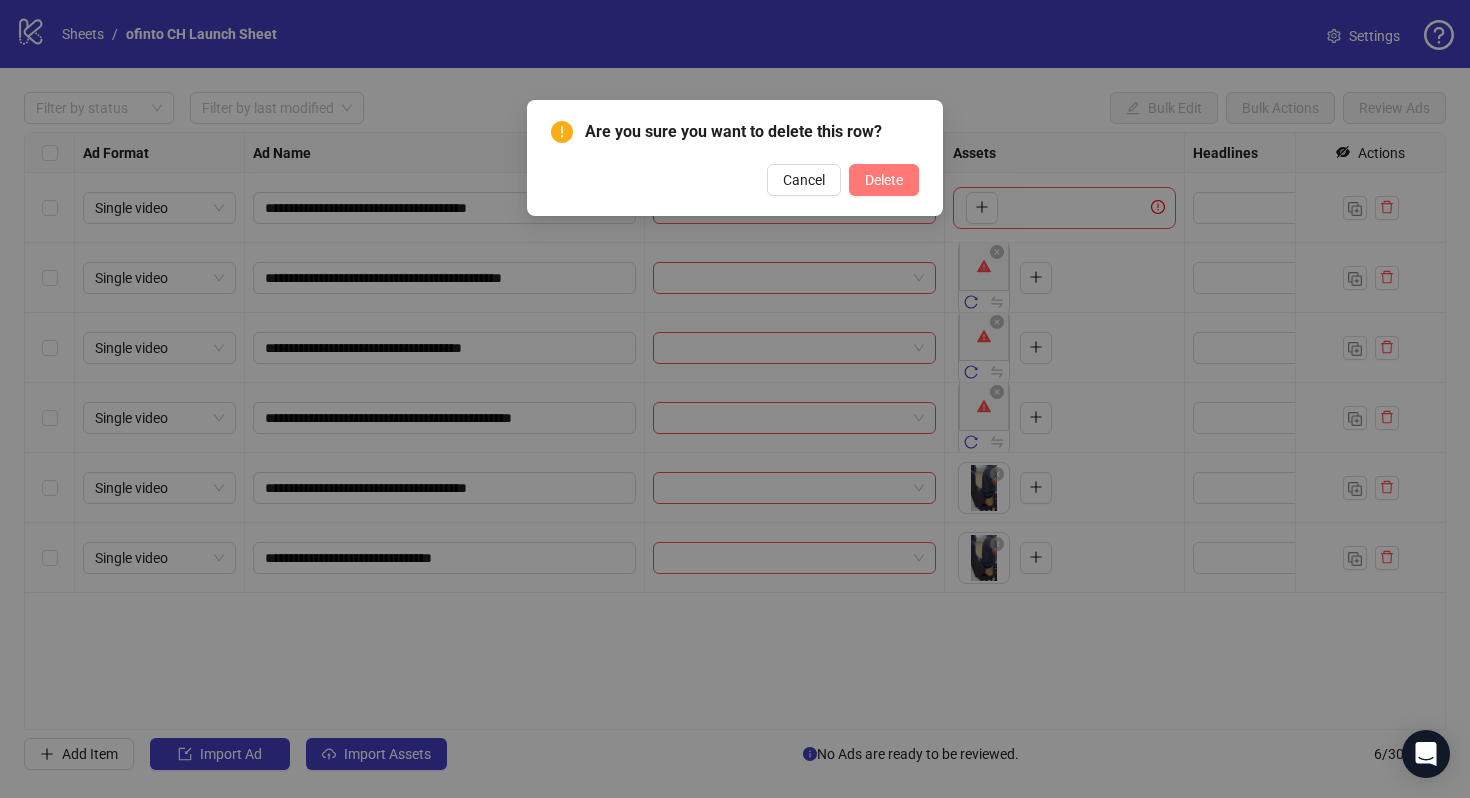 click on "Delete" at bounding box center [884, 180] 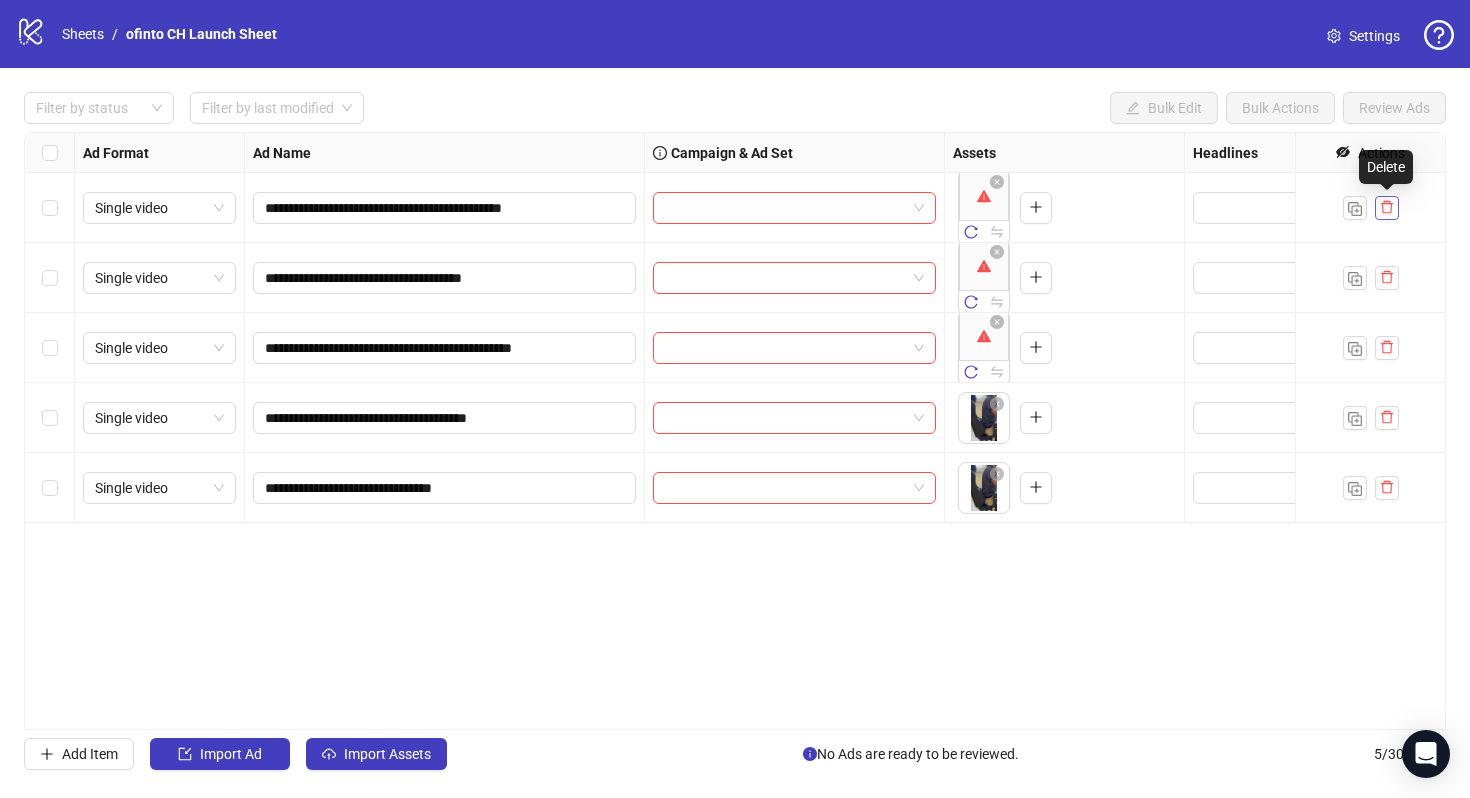 click 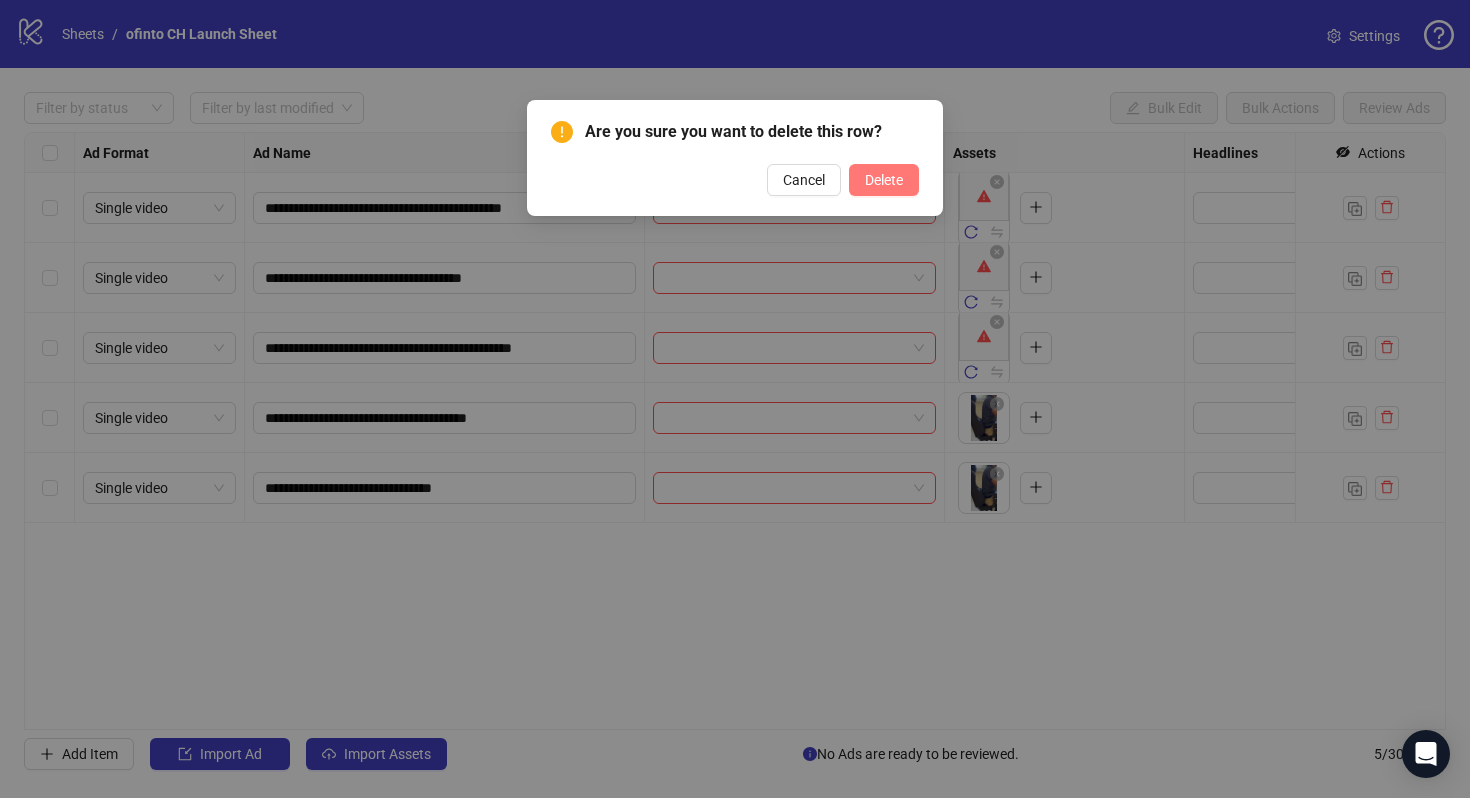 click on "Delete" at bounding box center [884, 180] 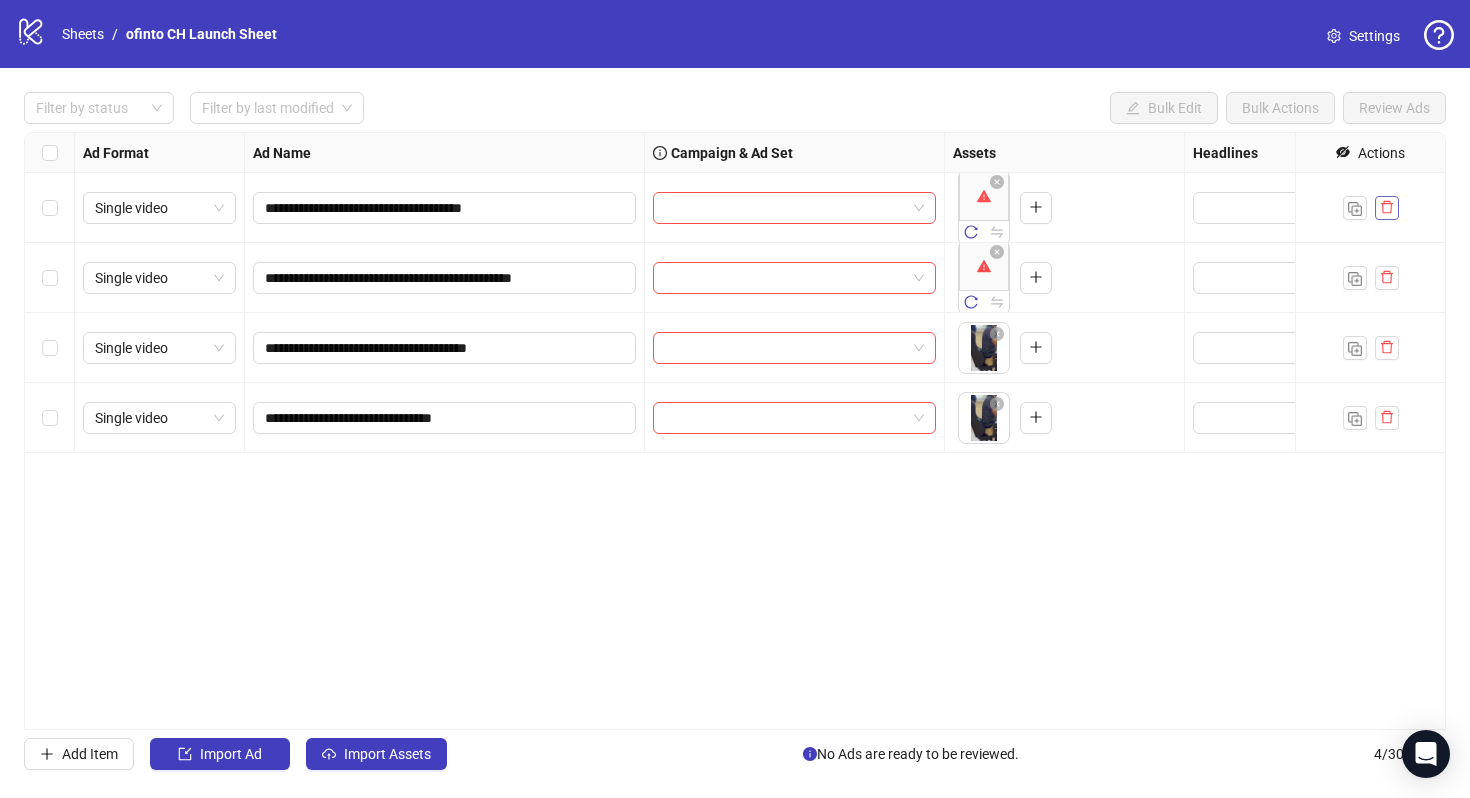 click 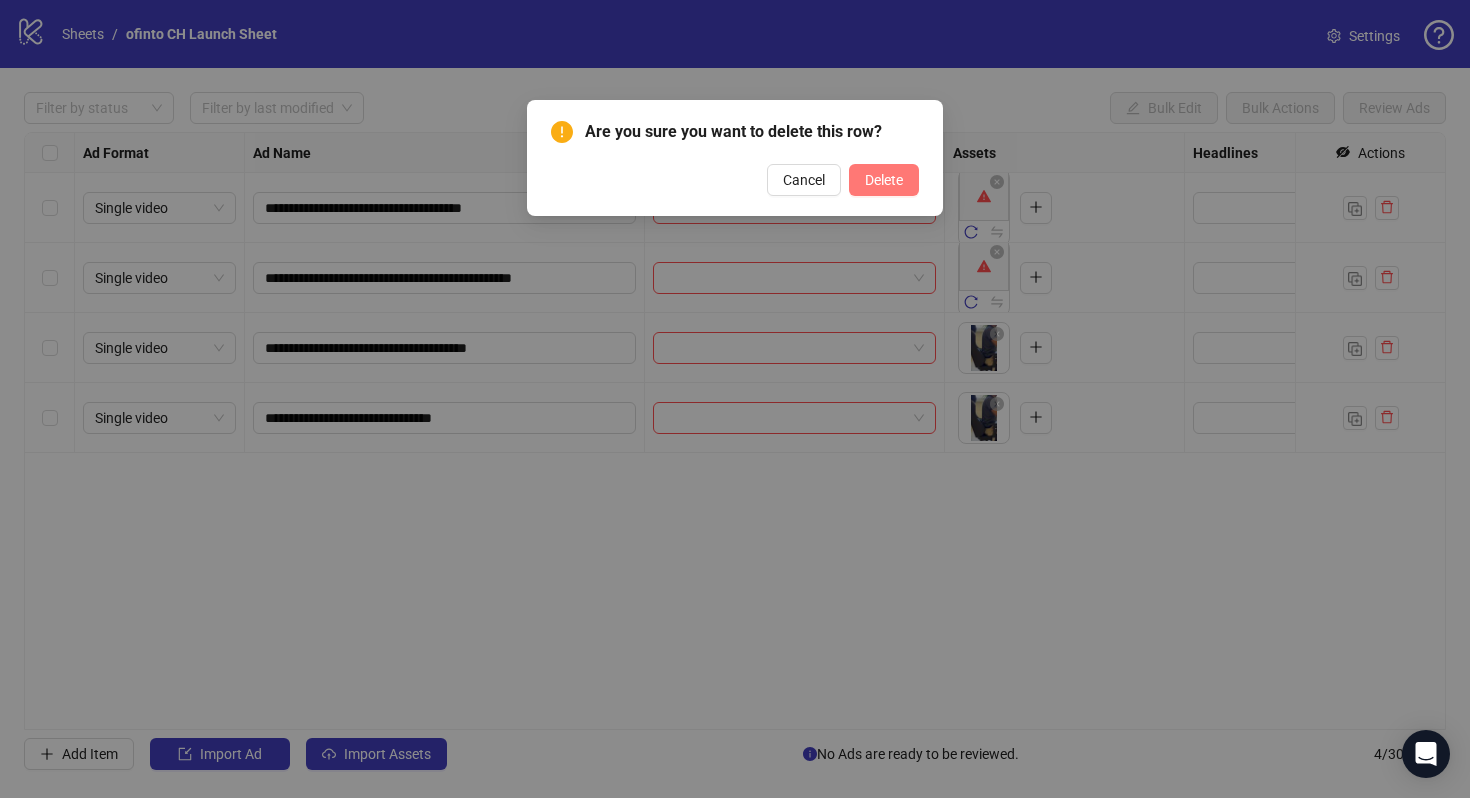 click on "Delete" at bounding box center [884, 180] 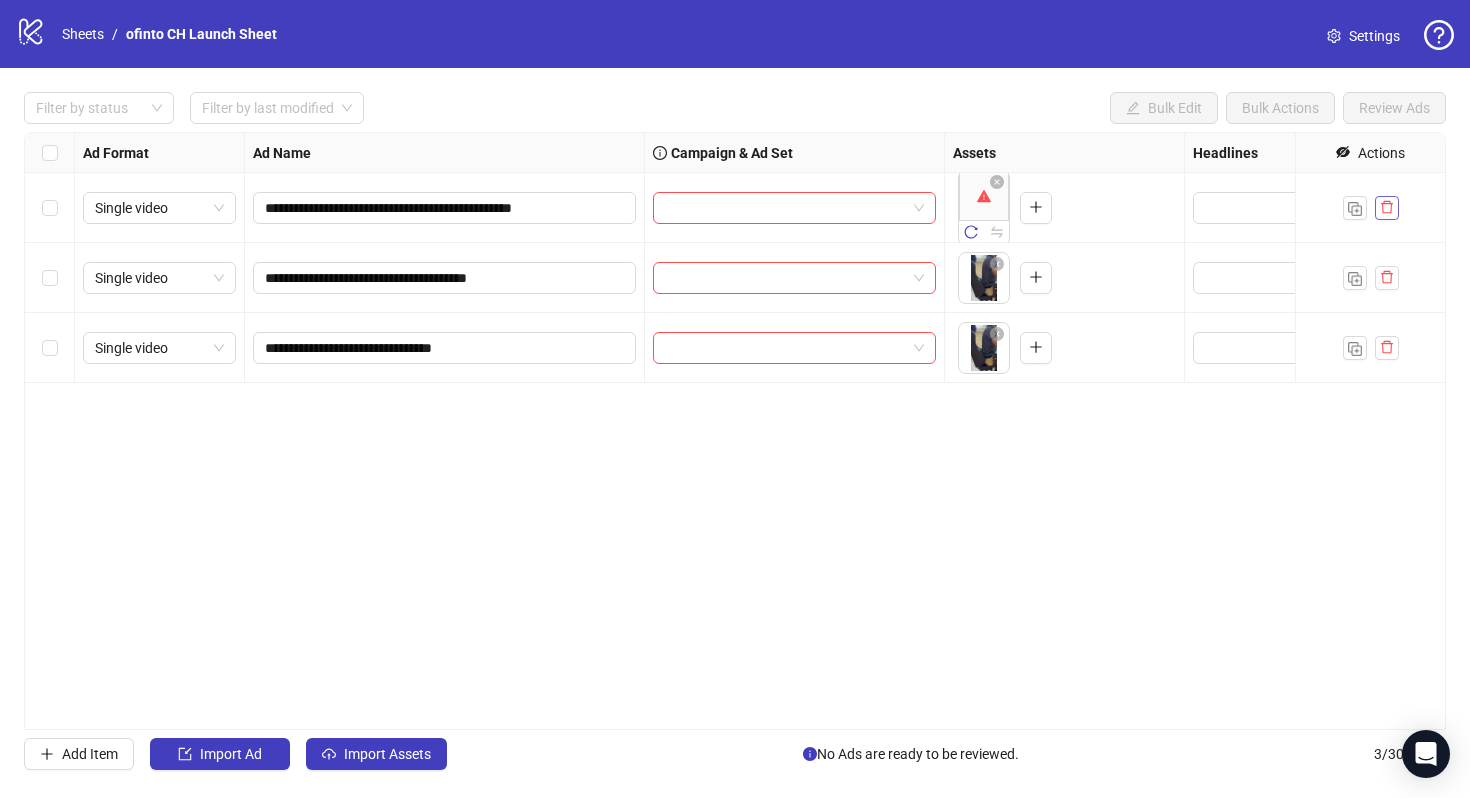click 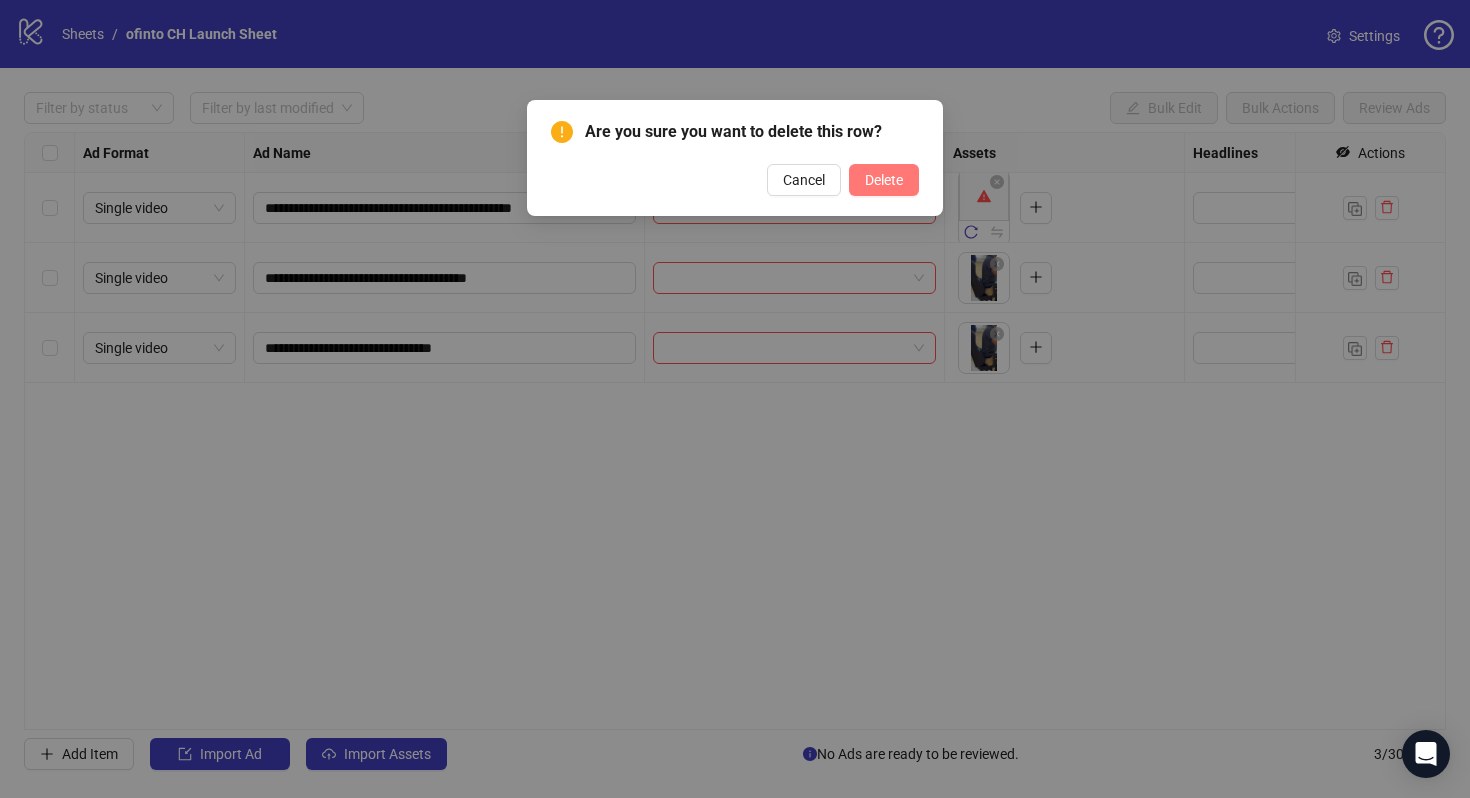 click on "Delete" at bounding box center (884, 180) 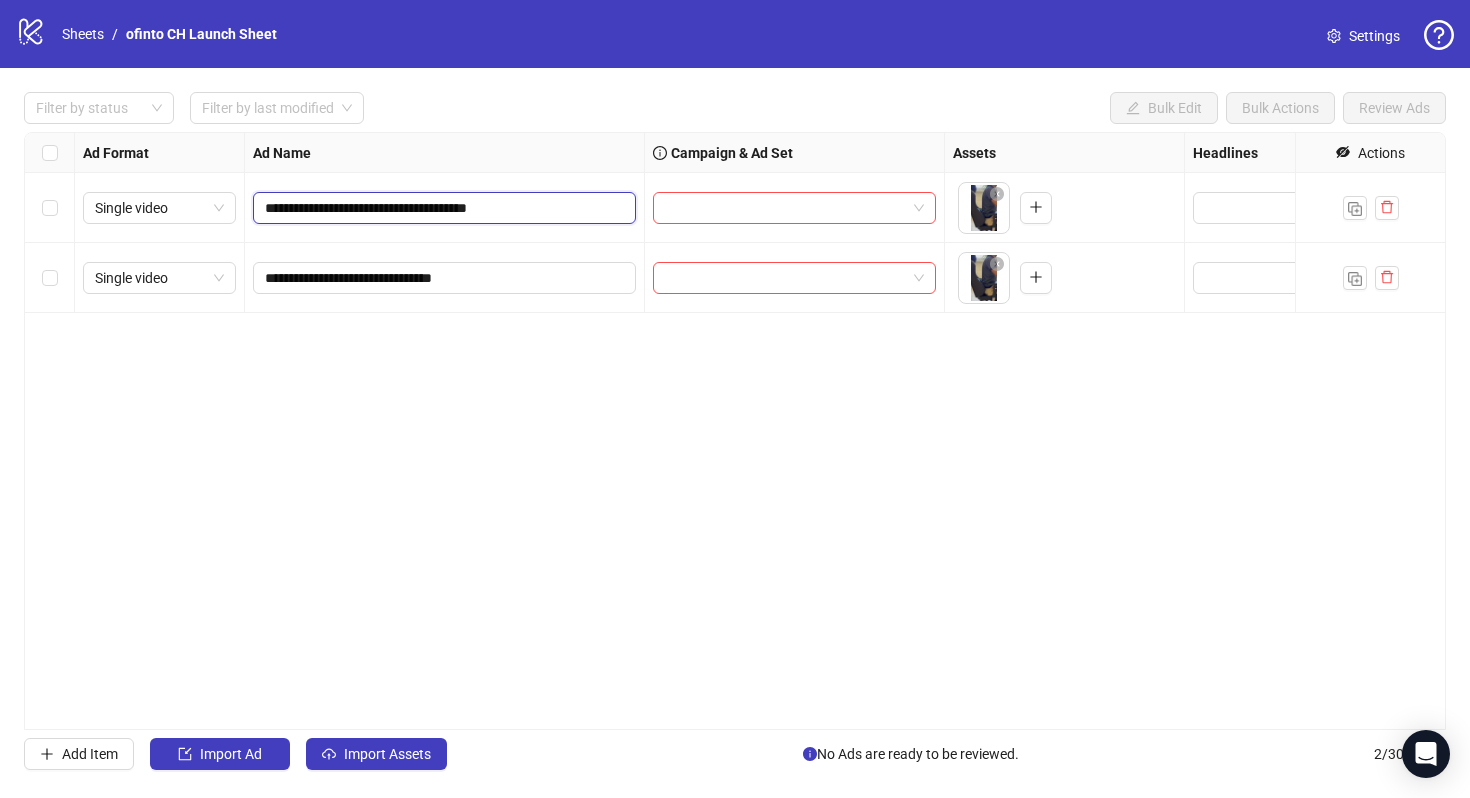 click on "**********" at bounding box center (442, 208) 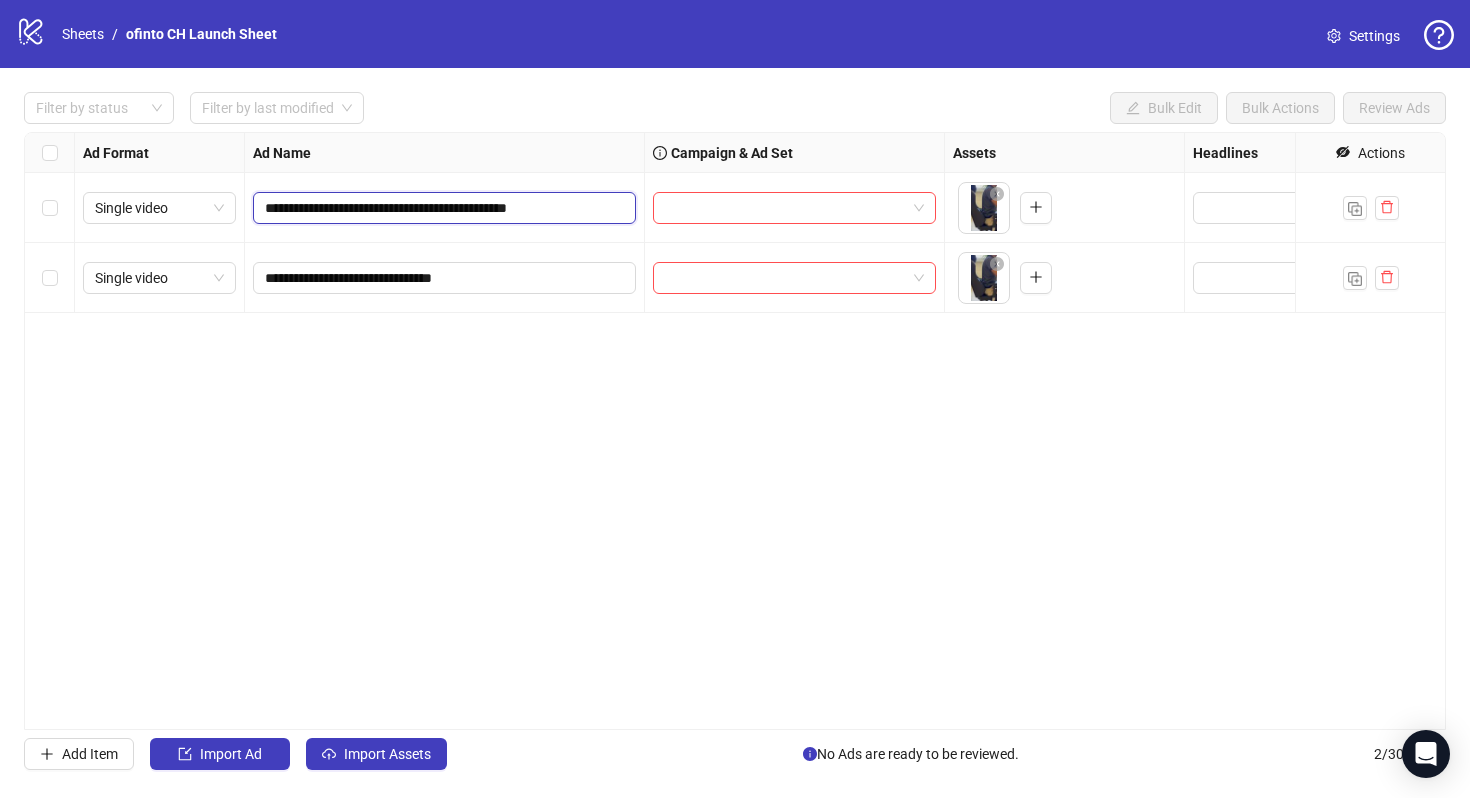 type on "**********" 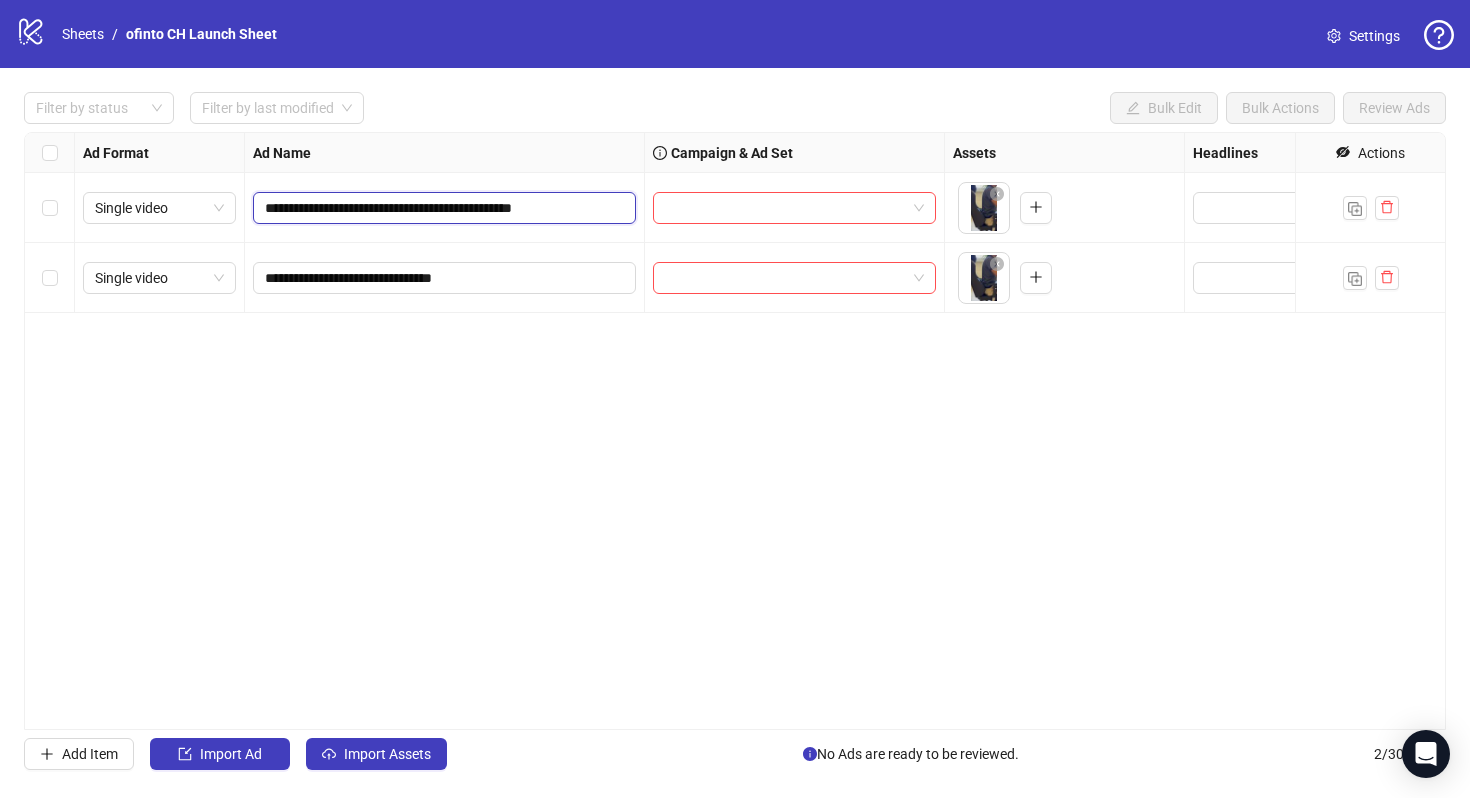 click on "**********" at bounding box center [442, 208] 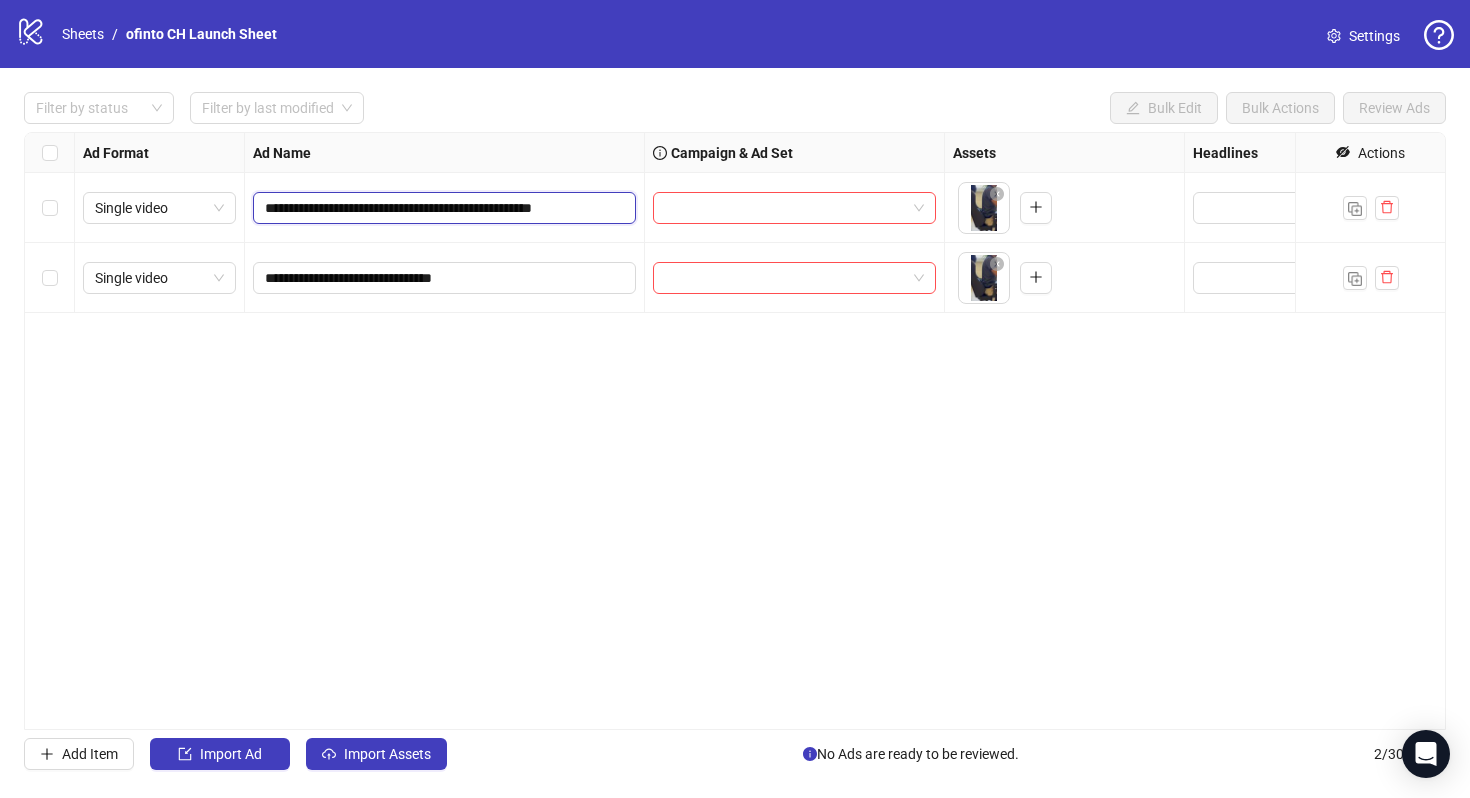 type on "**********" 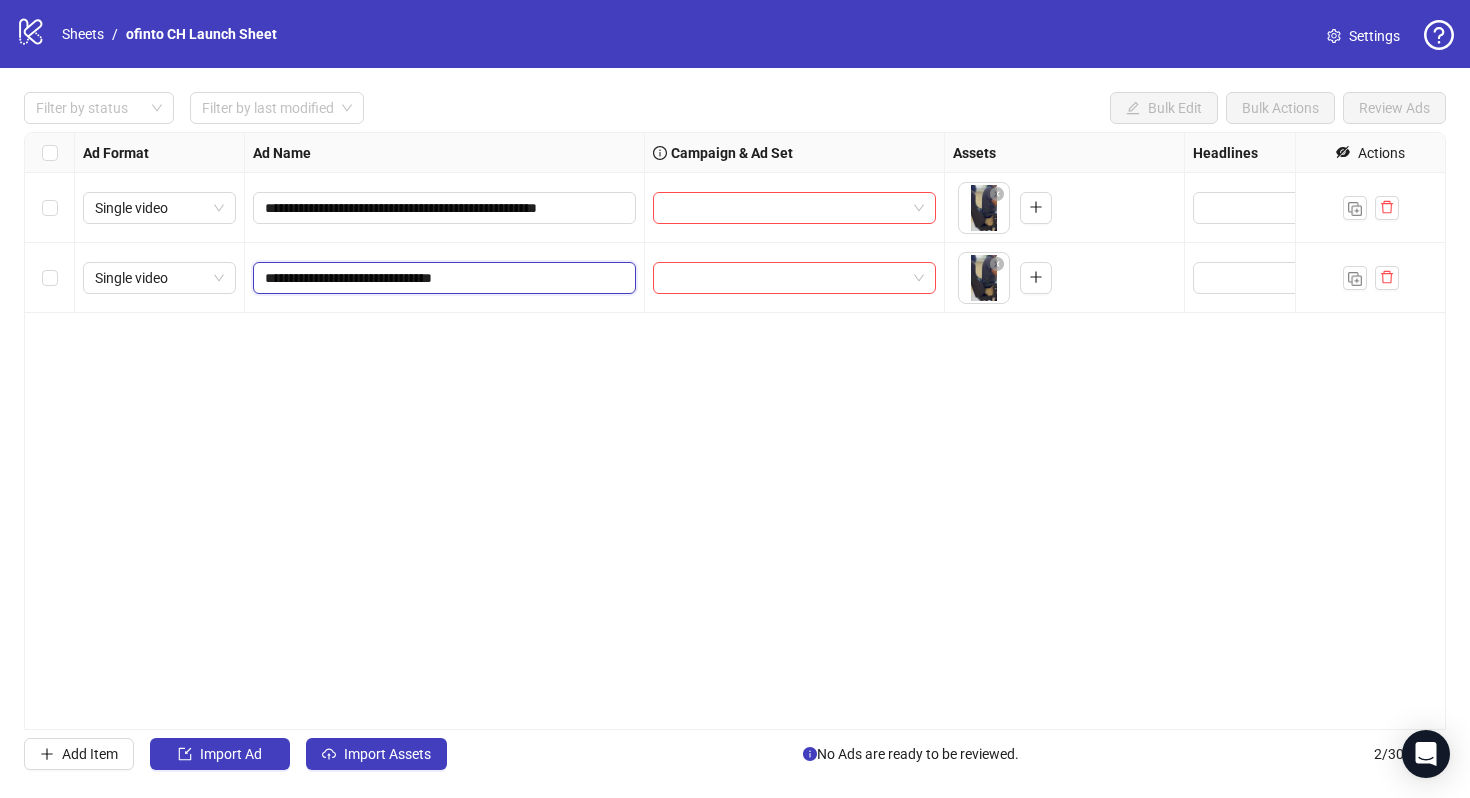 click on "**********" at bounding box center [442, 278] 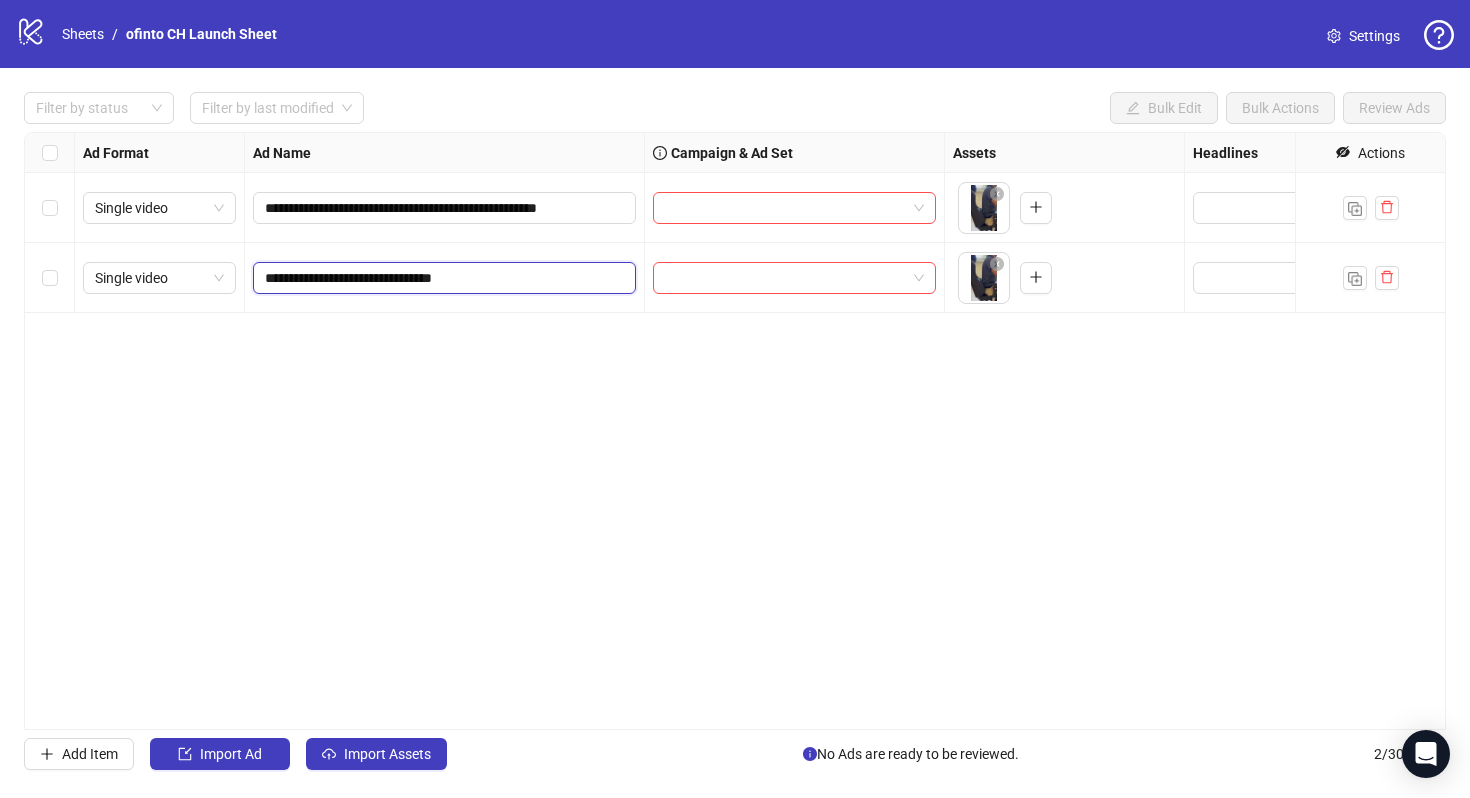 paste on "**********" 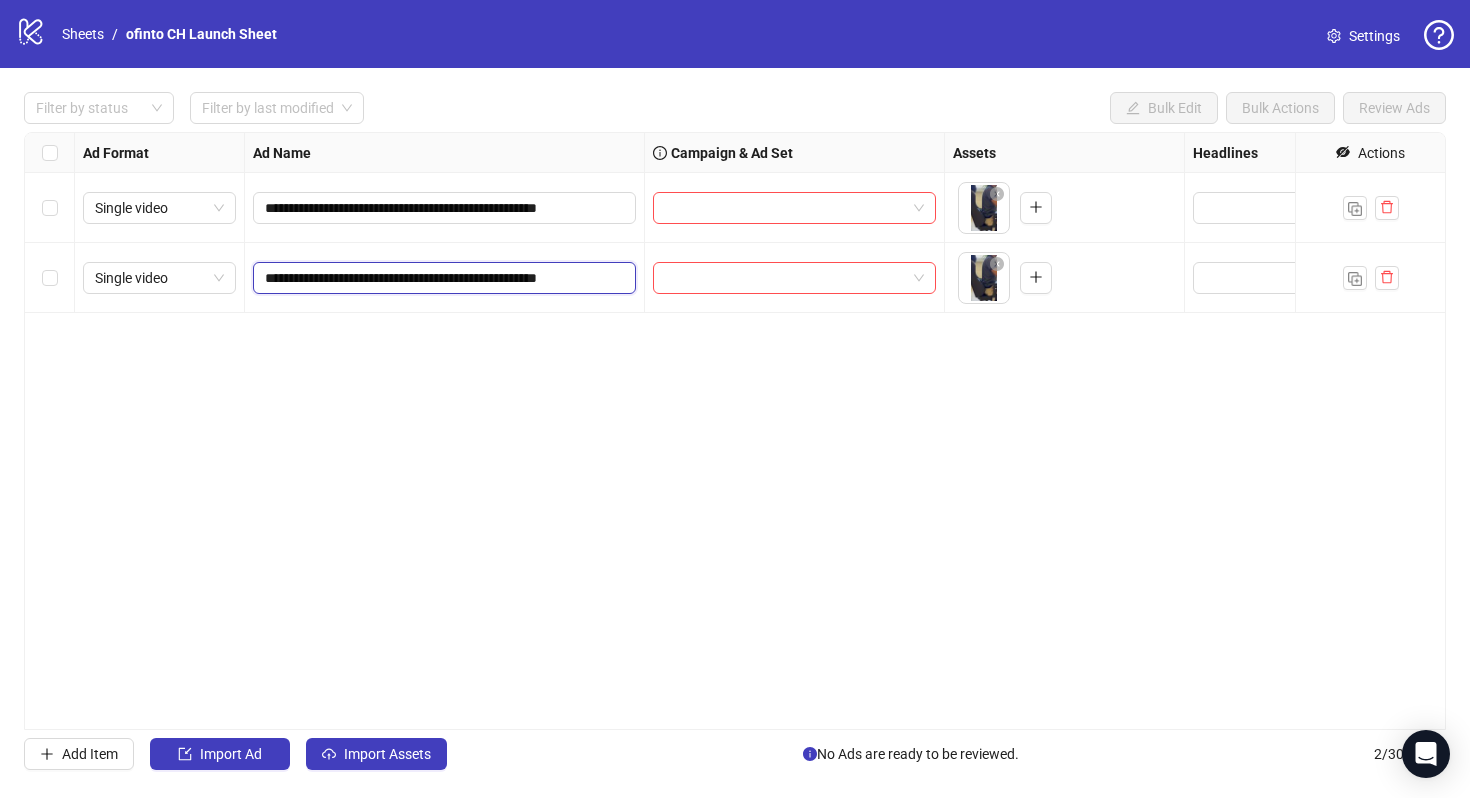 scroll, scrollTop: 0, scrollLeft: 11, axis: horizontal 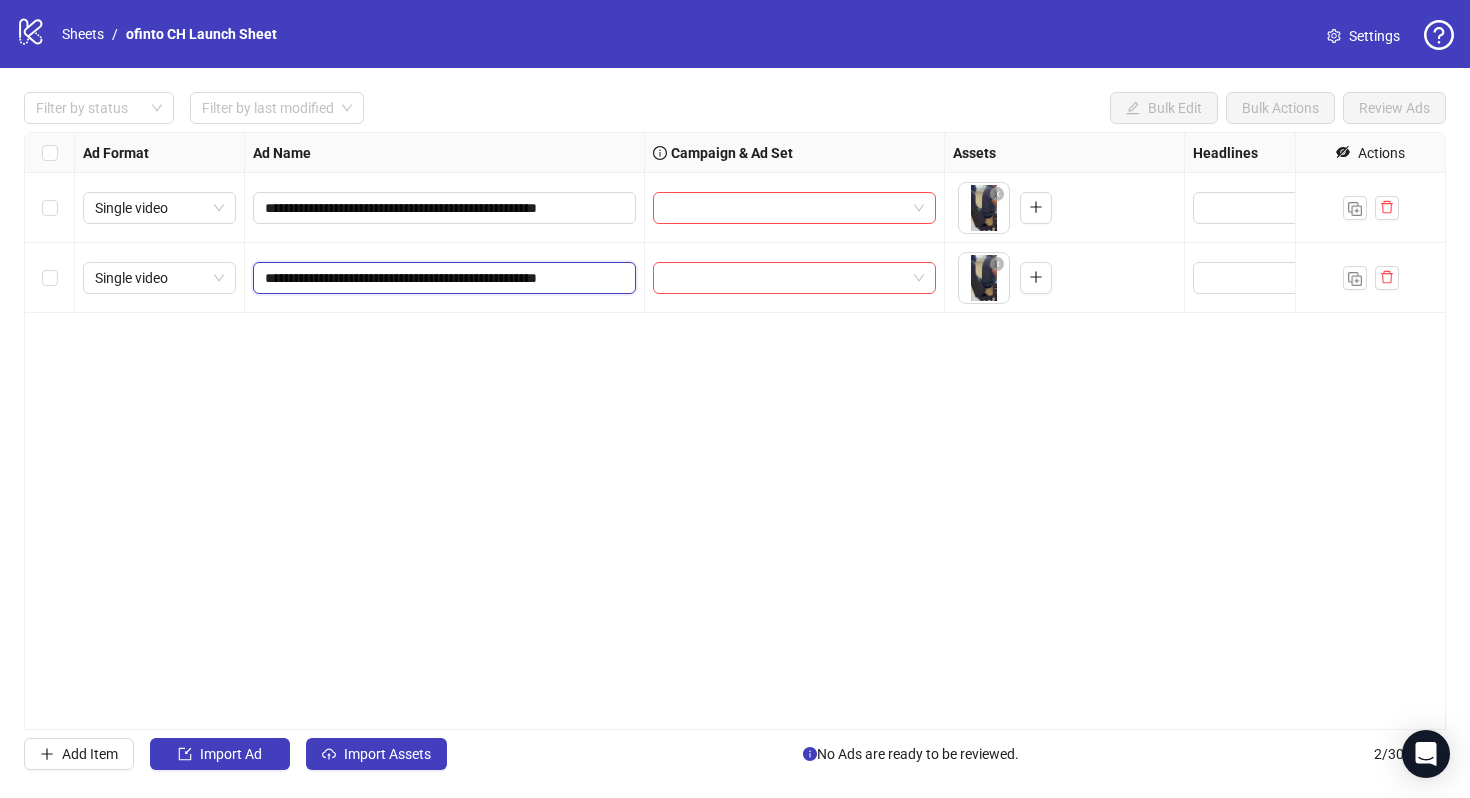 drag, startPoint x: 509, startPoint y: 279, endPoint x: 469, endPoint y: 279, distance: 40 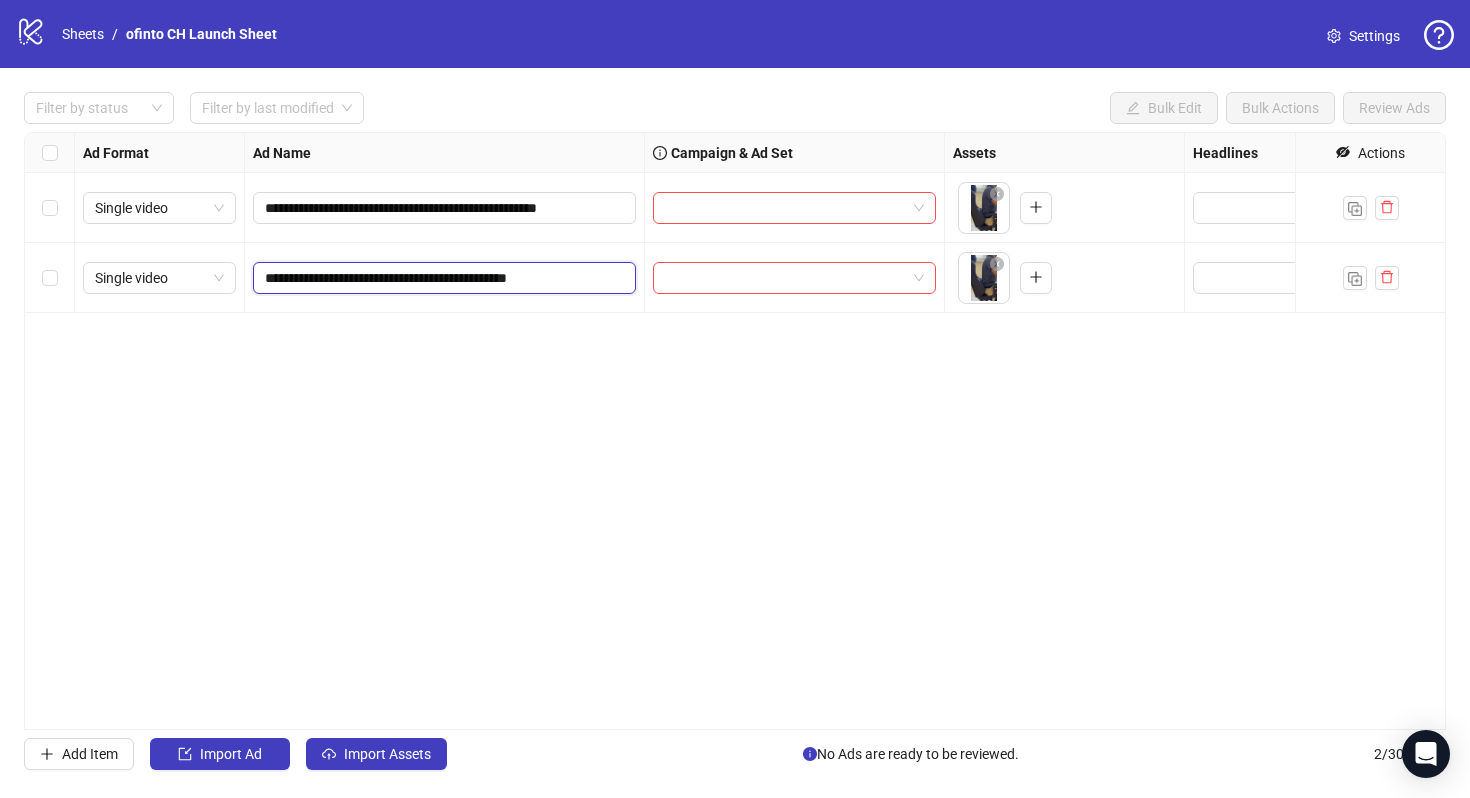 scroll, scrollTop: 0, scrollLeft: 0, axis: both 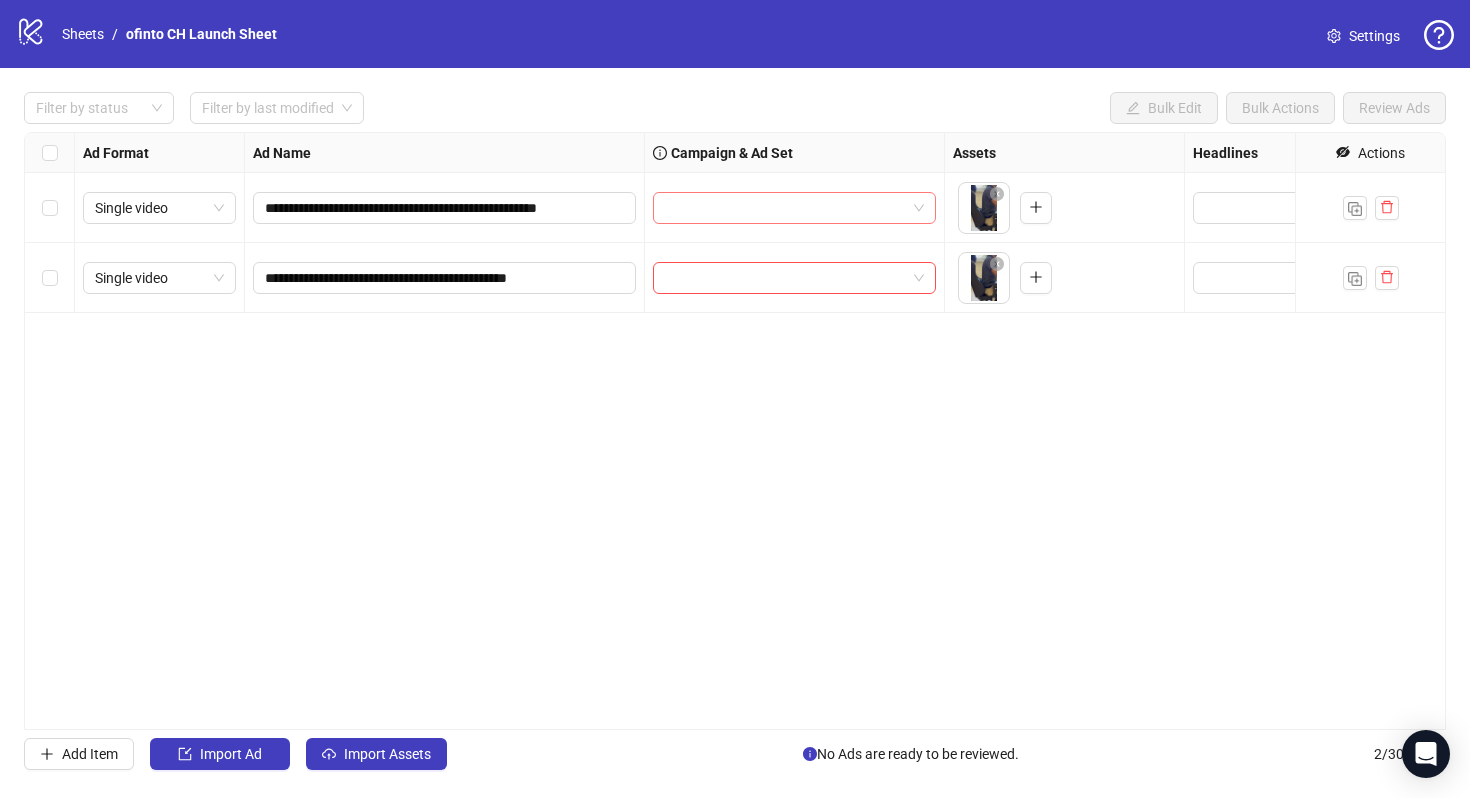 click at bounding box center (785, 208) 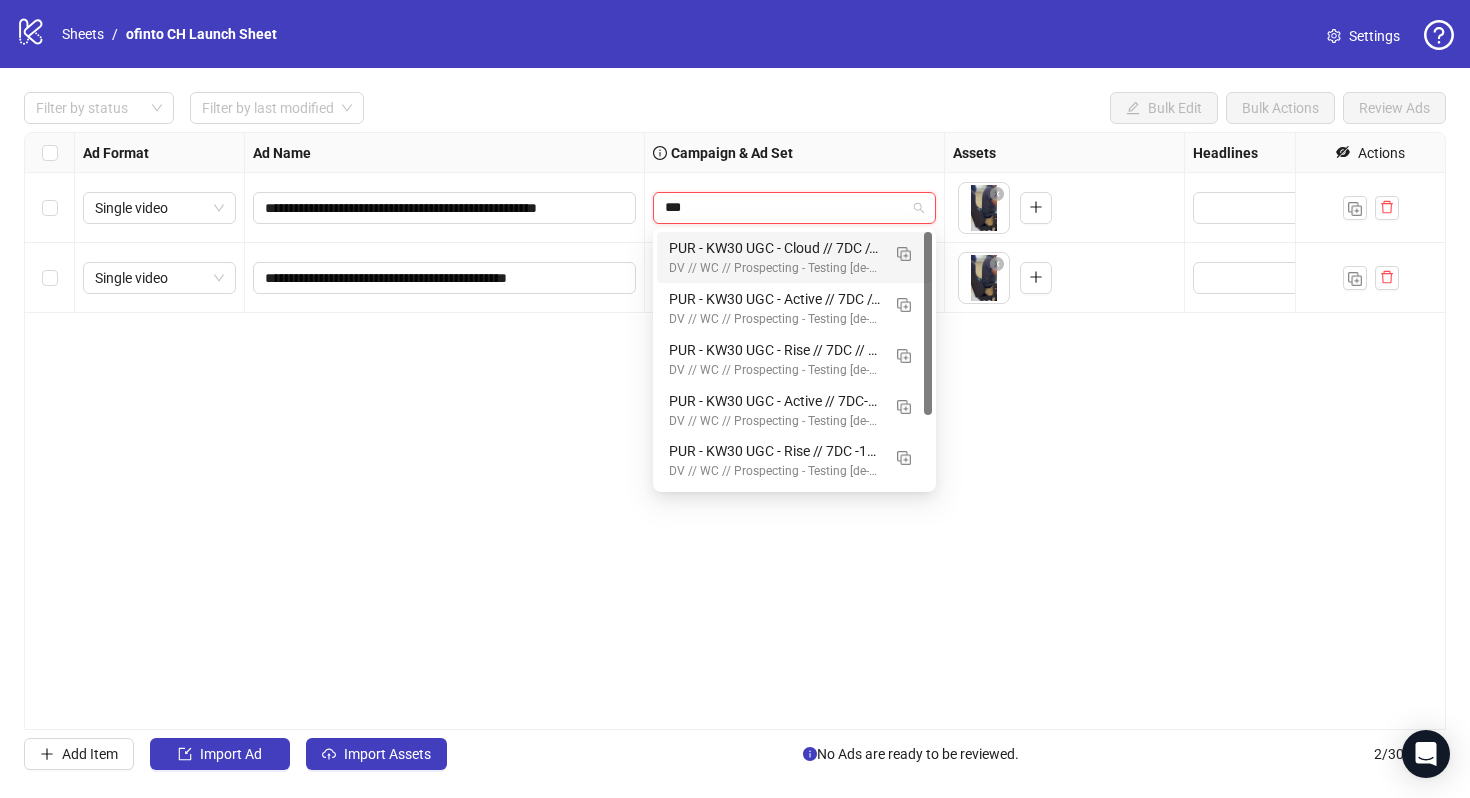 type on "****" 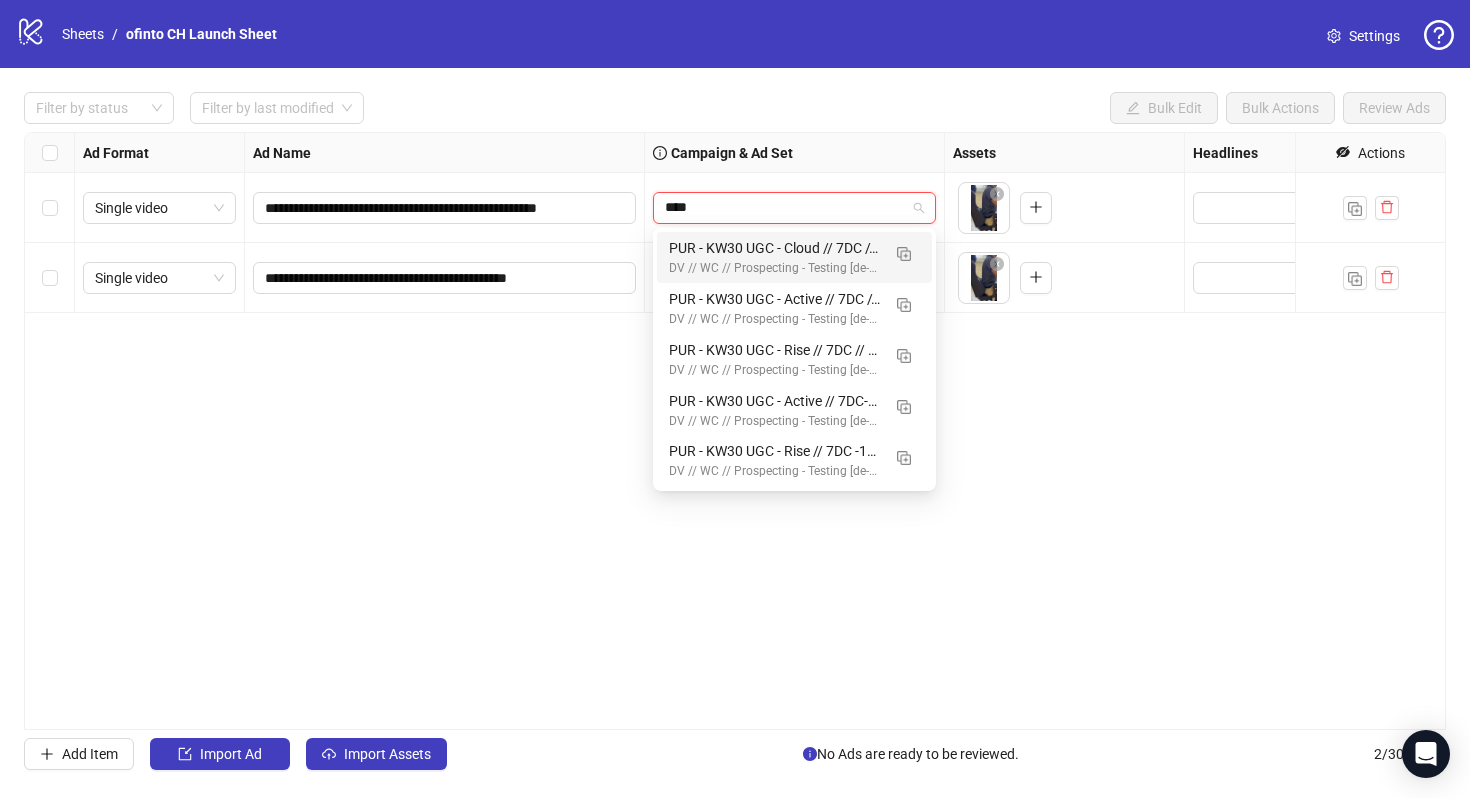 type 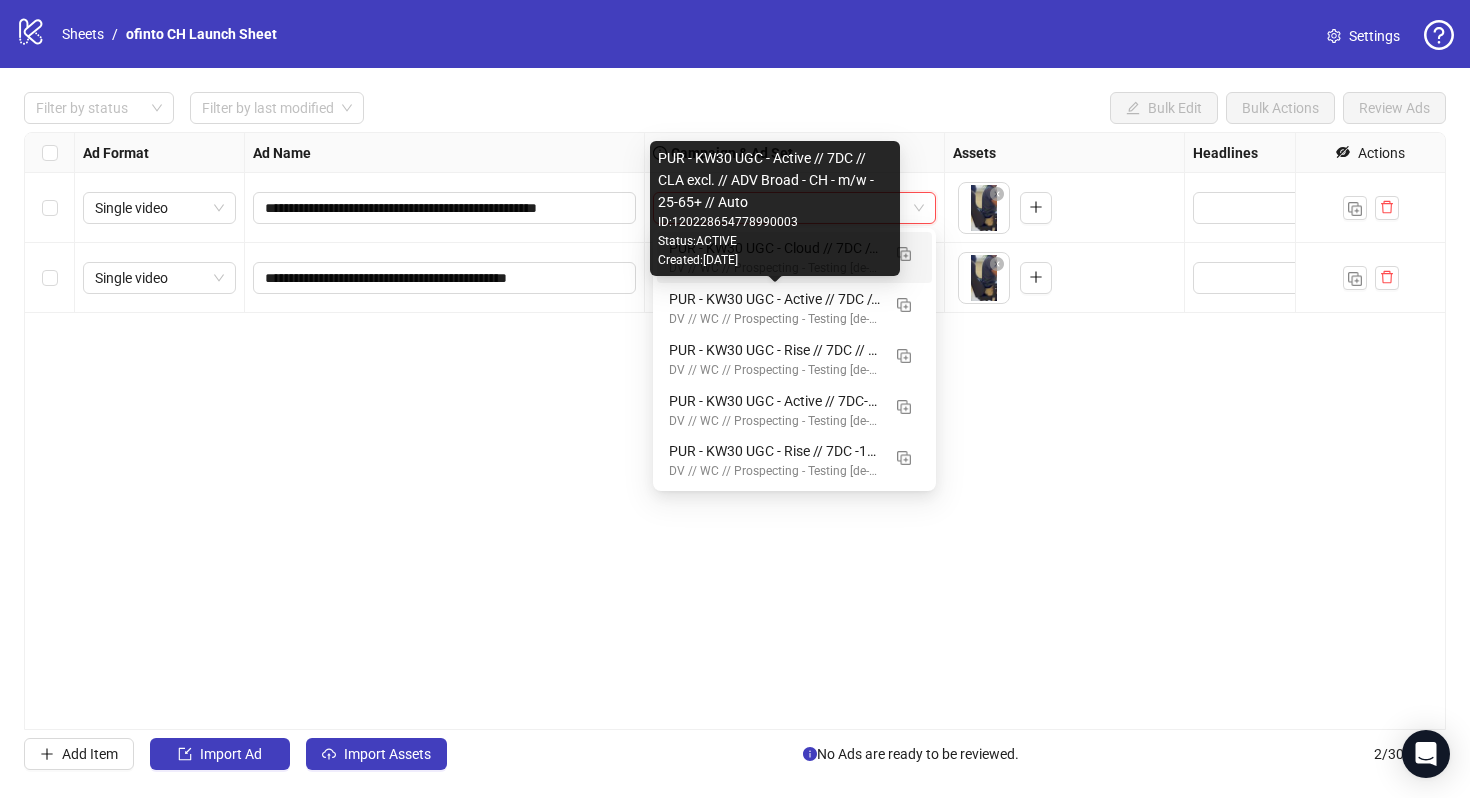 click on "Created:  [DATE]" at bounding box center (775, 260) 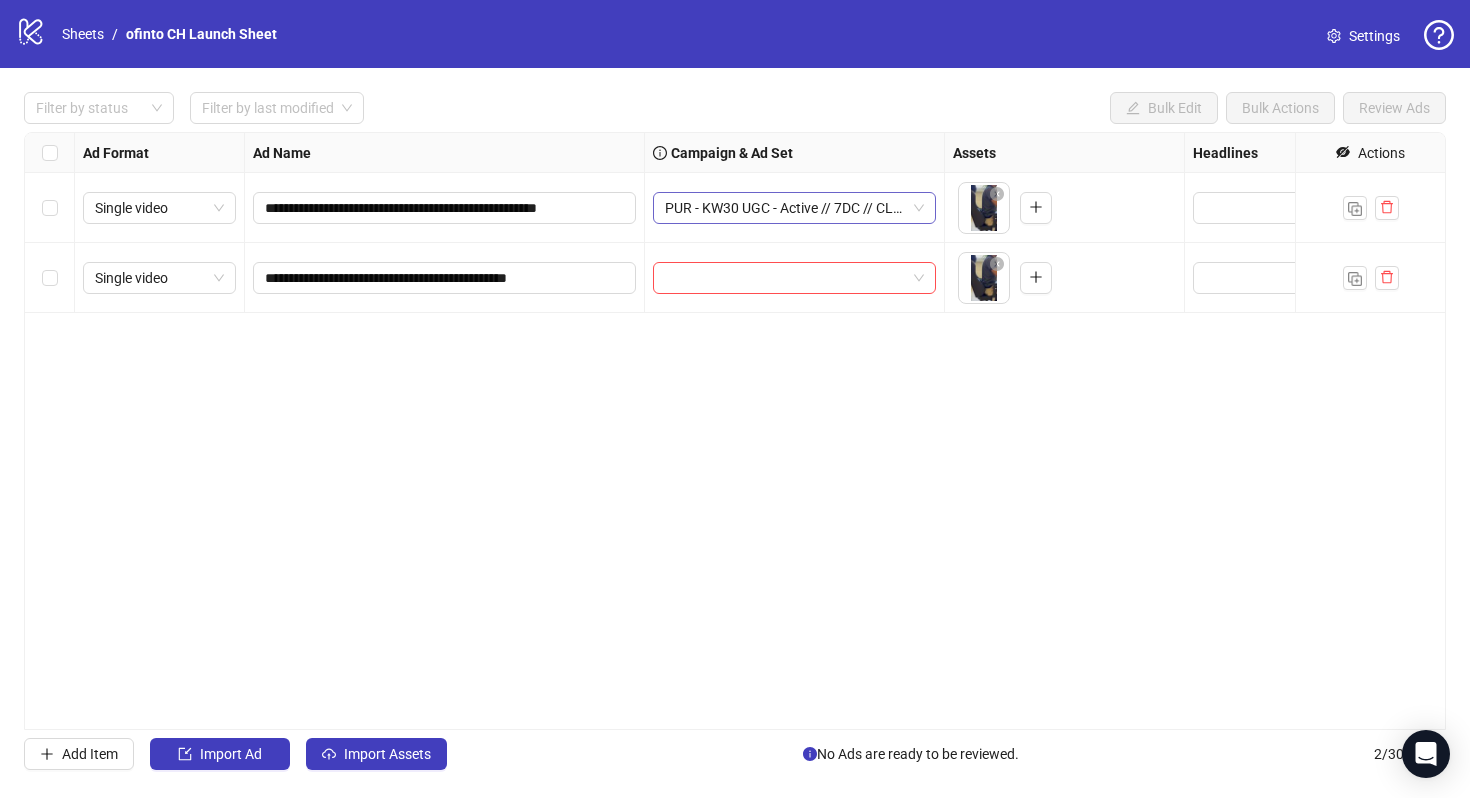click on "PUR - KW30 UGC - Active // 7DC // CLA excl. // ADV Broad - CH - m/w - 25-65+ // Auto" at bounding box center (794, 208) 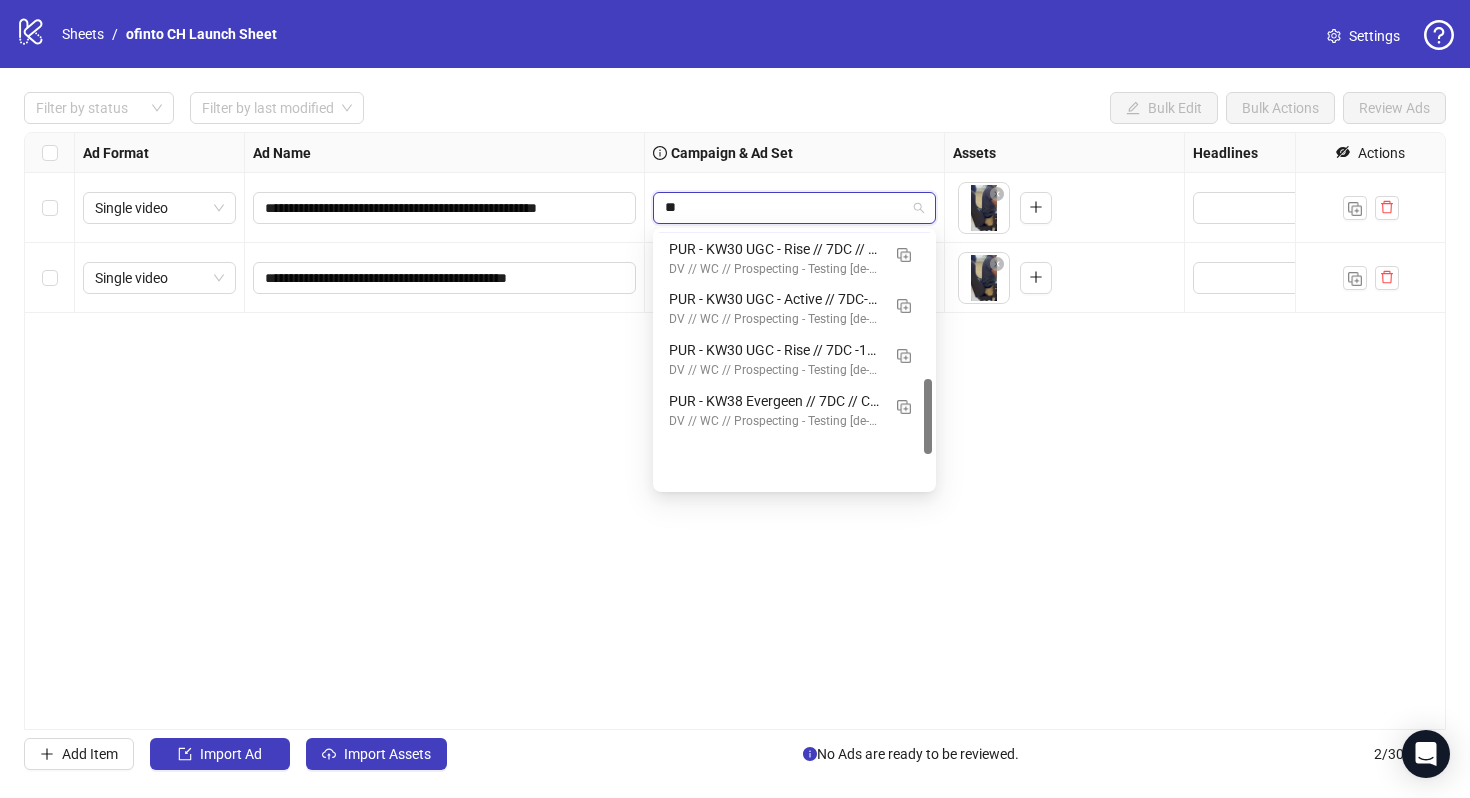 scroll, scrollTop: 497, scrollLeft: 0, axis: vertical 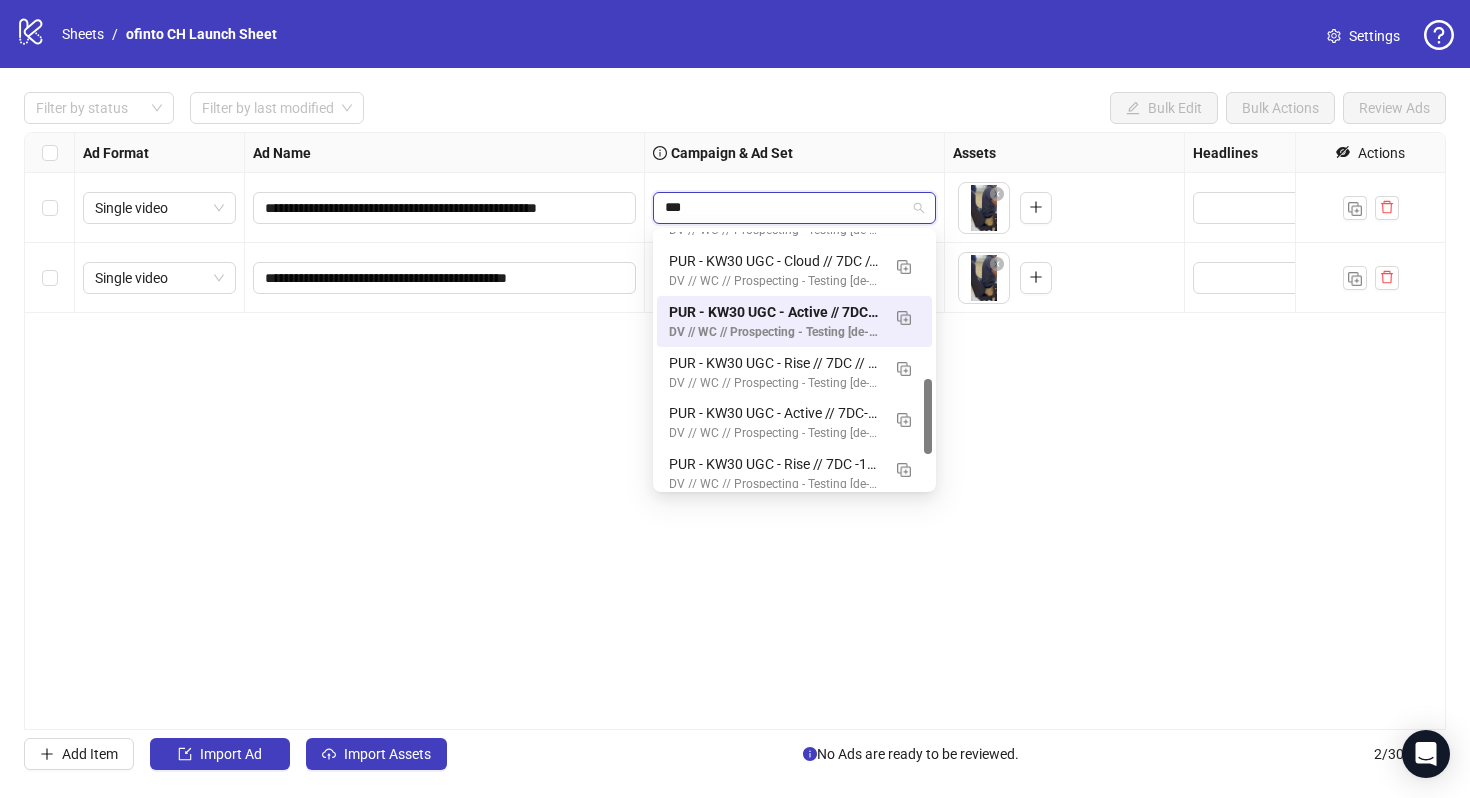 type on "****" 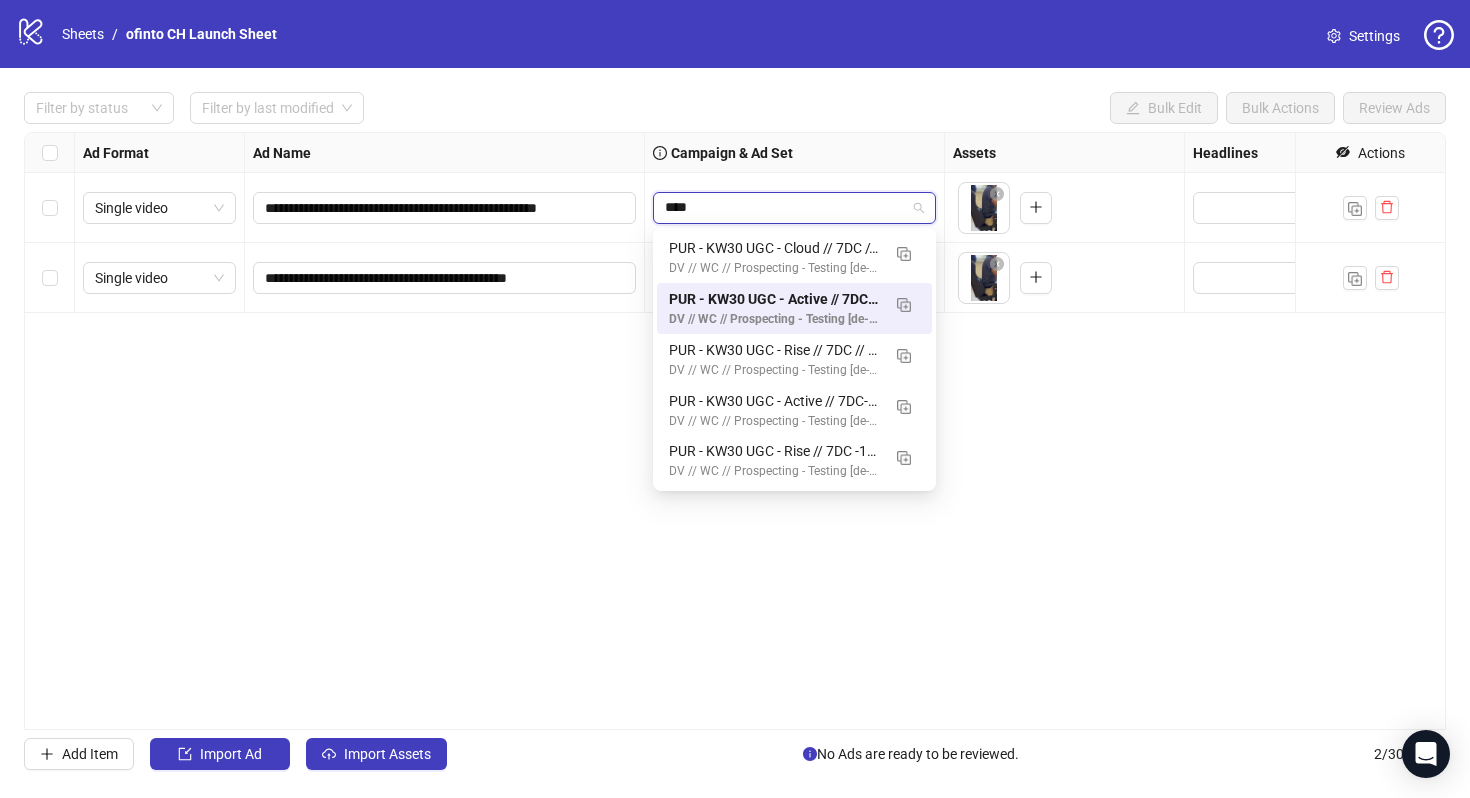scroll, scrollTop: 0, scrollLeft: 0, axis: both 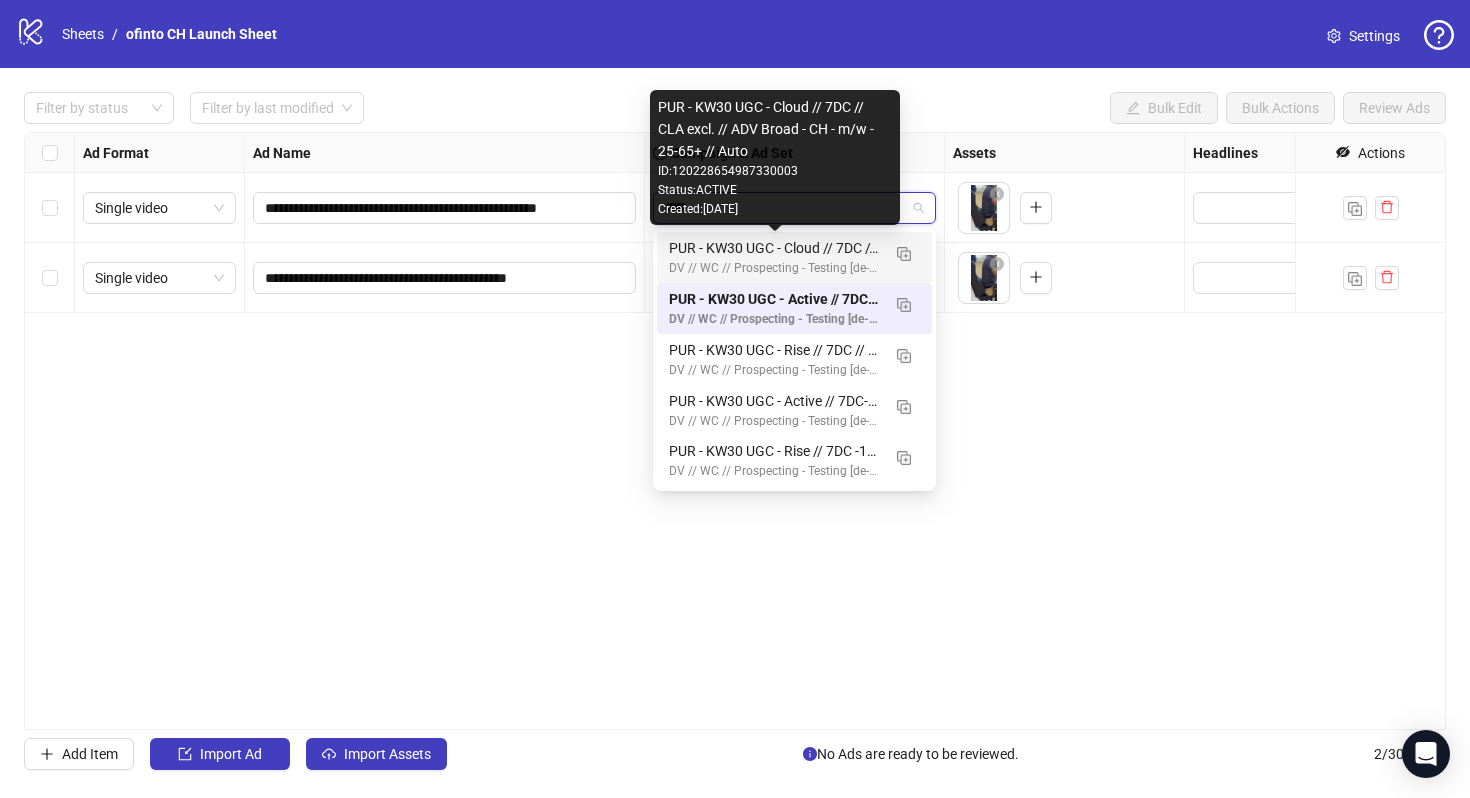 click on "PUR - KW30 UGC - Cloud // 7DC // CLA excl. // ADV Broad - CH - m/w - 25-65+ // Auto" at bounding box center [774, 248] 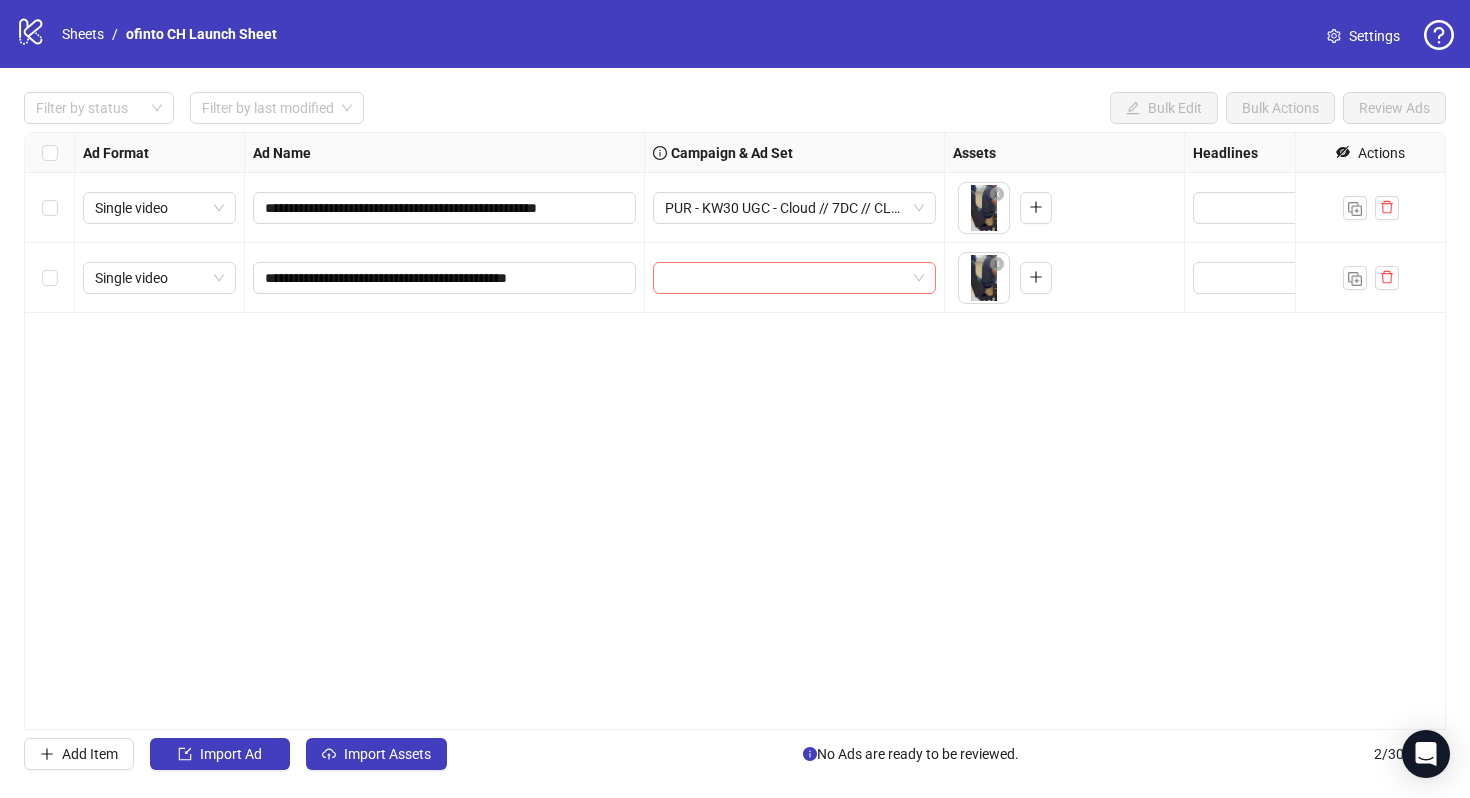 click at bounding box center [785, 278] 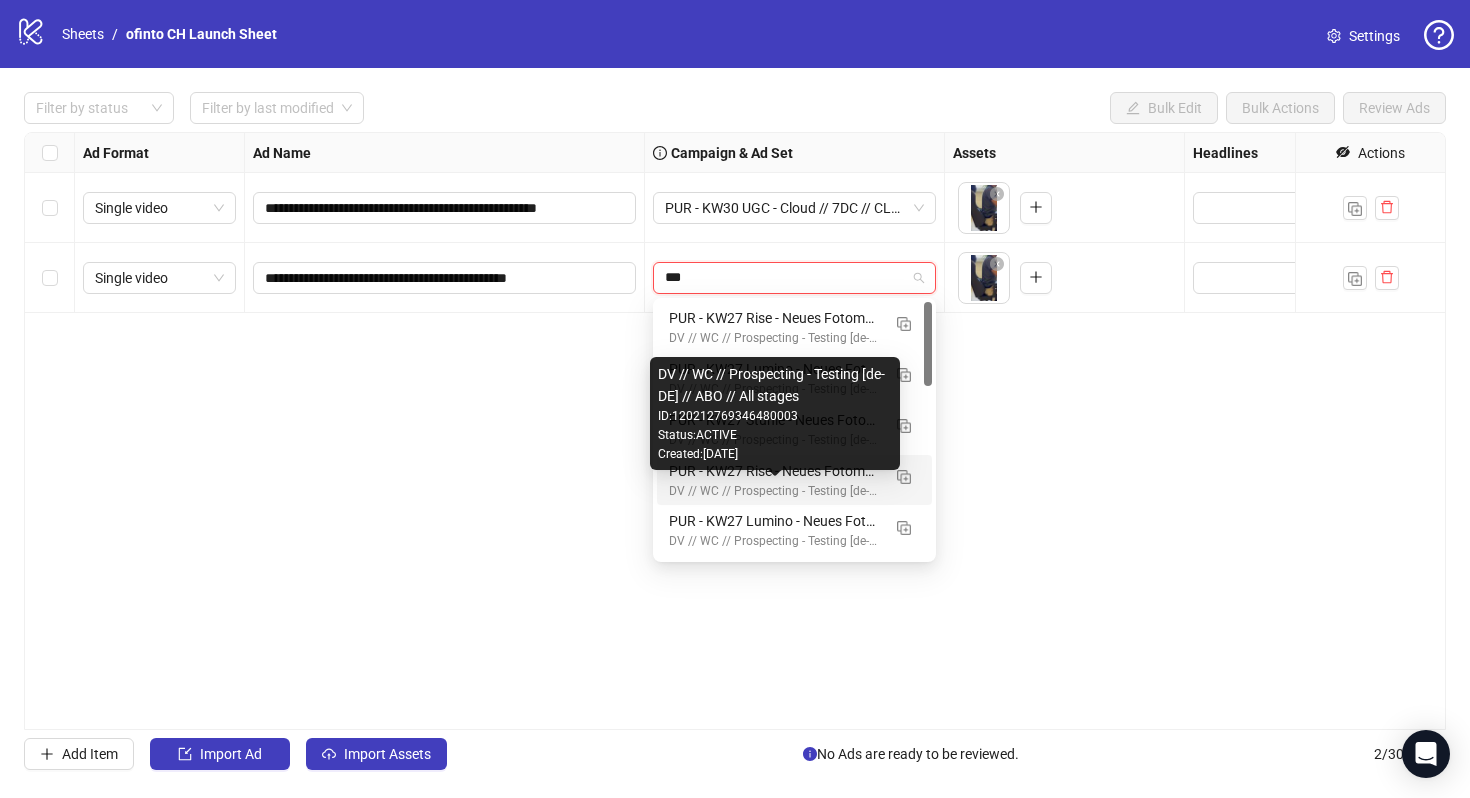 type on "****" 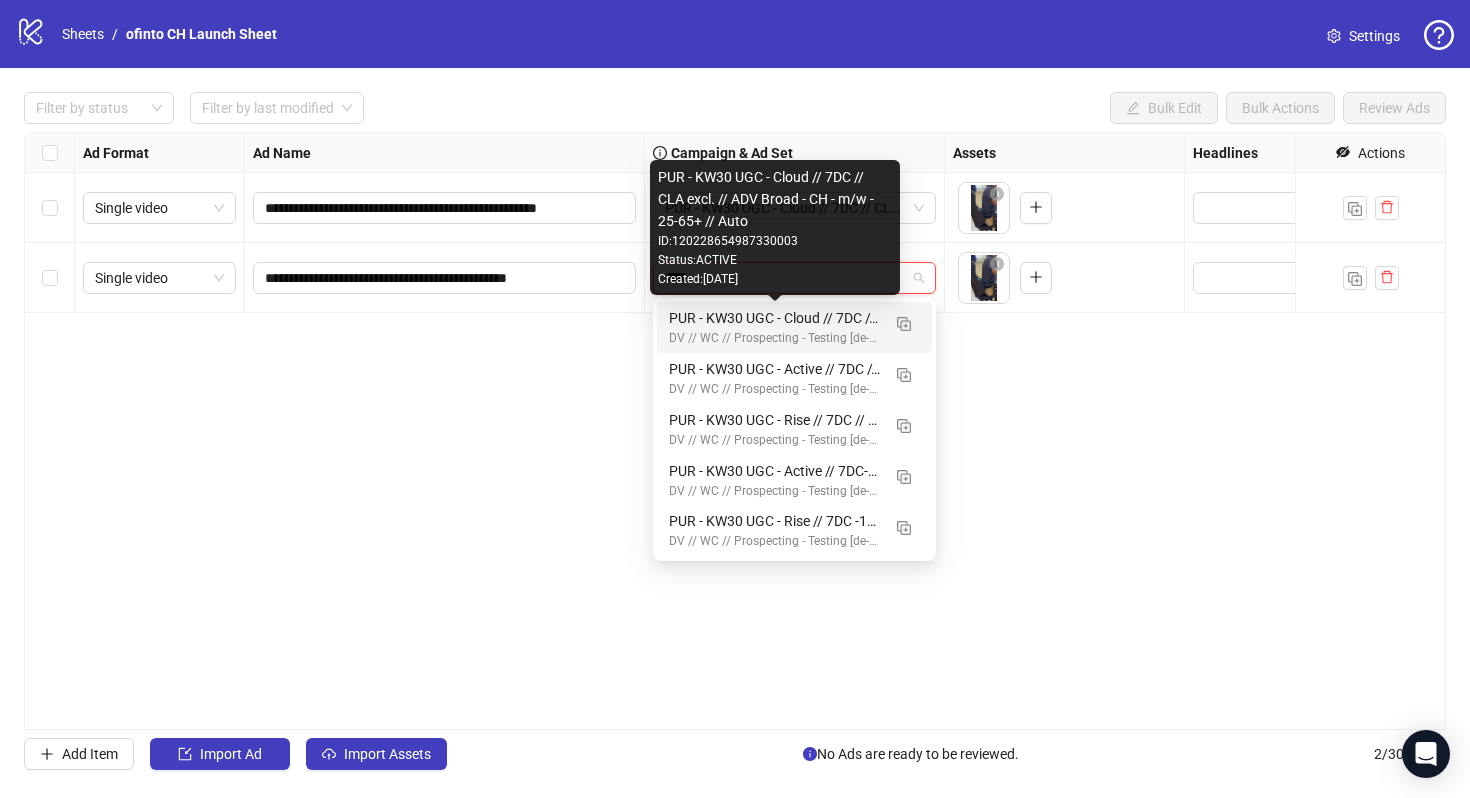 click on "PUR - KW30 UGC - Cloud // 7DC // CLA excl. // ADV Broad - CH - m/w - 25-65+ // Auto" at bounding box center [774, 318] 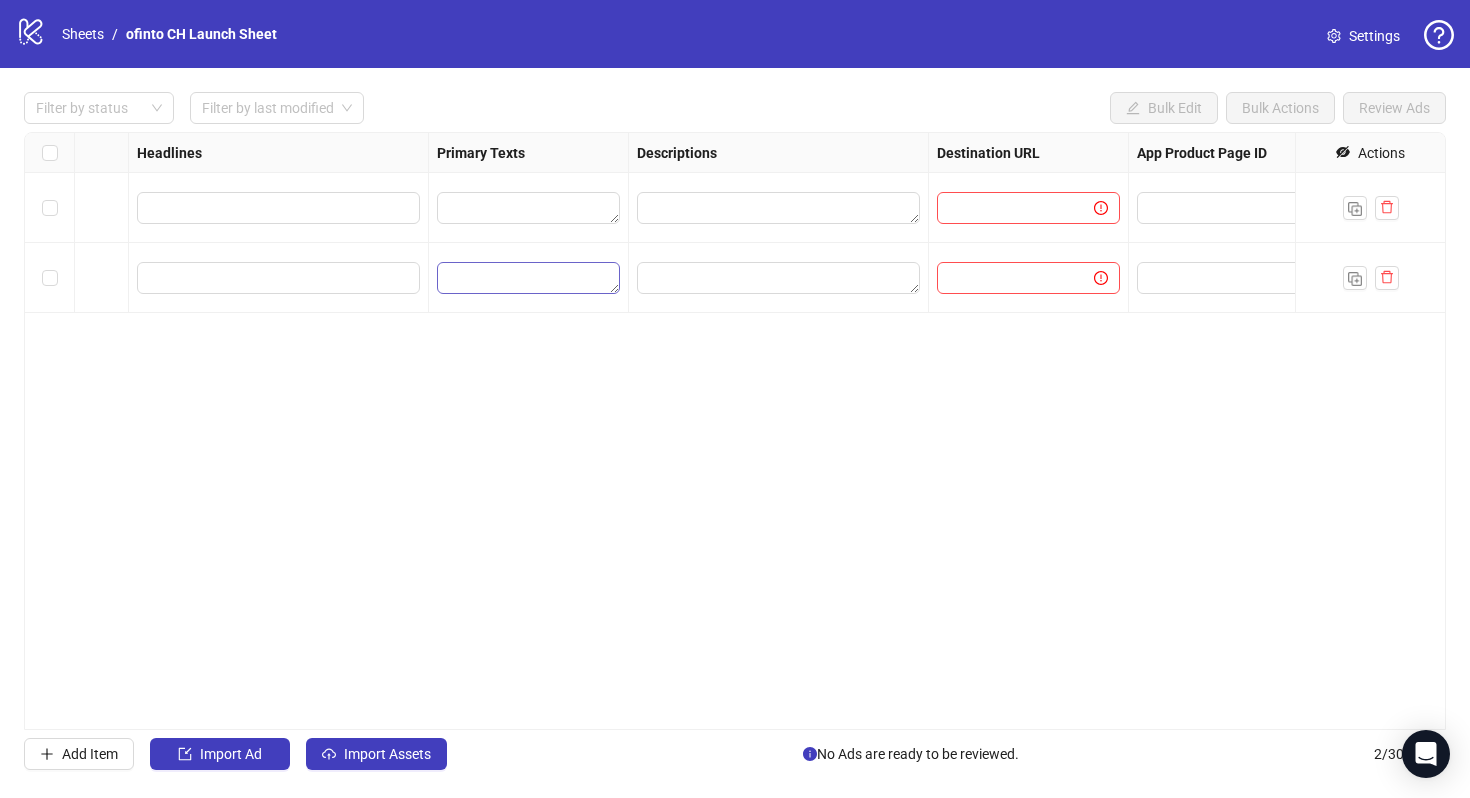 scroll, scrollTop: 0, scrollLeft: 1216, axis: horizontal 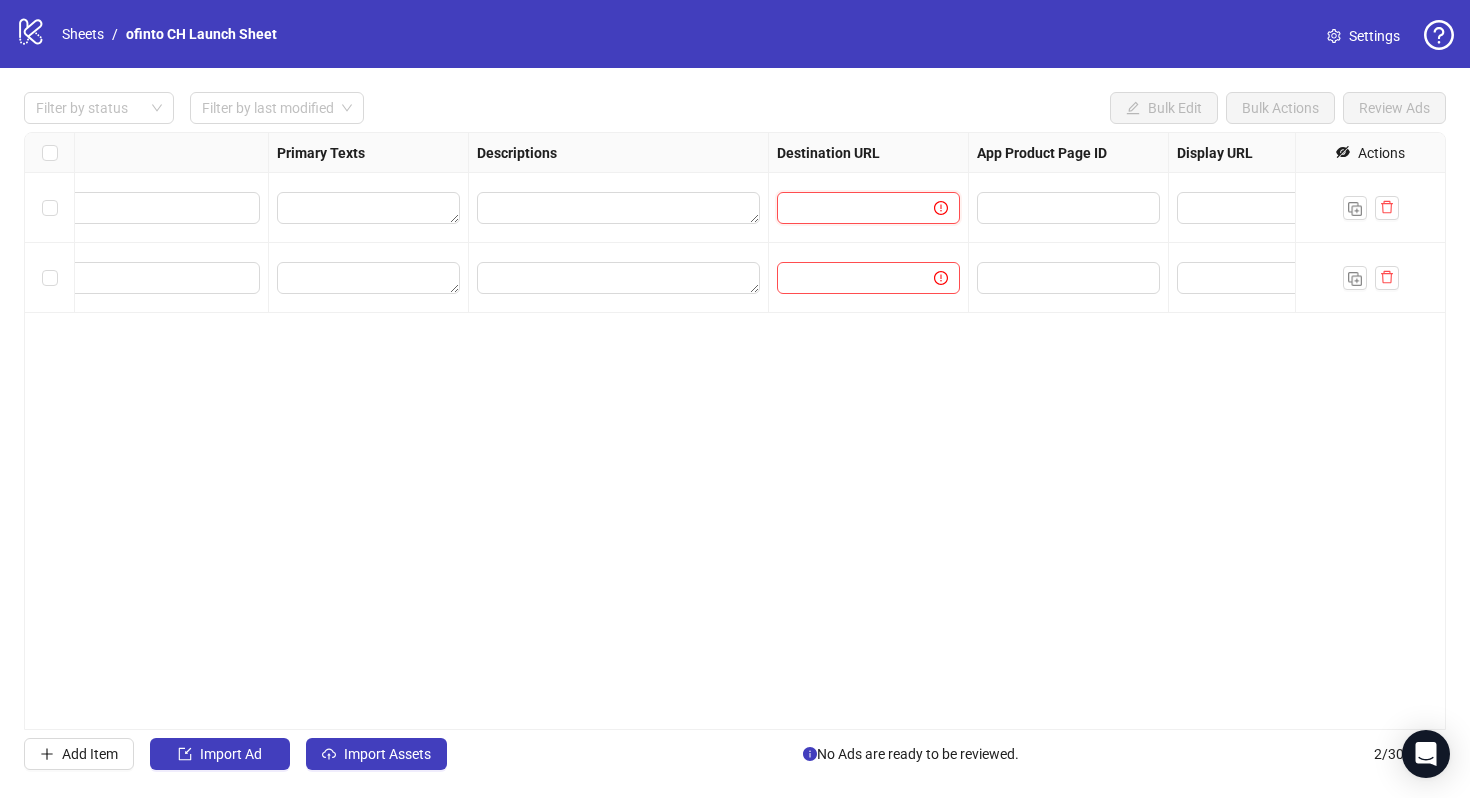 click at bounding box center (847, 208) 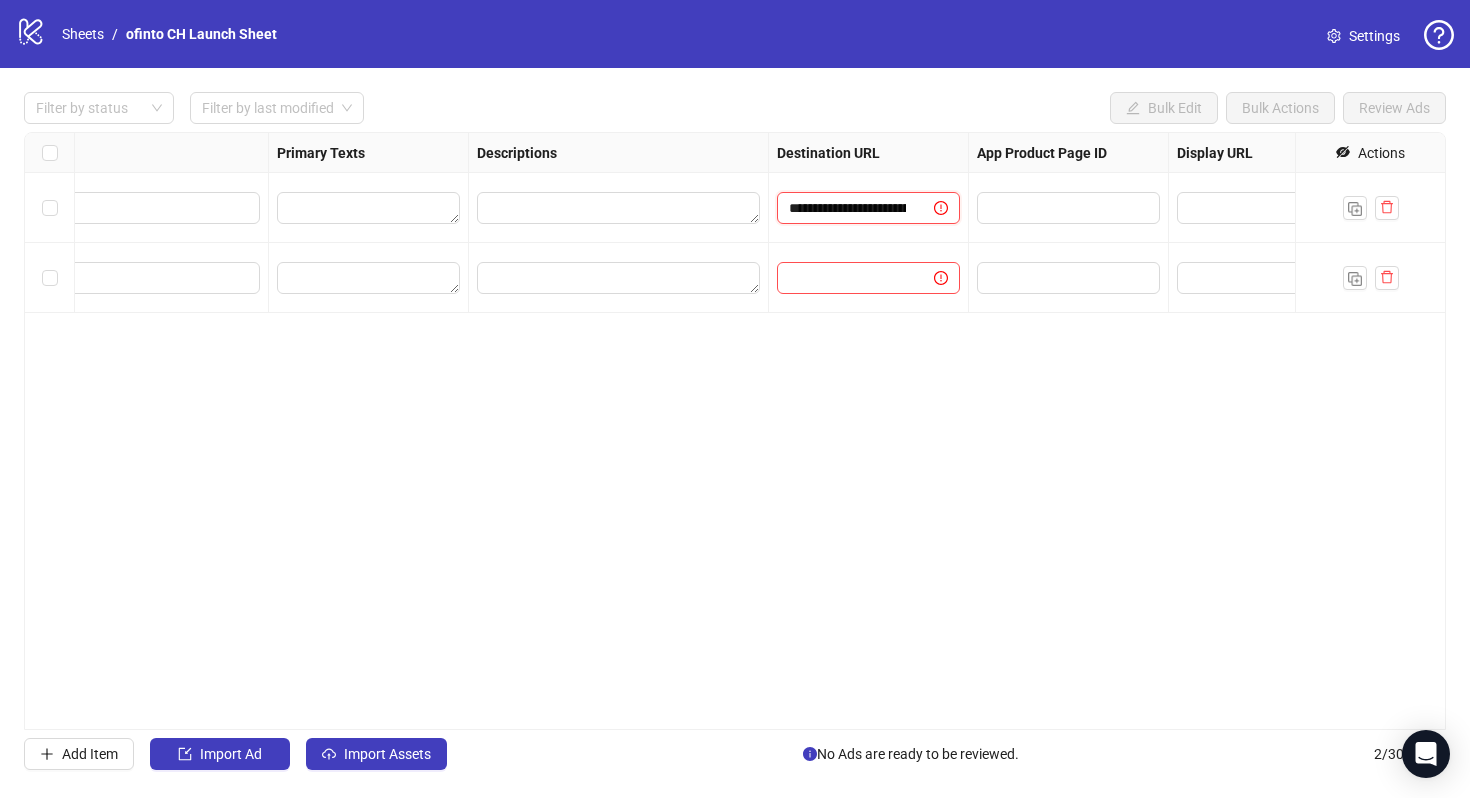 scroll, scrollTop: 0, scrollLeft: 109, axis: horizontal 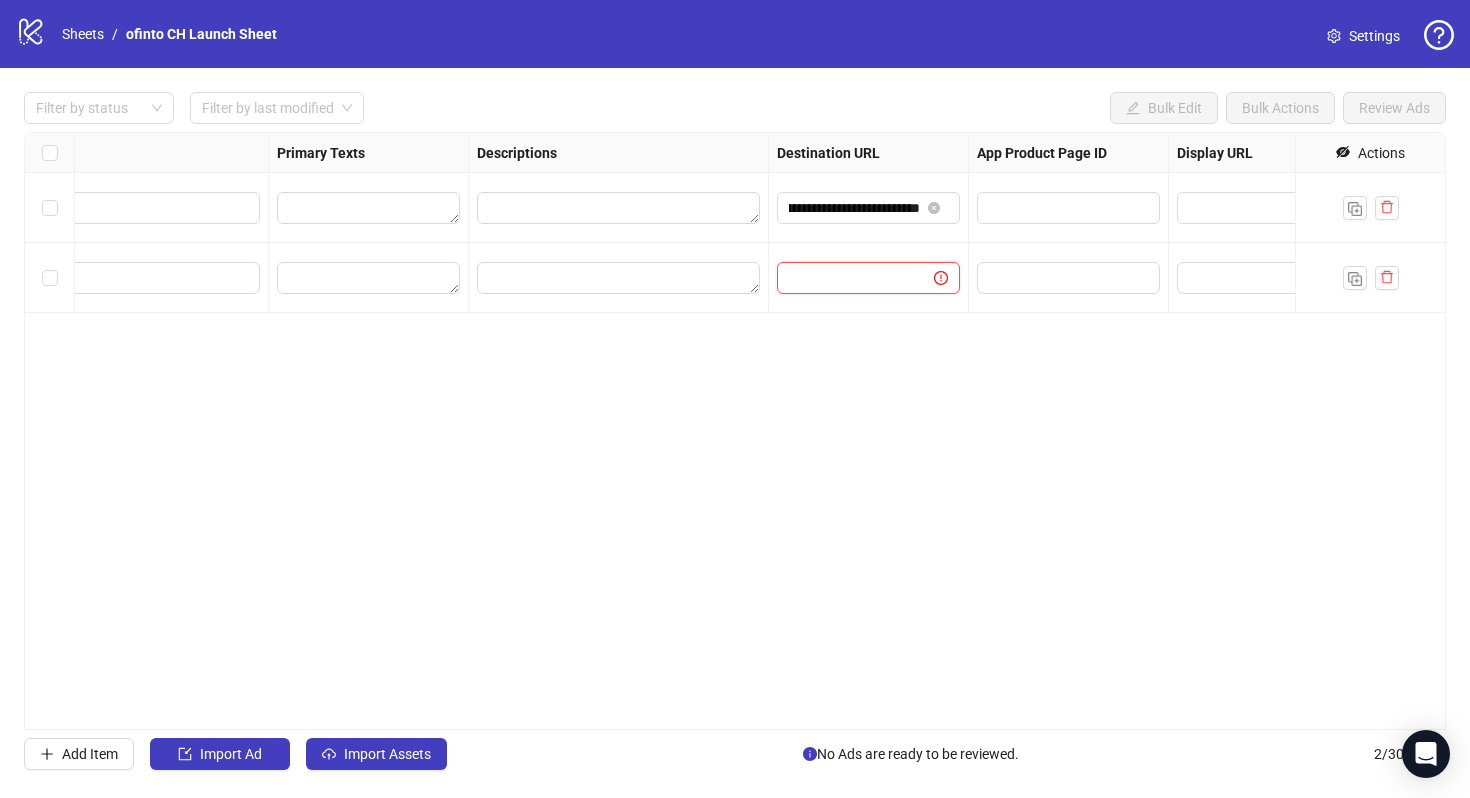 click at bounding box center [847, 278] 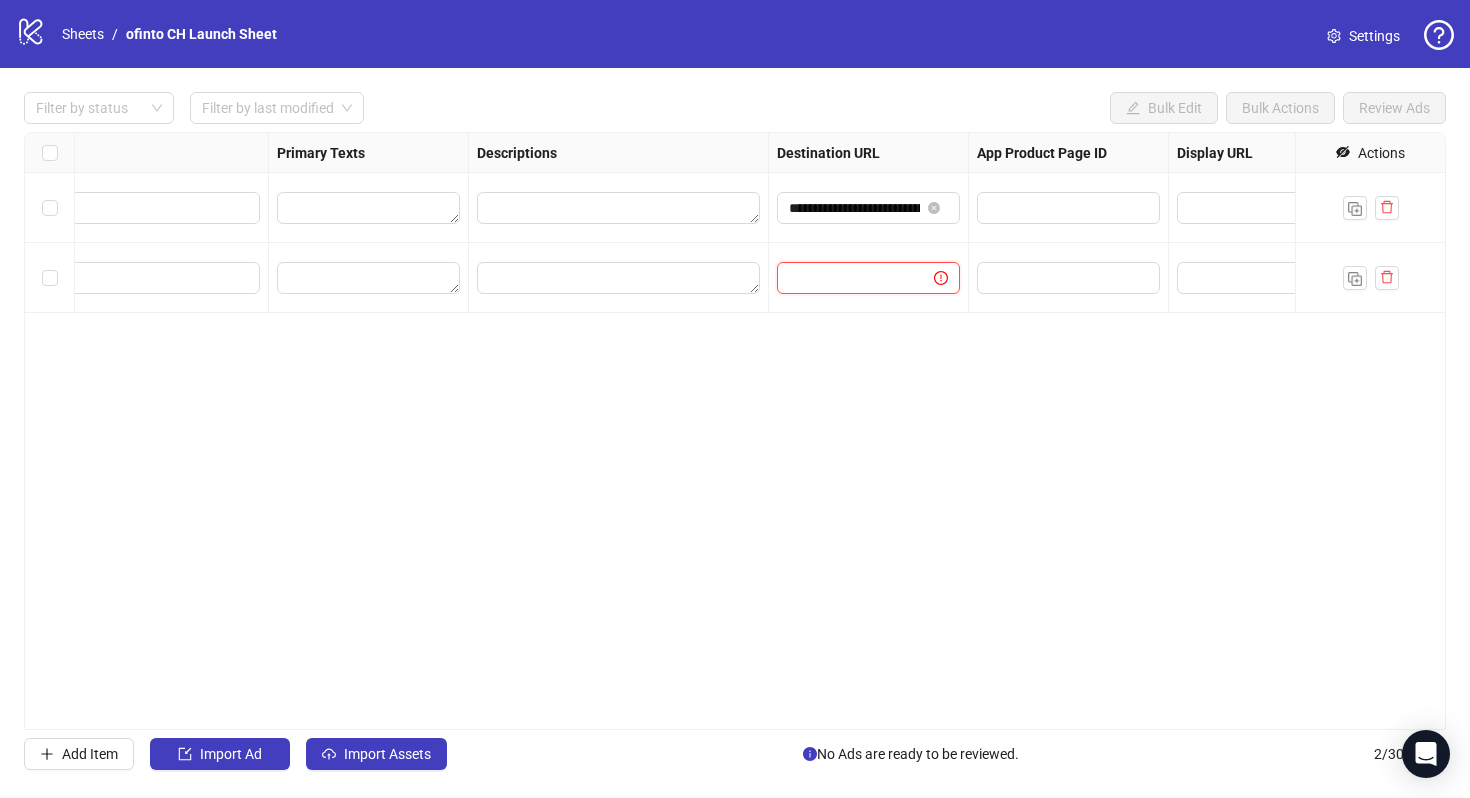 paste on "**********" 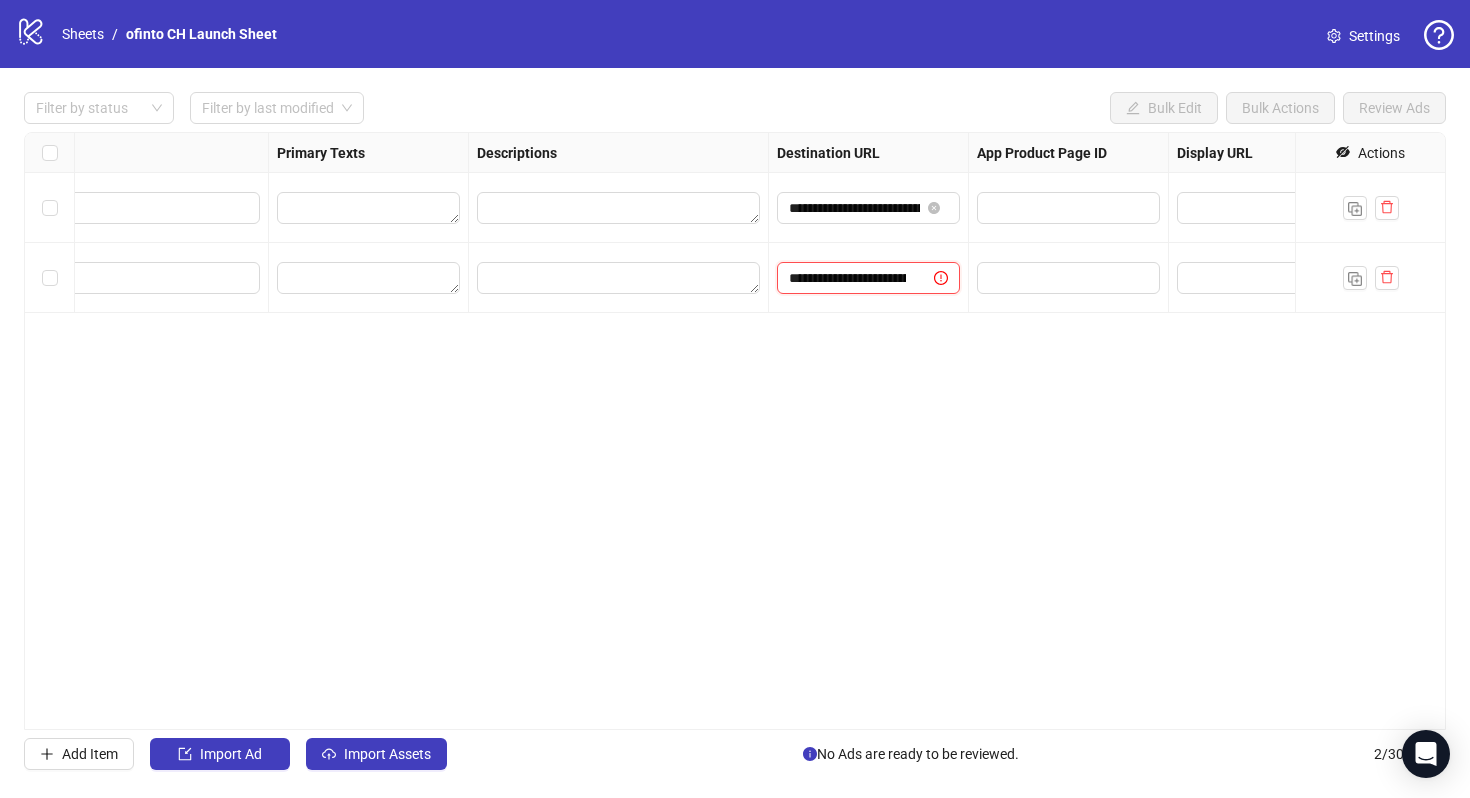scroll, scrollTop: 0, scrollLeft: 109, axis: horizontal 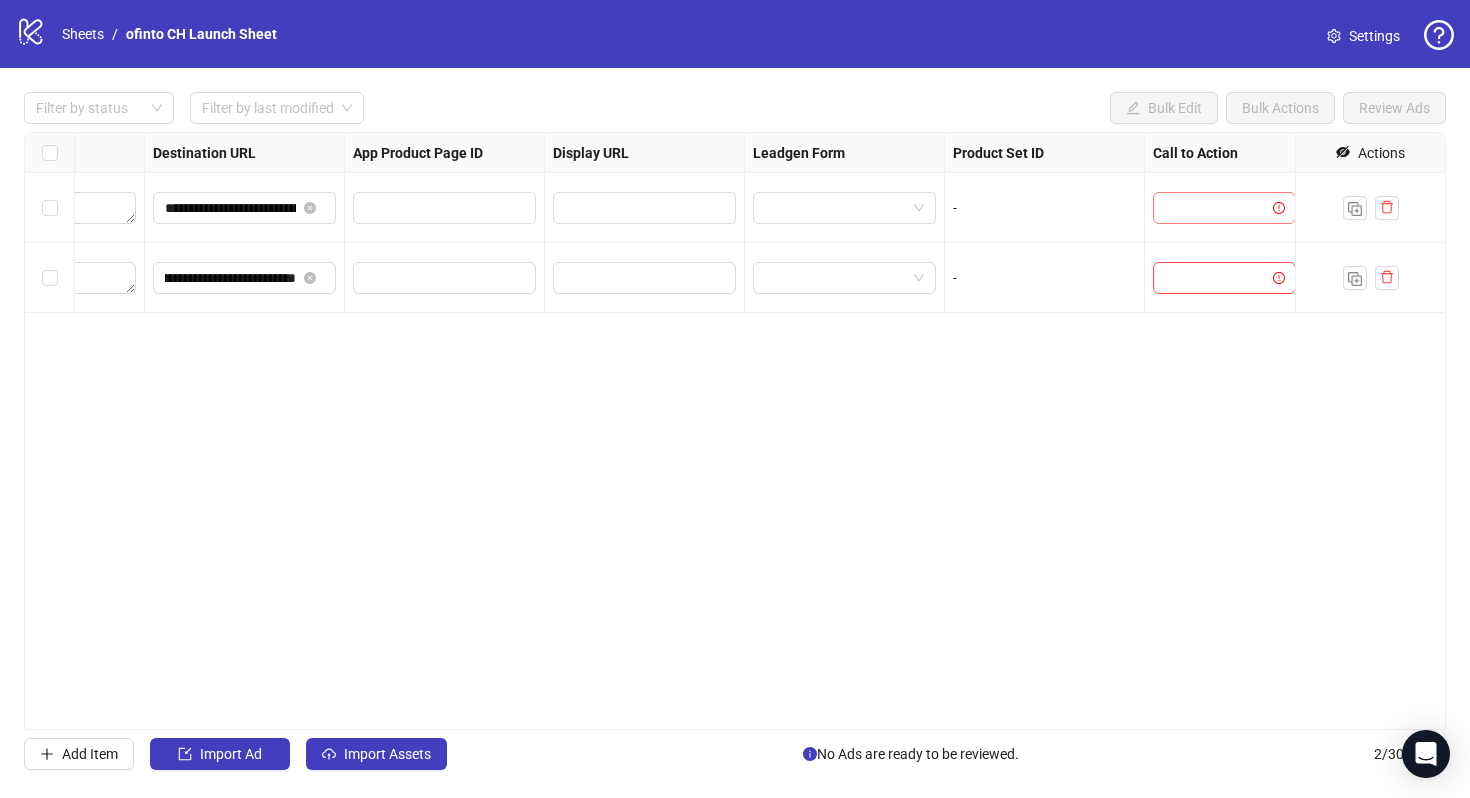 click at bounding box center [1215, 208] 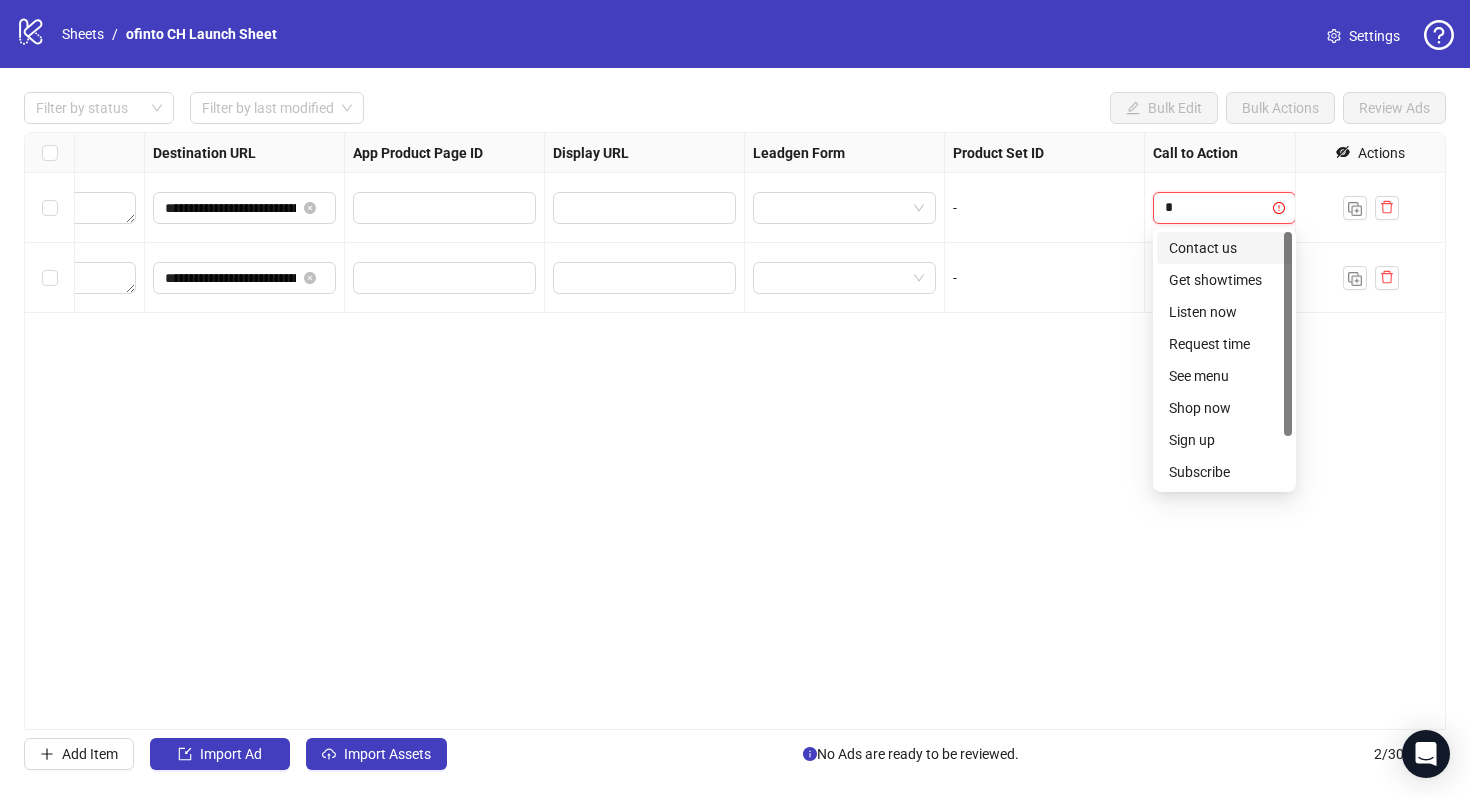 type on "**" 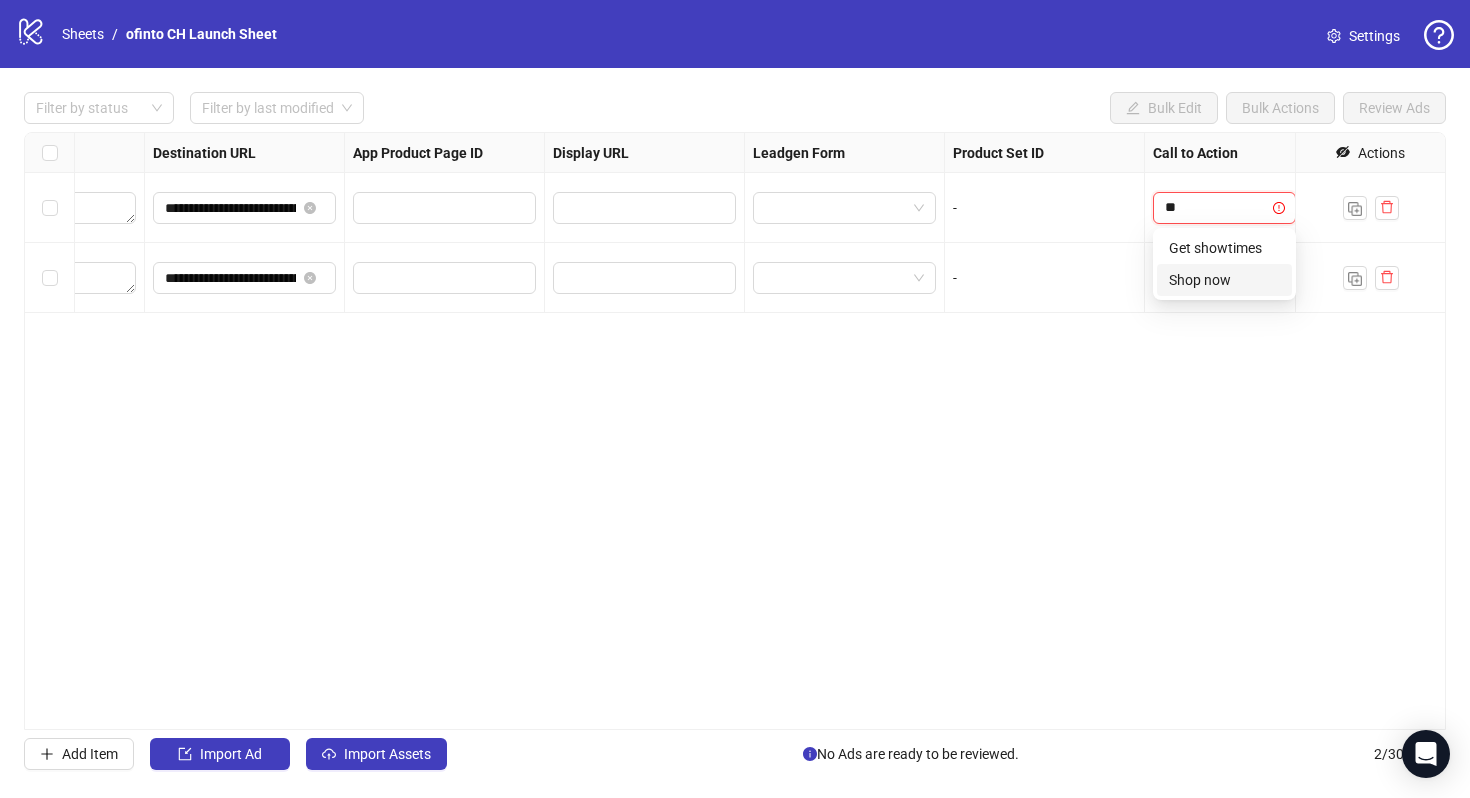 click on "Shop now" at bounding box center (1224, 280) 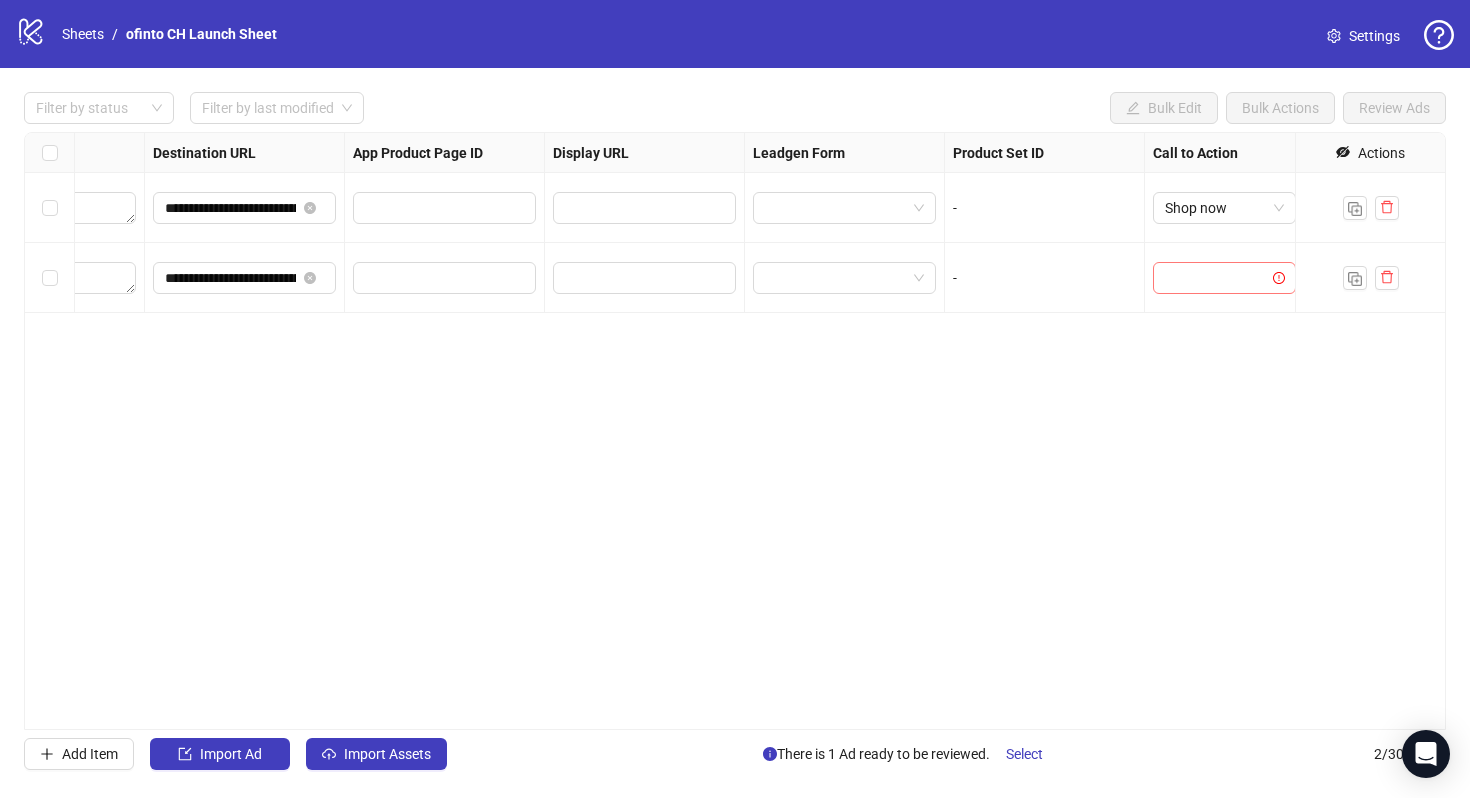 click at bounding box center (1215, 278) 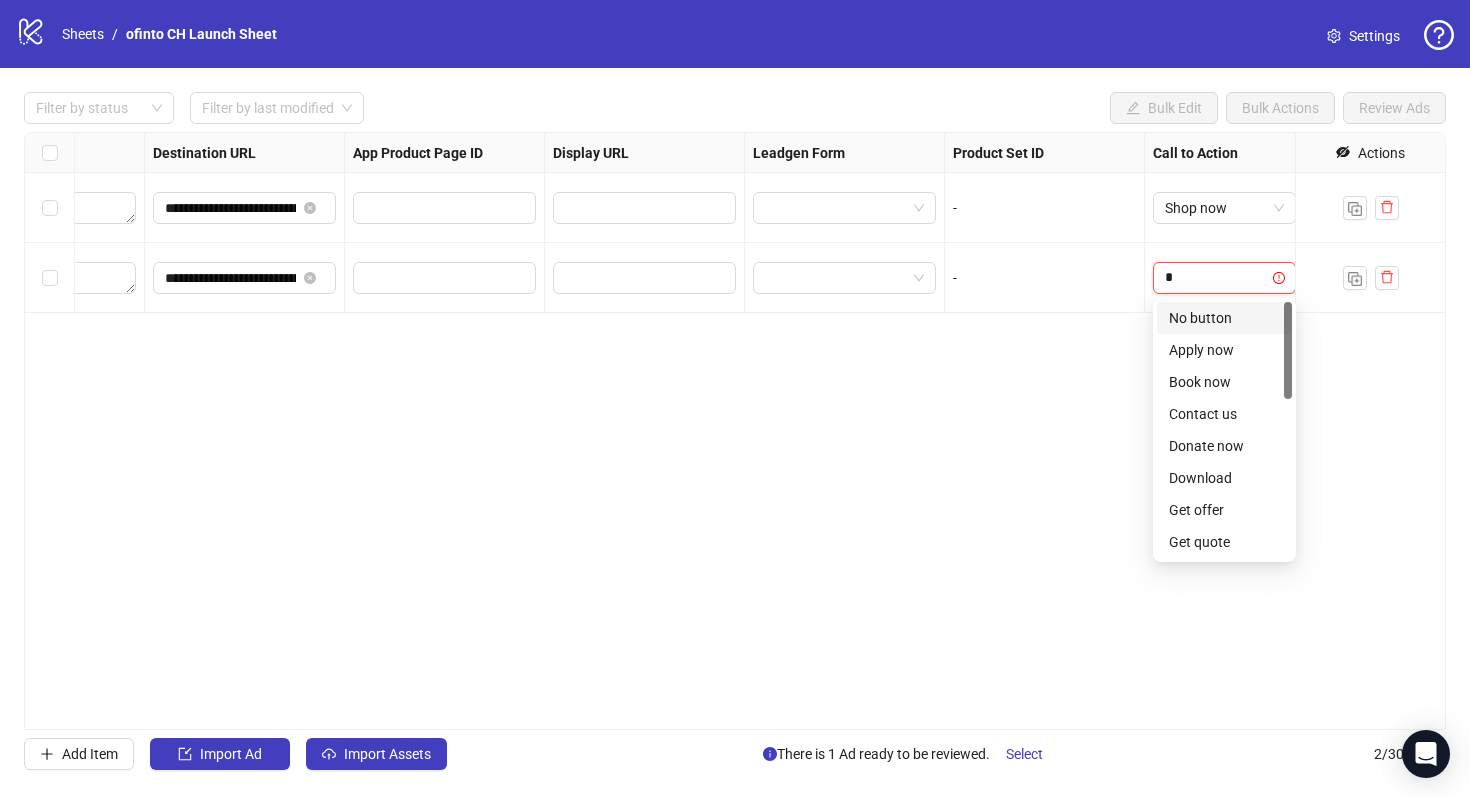 type on "**" 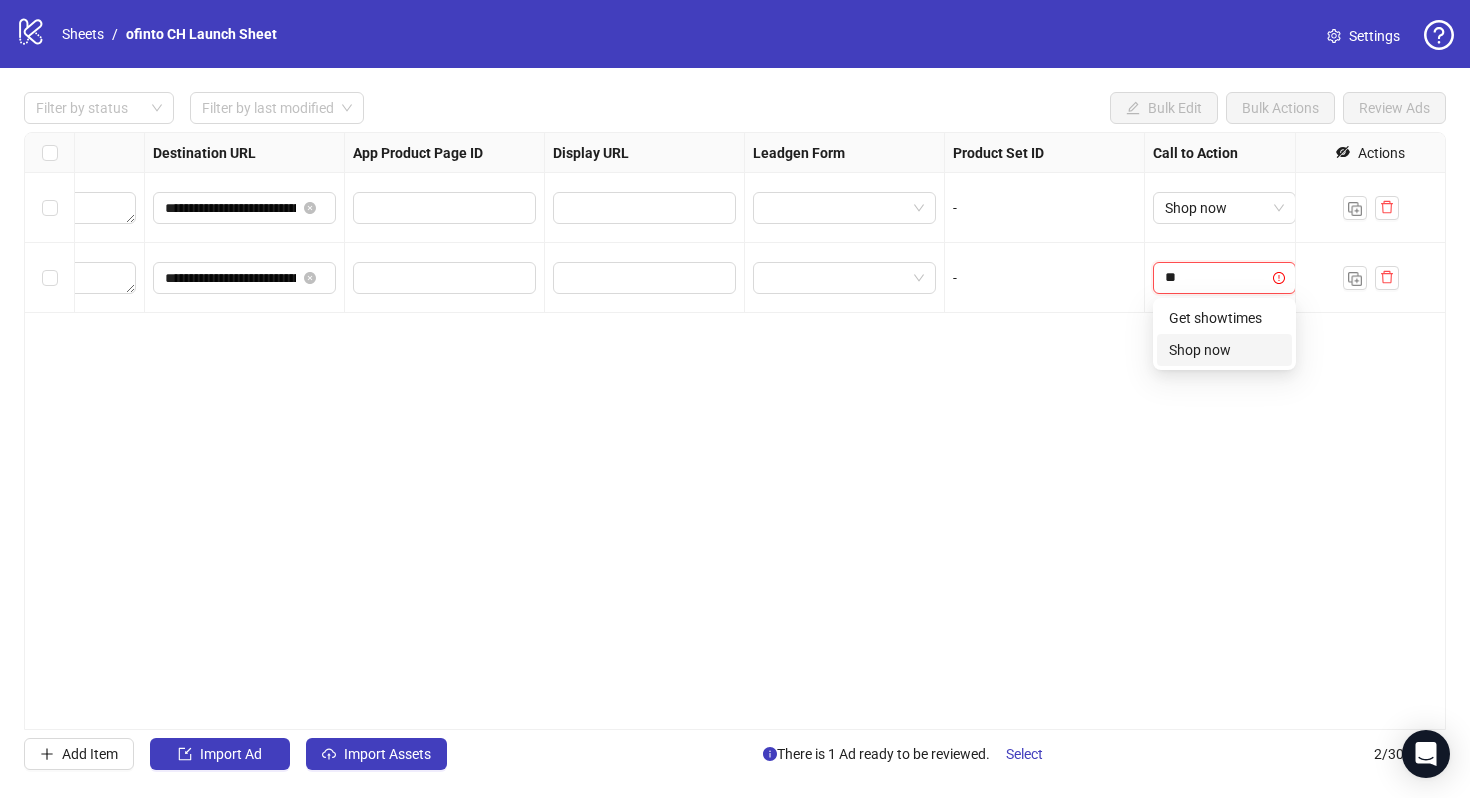 click on "Shop now" at bounding box center [1224, 350] 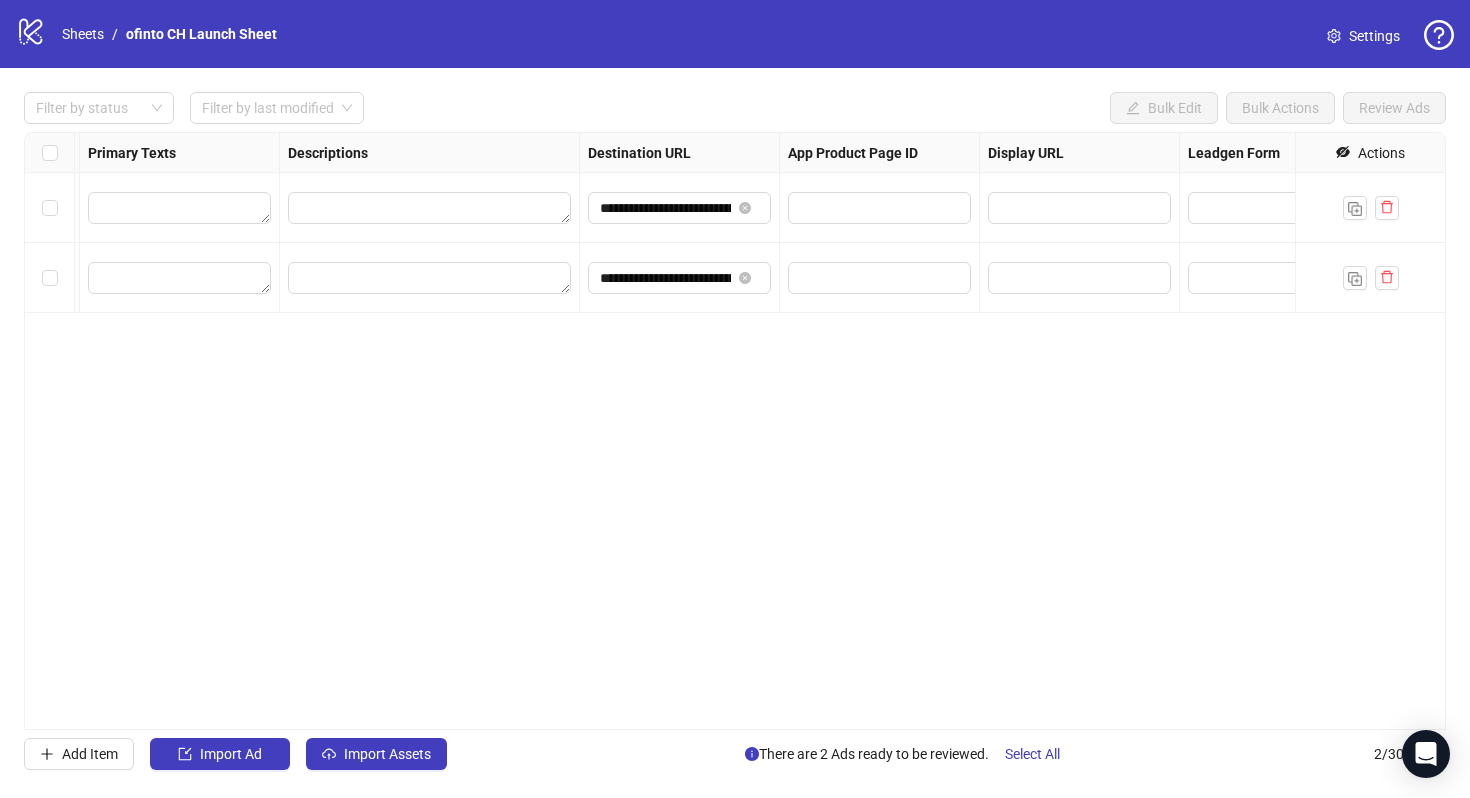 scroll, scrollTop: 0, scrollLeft: 1225, axis: horizontal 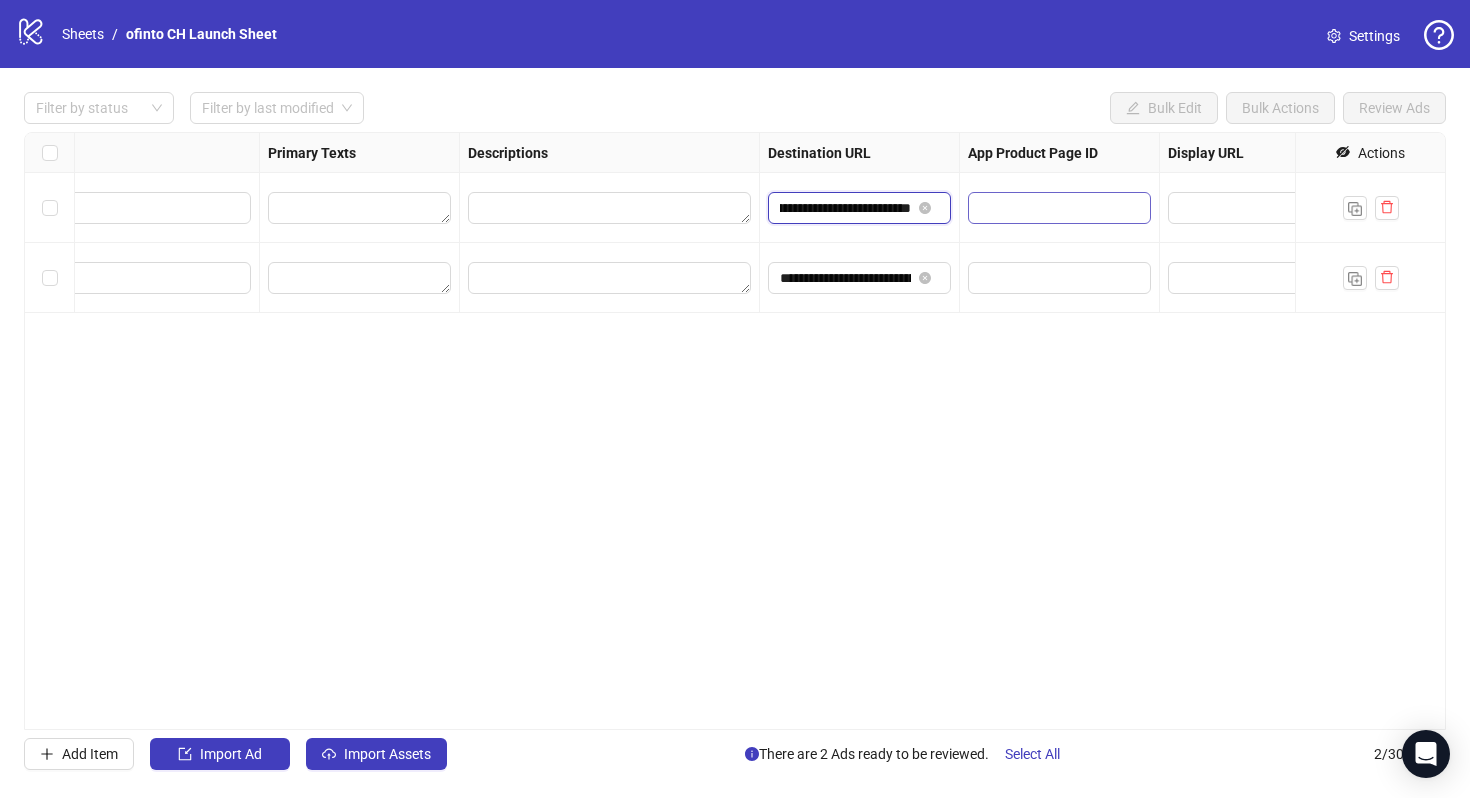 drag, startPoint x: 870, startPoint y: 209, endPoint x: 970, endPoint y: 209, distance: 100 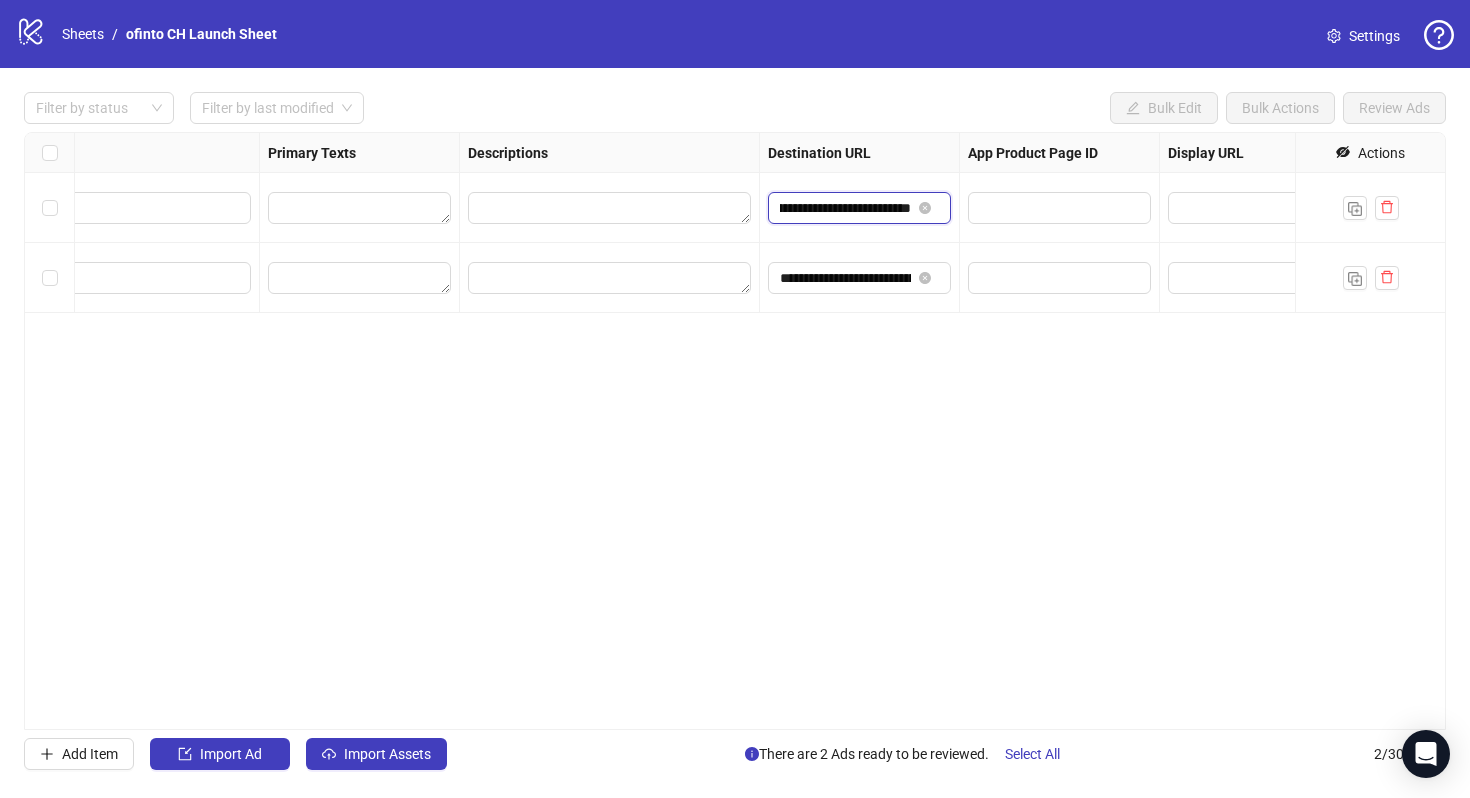 click on "**********" at bounding box center [845, 208] 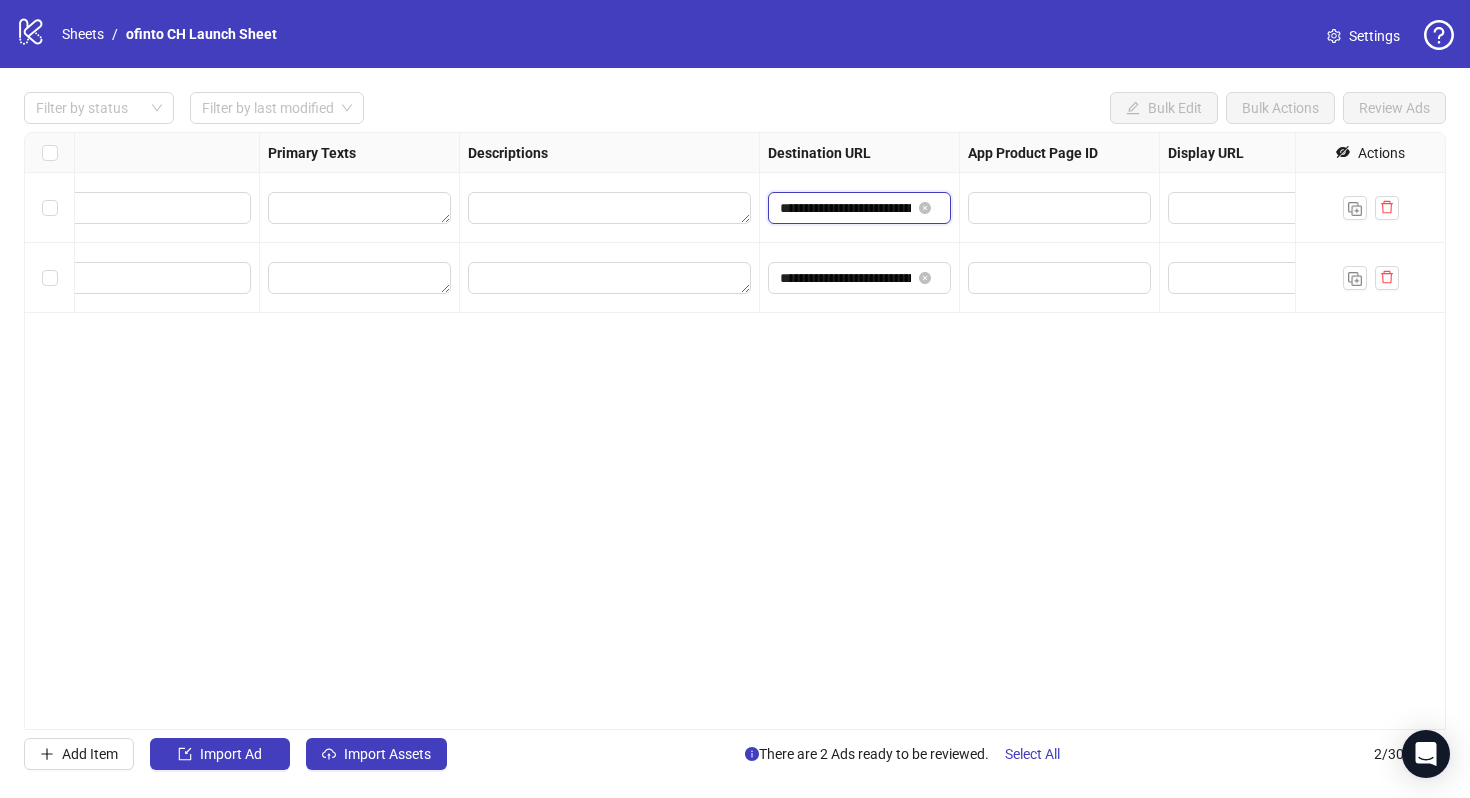 drag, startPoint x: 875, startPoint y: 203, endPoint x: 761, endPoint y: 203, distance: 114 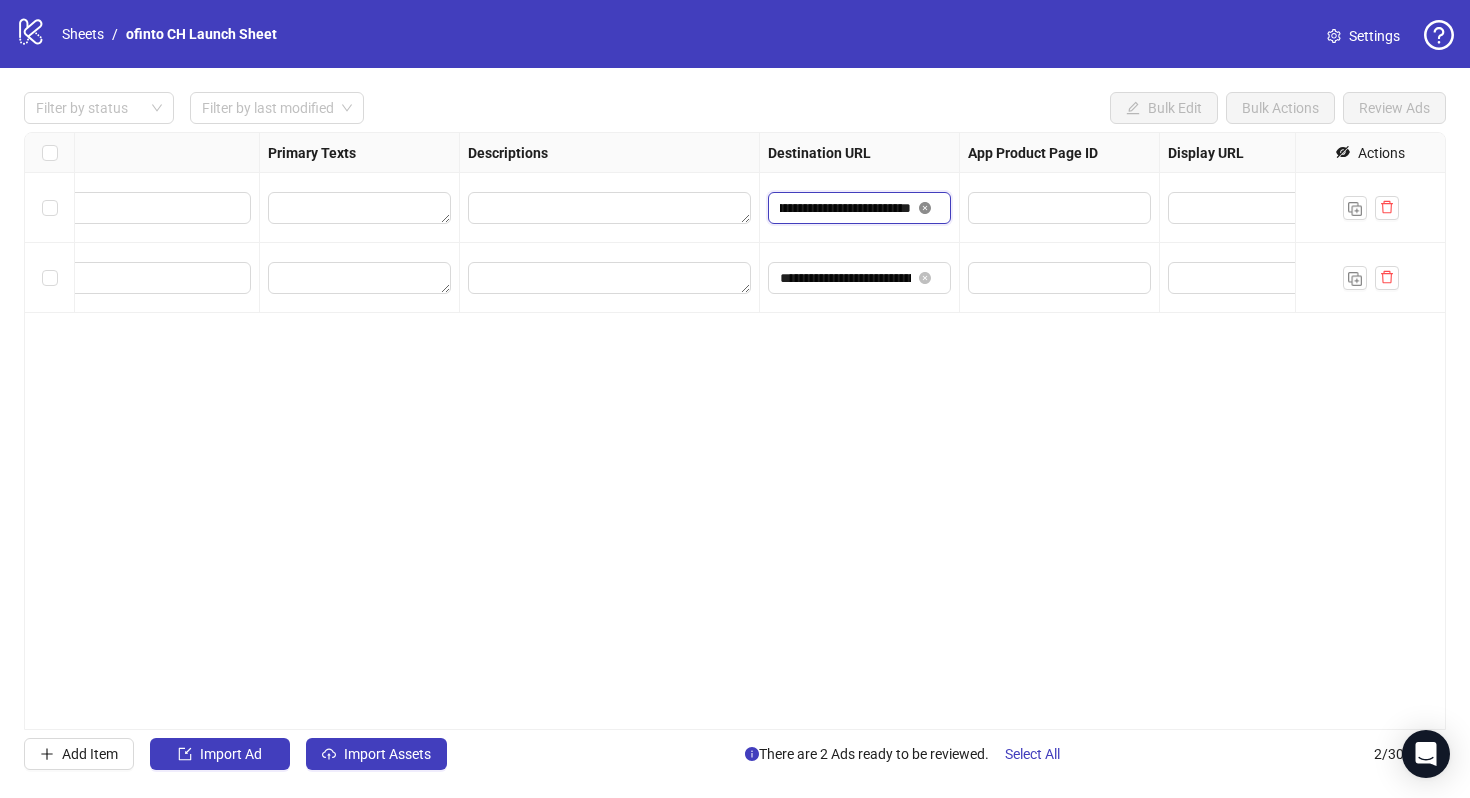 scroll, scrollTop: 0, scrollLeft: 109, axis: horizontal 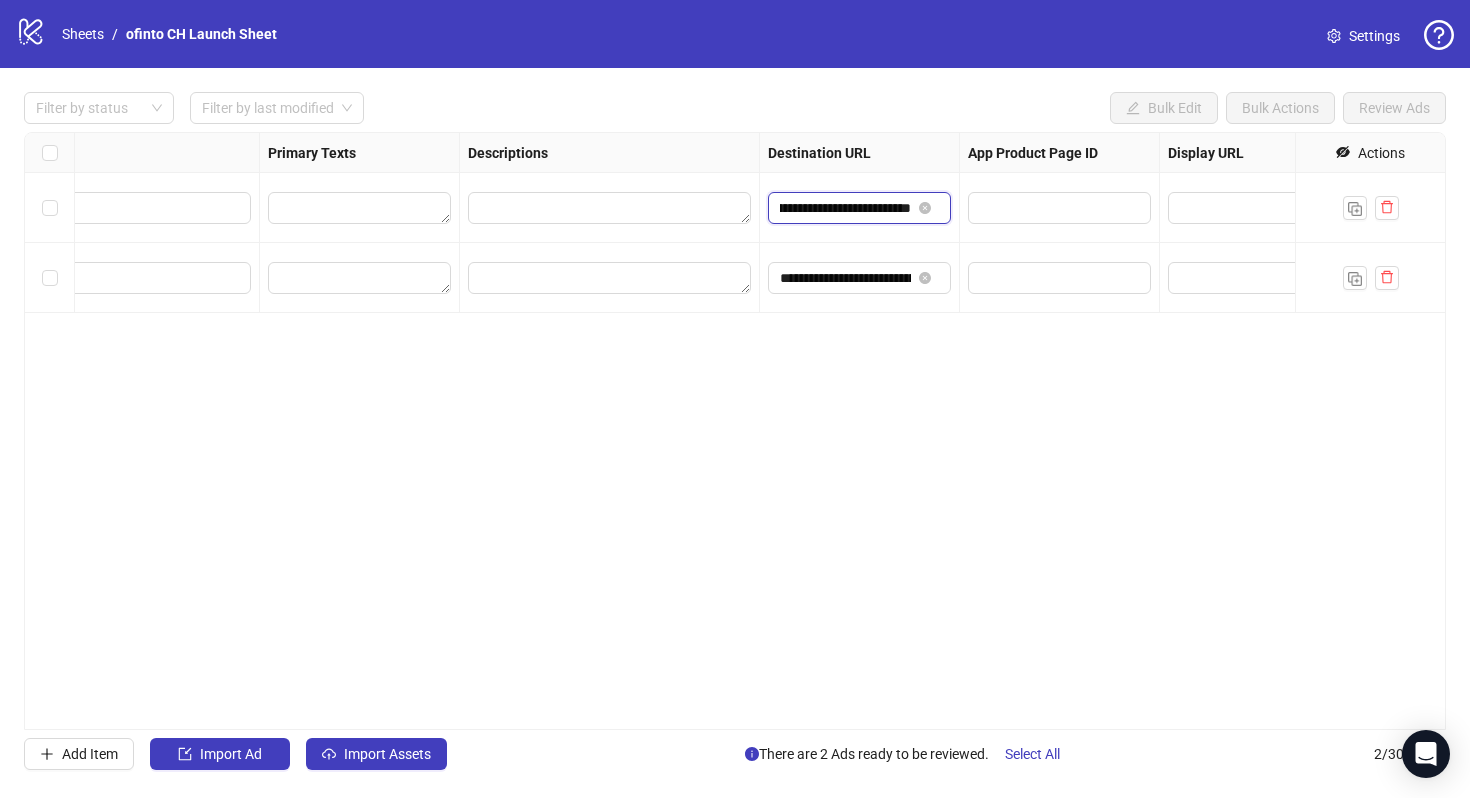 click on "**********" at bounding box center (845, 208) 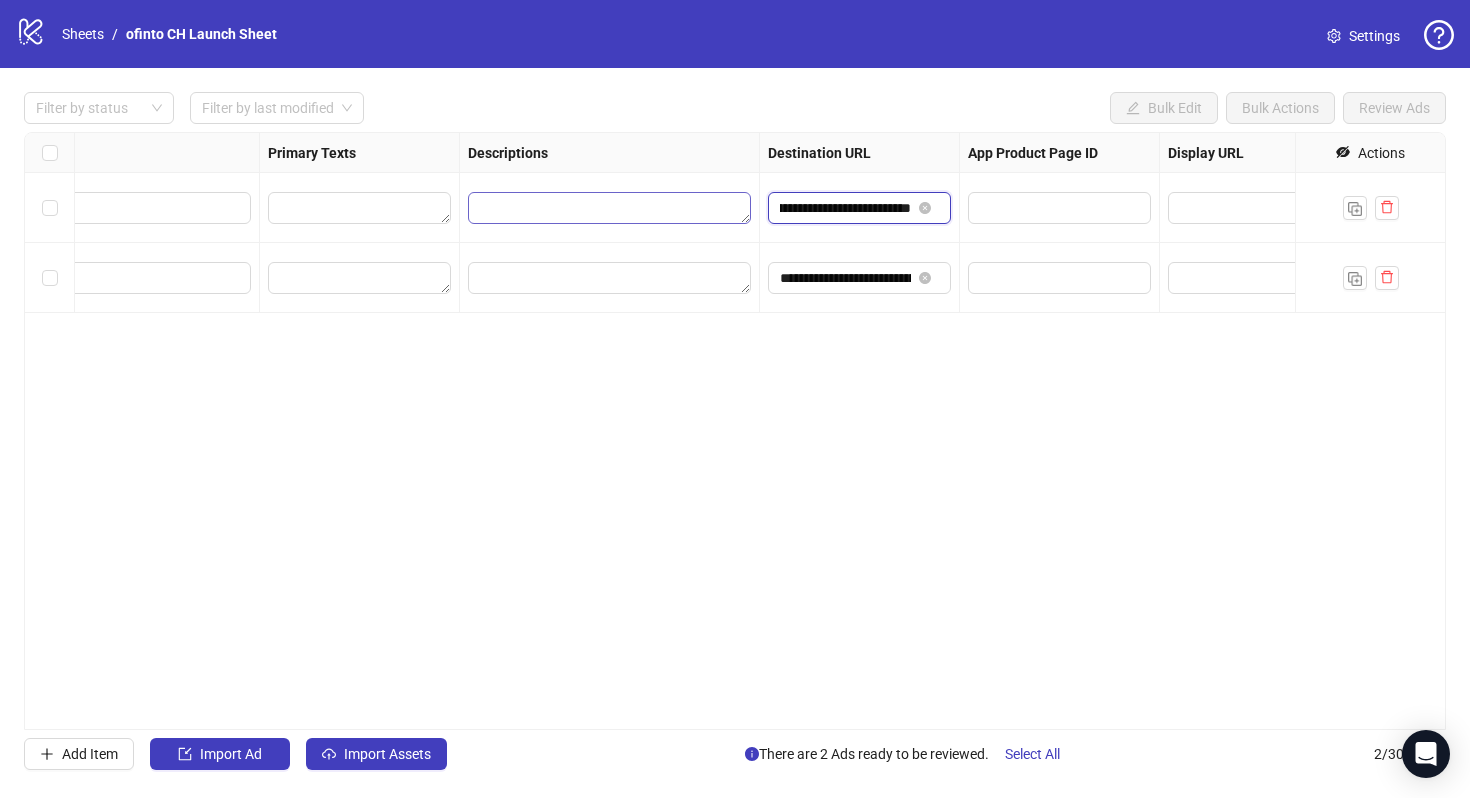 scroll, scrollTop: 0, scrollLeft: 0, axis: both 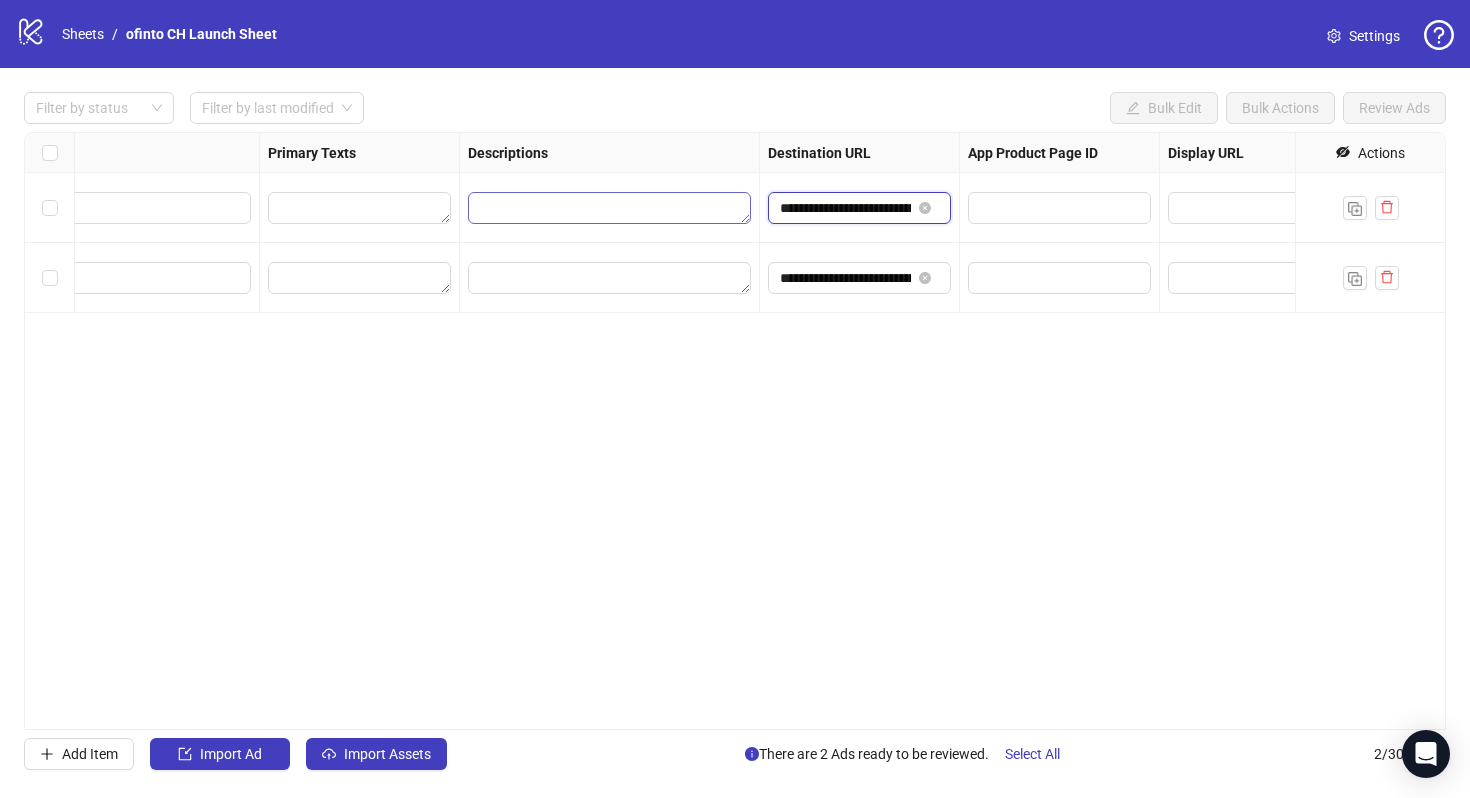 drag, startPoint x: 882, startPoint y: 206, endPoint x: 674, endPoint y: 205, distance: 208.00241 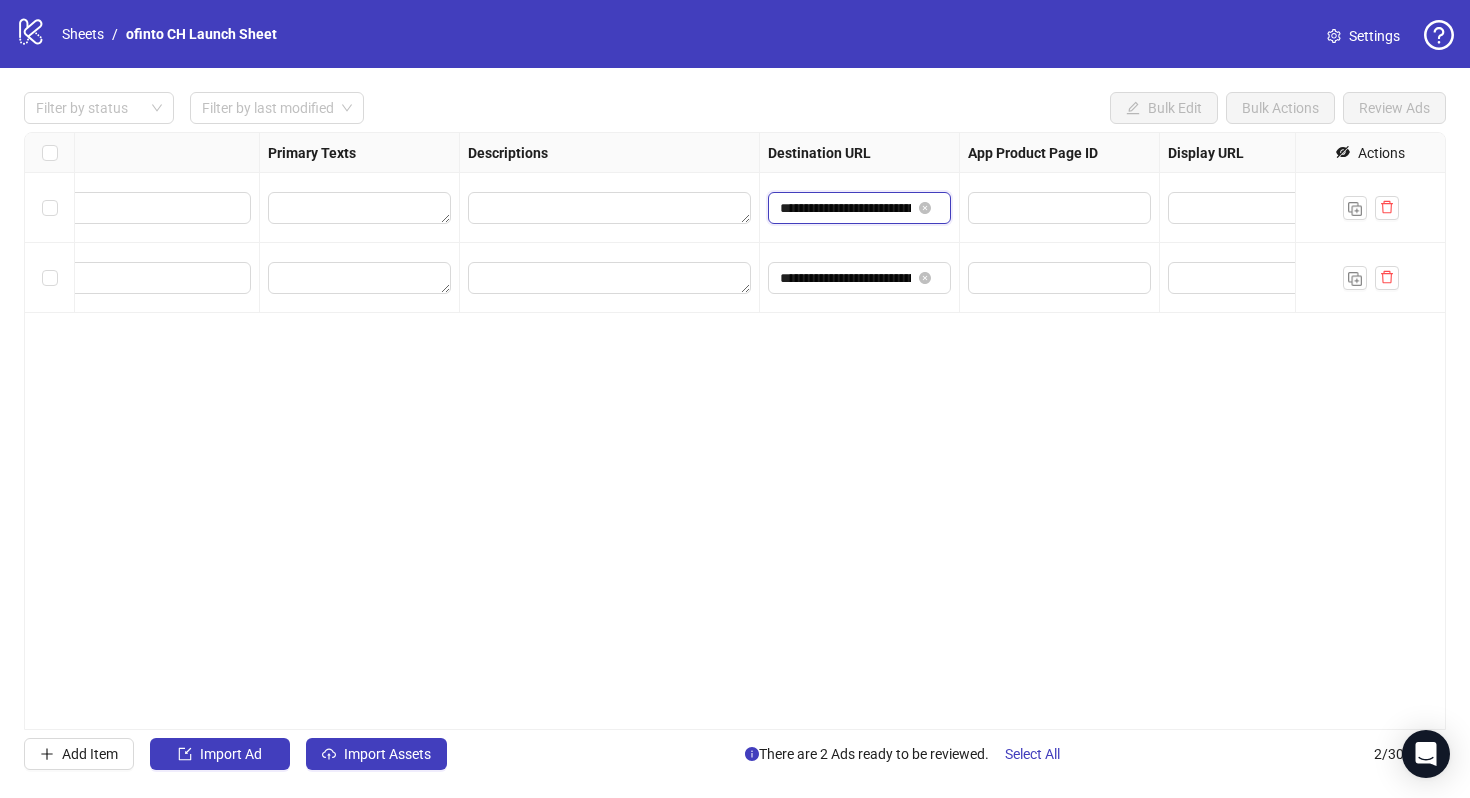 click on "**********" at bounding box center (845, 208) 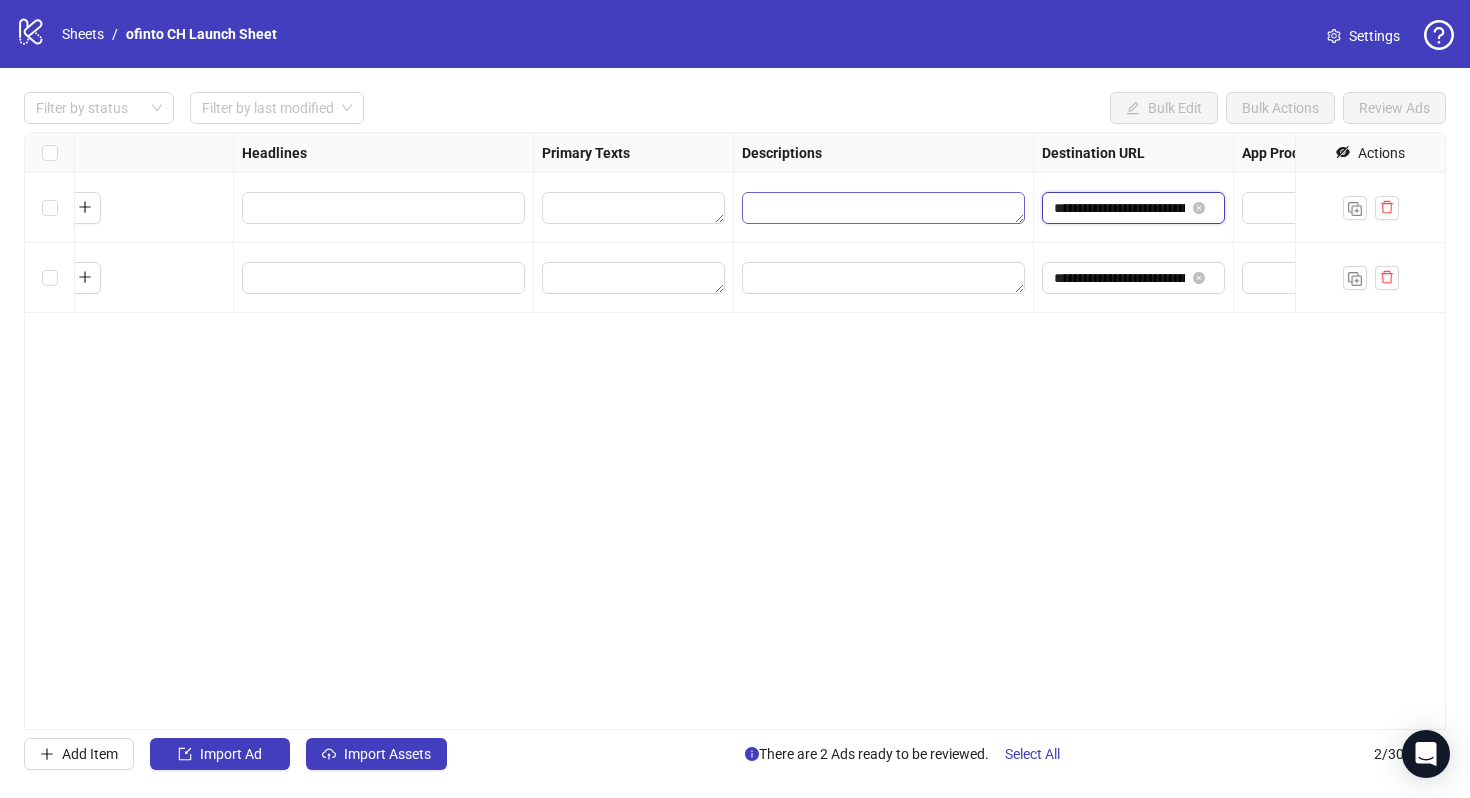 scroll, scrollTop: 0, scrollLeft: 828, axis: horizontal 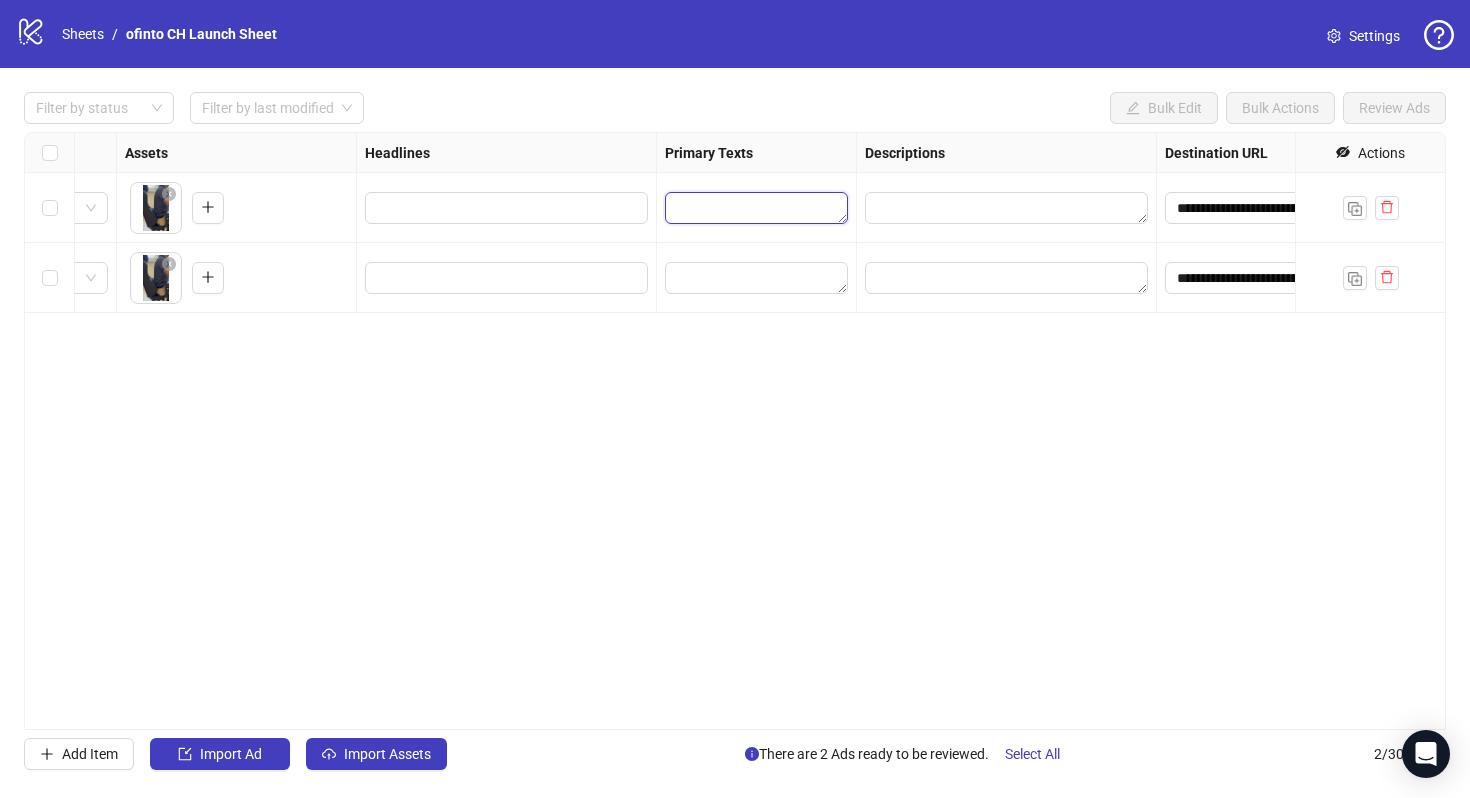 click at bounding box center (756, 208) 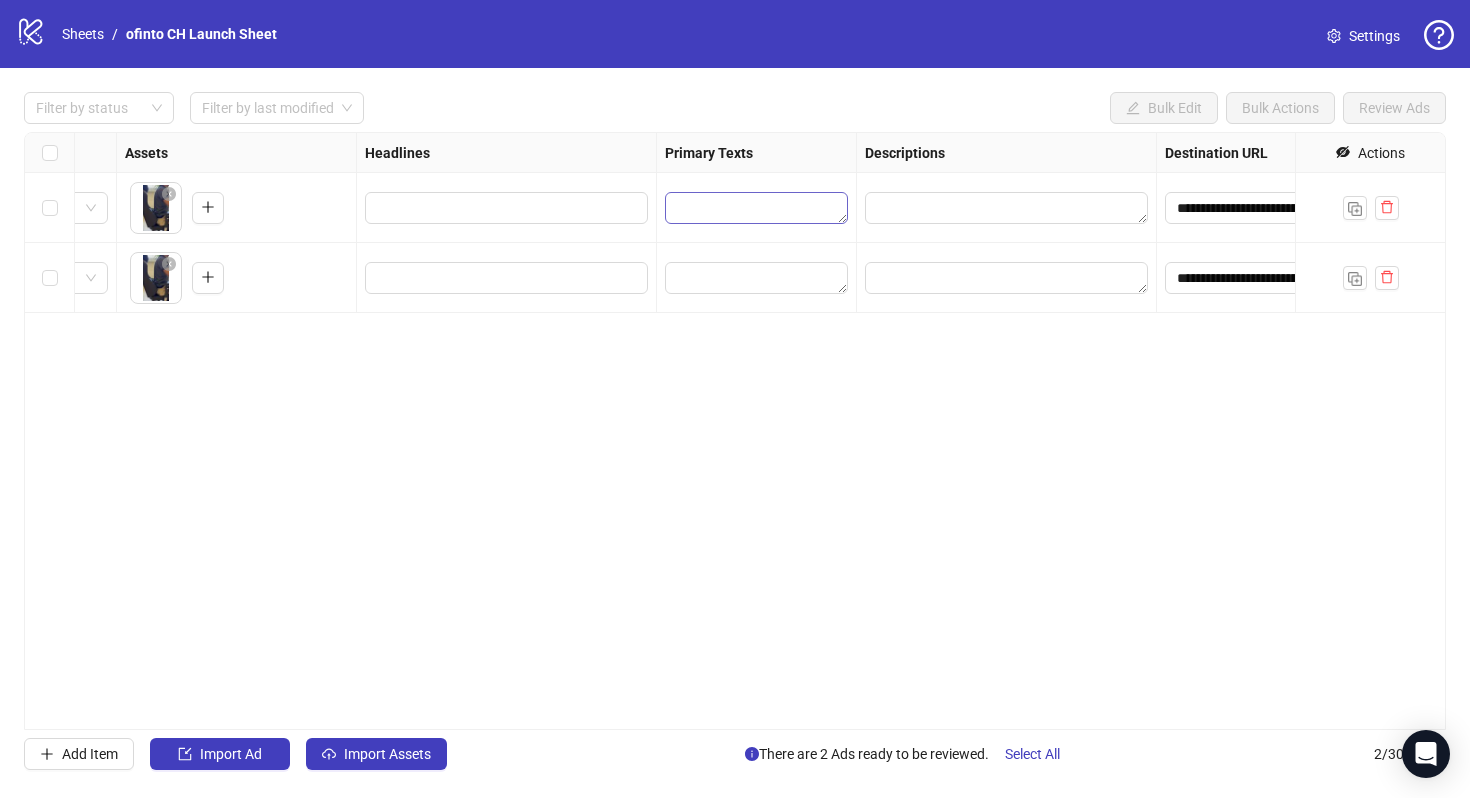type on "**********" 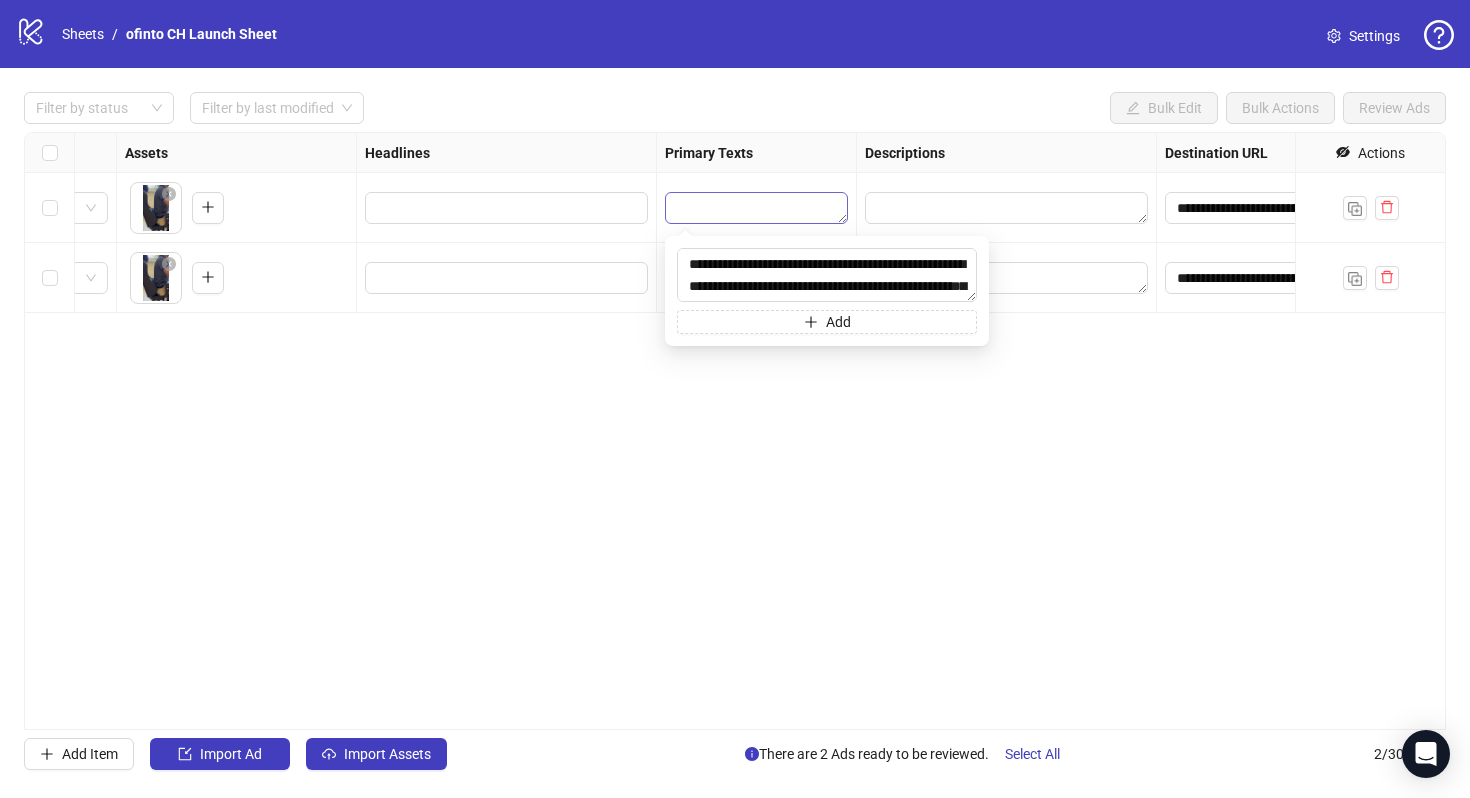 scroll, scrollTop: 961, scrollLeft: 0, axis: vertical 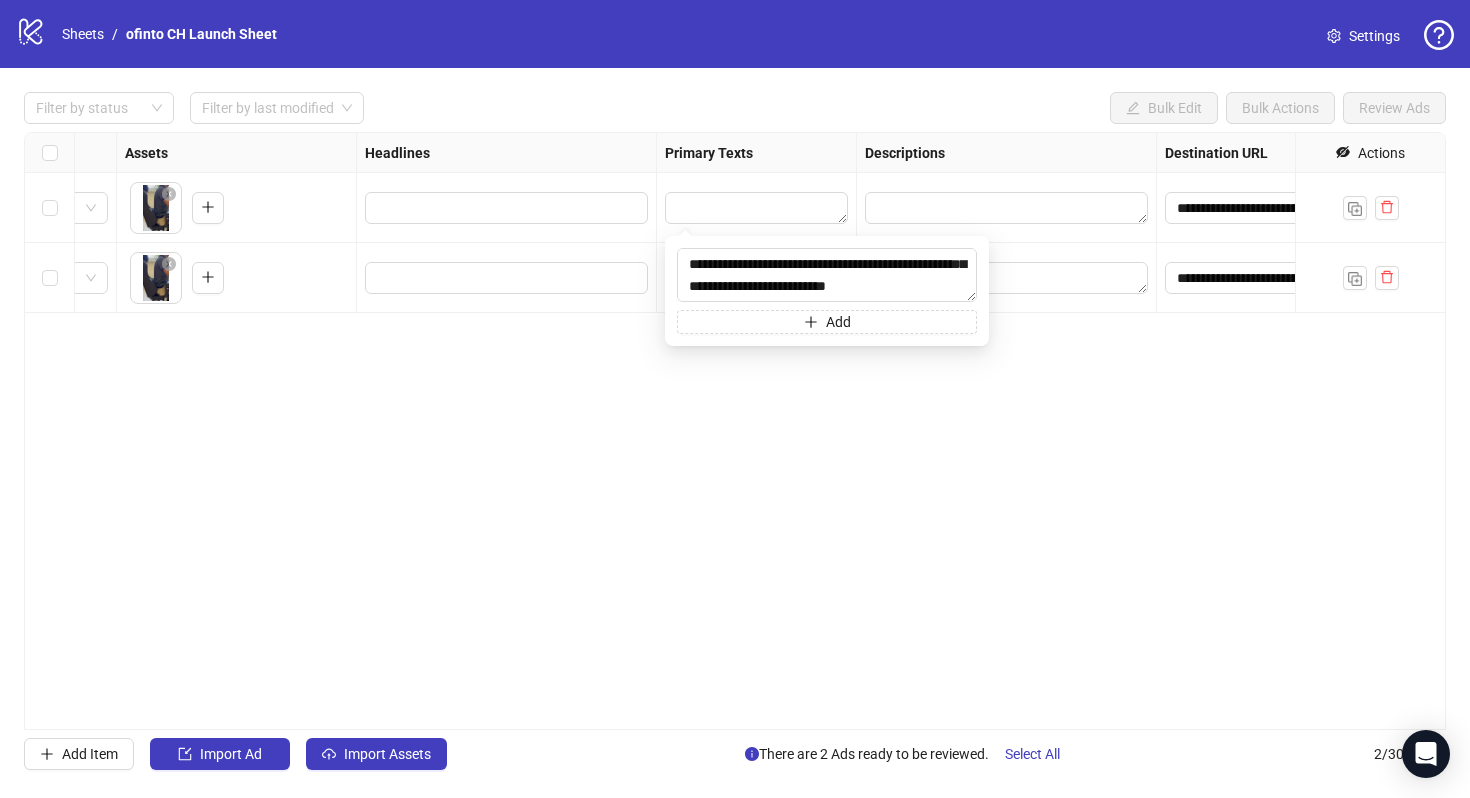 click on "**********" at bounding box center (735, 431) 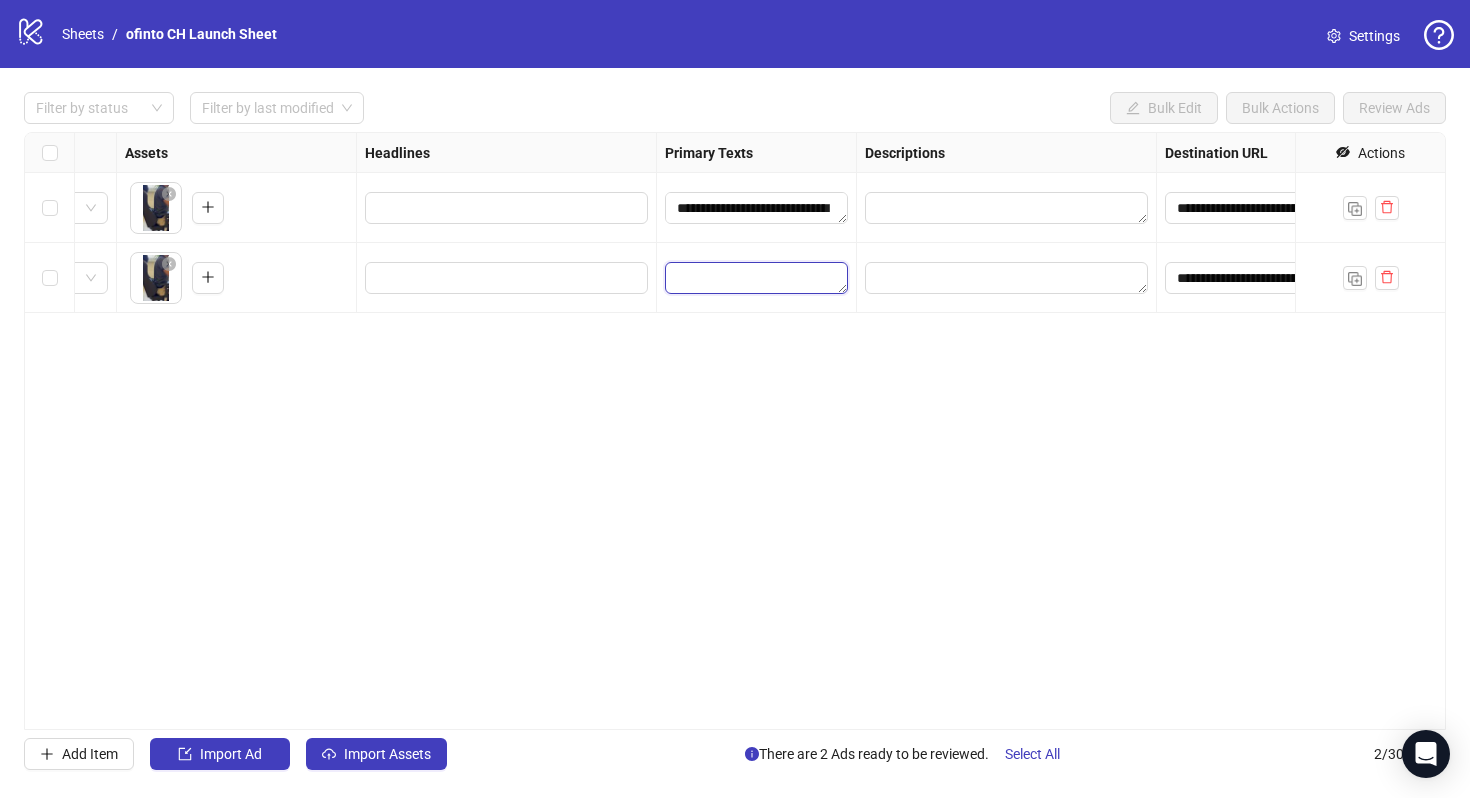 click at bounding box center [756, 278] 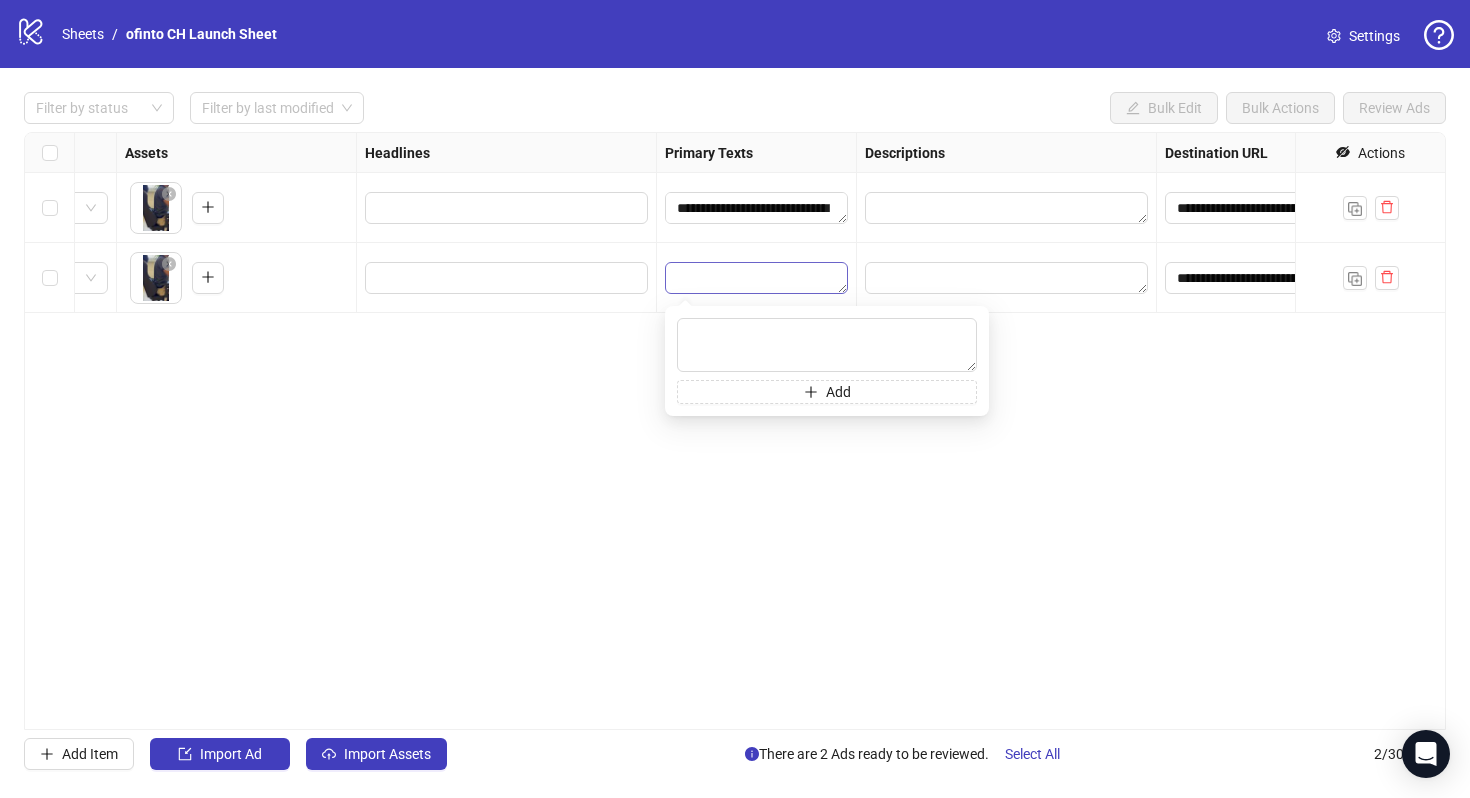type on "**********" 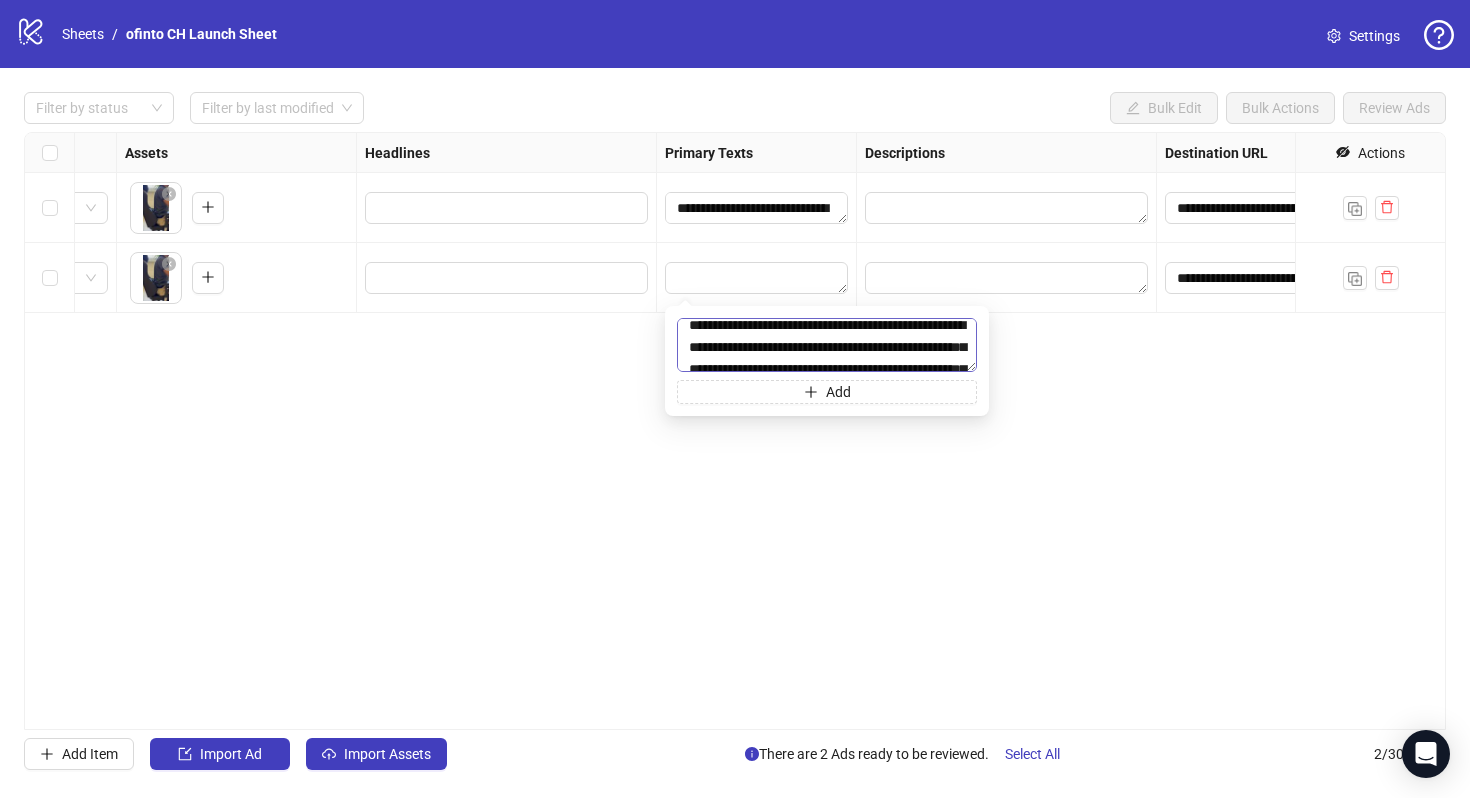 scroll, scrollTop: 0, scrollLeft: 0, axis: both 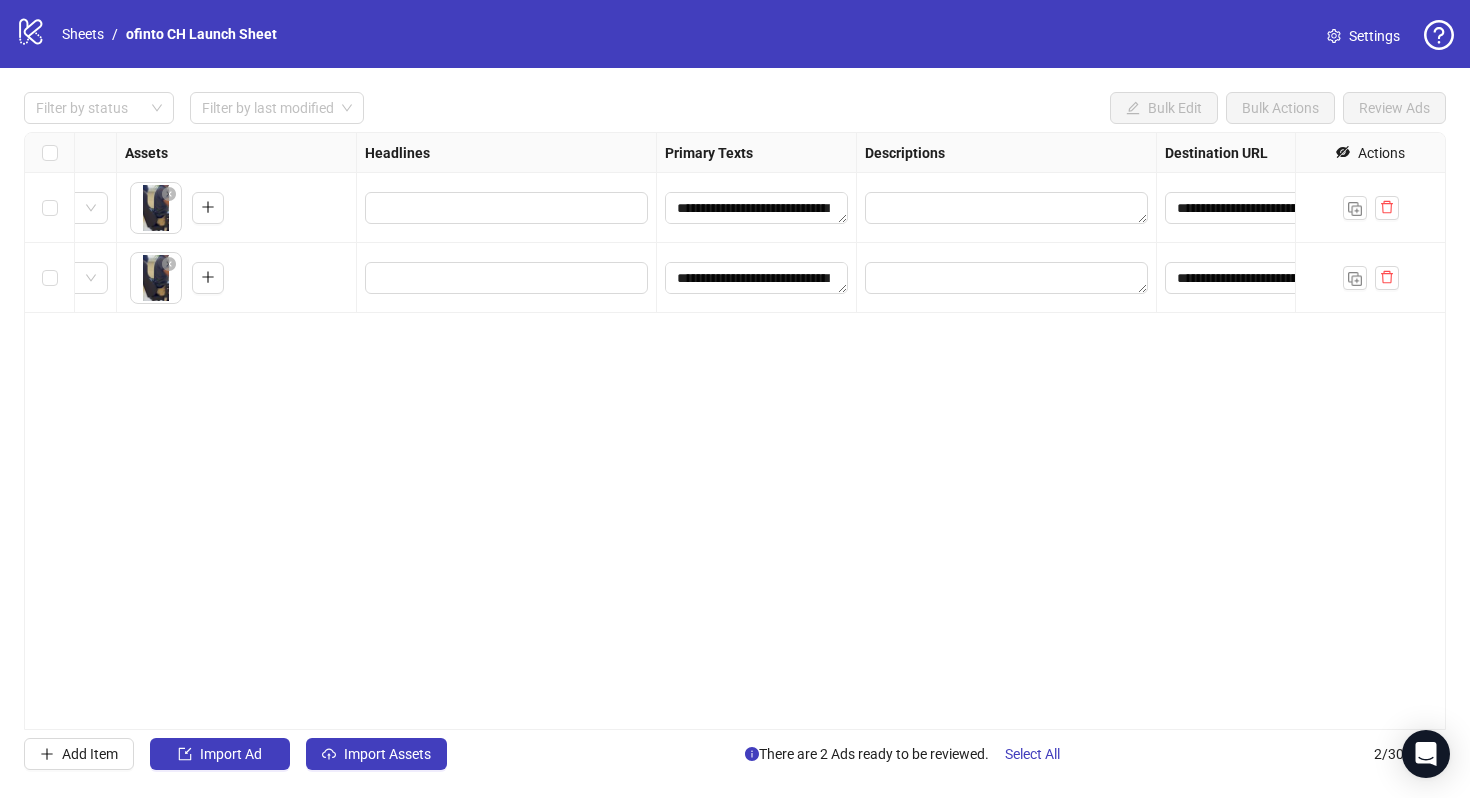 click on "**********" at bounding box center (735, 431) 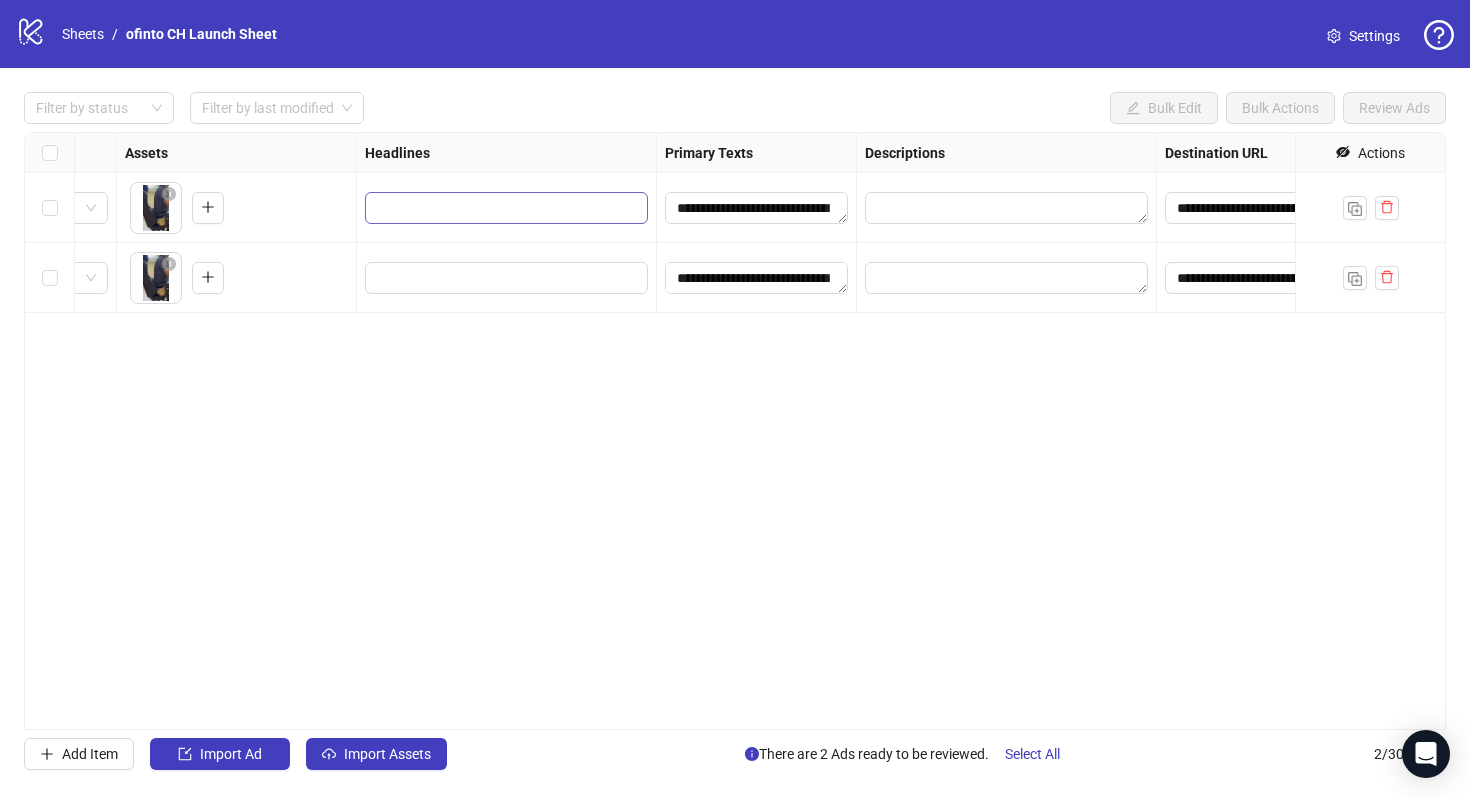 click at bounding box center [506, 208] 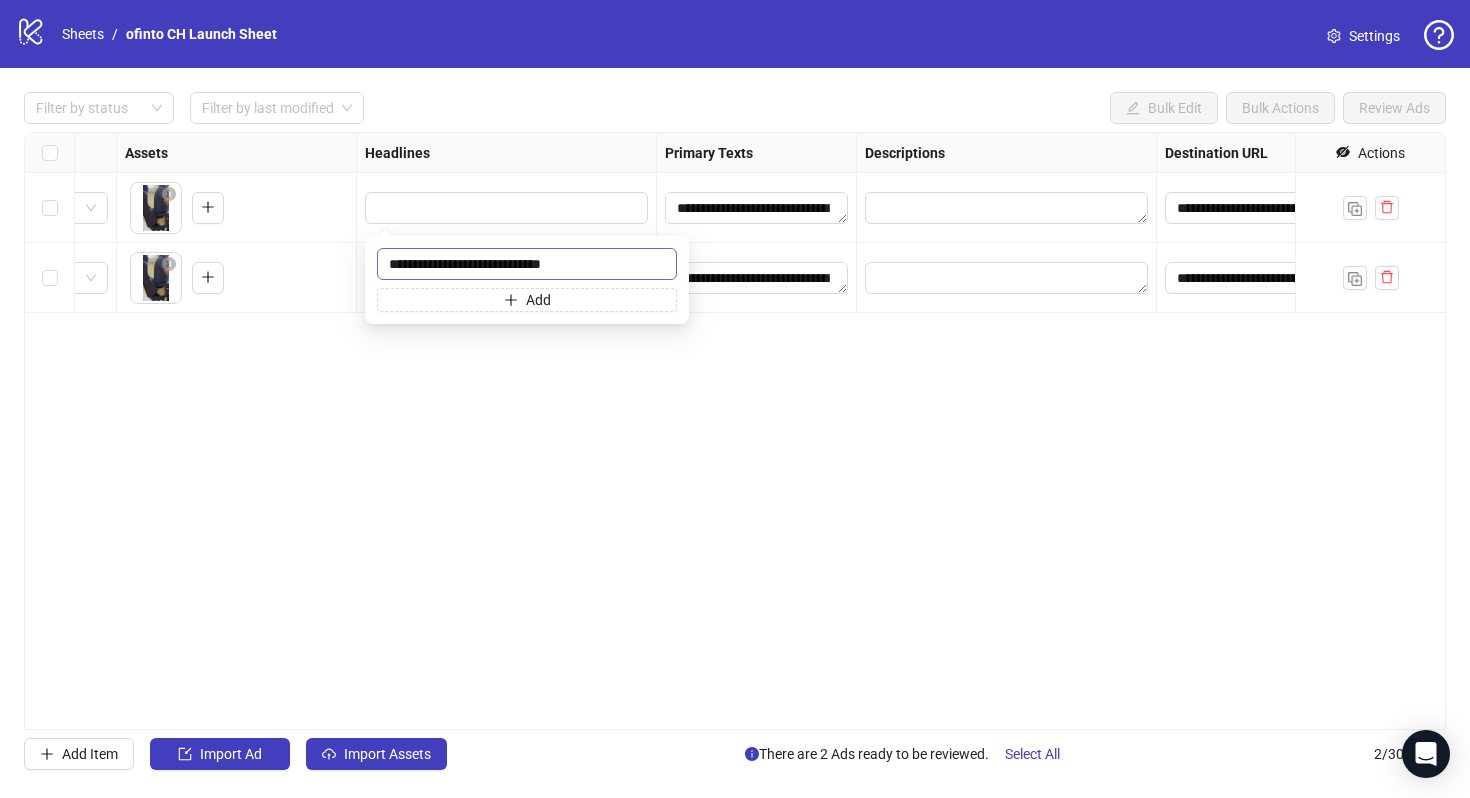 type on "**********" 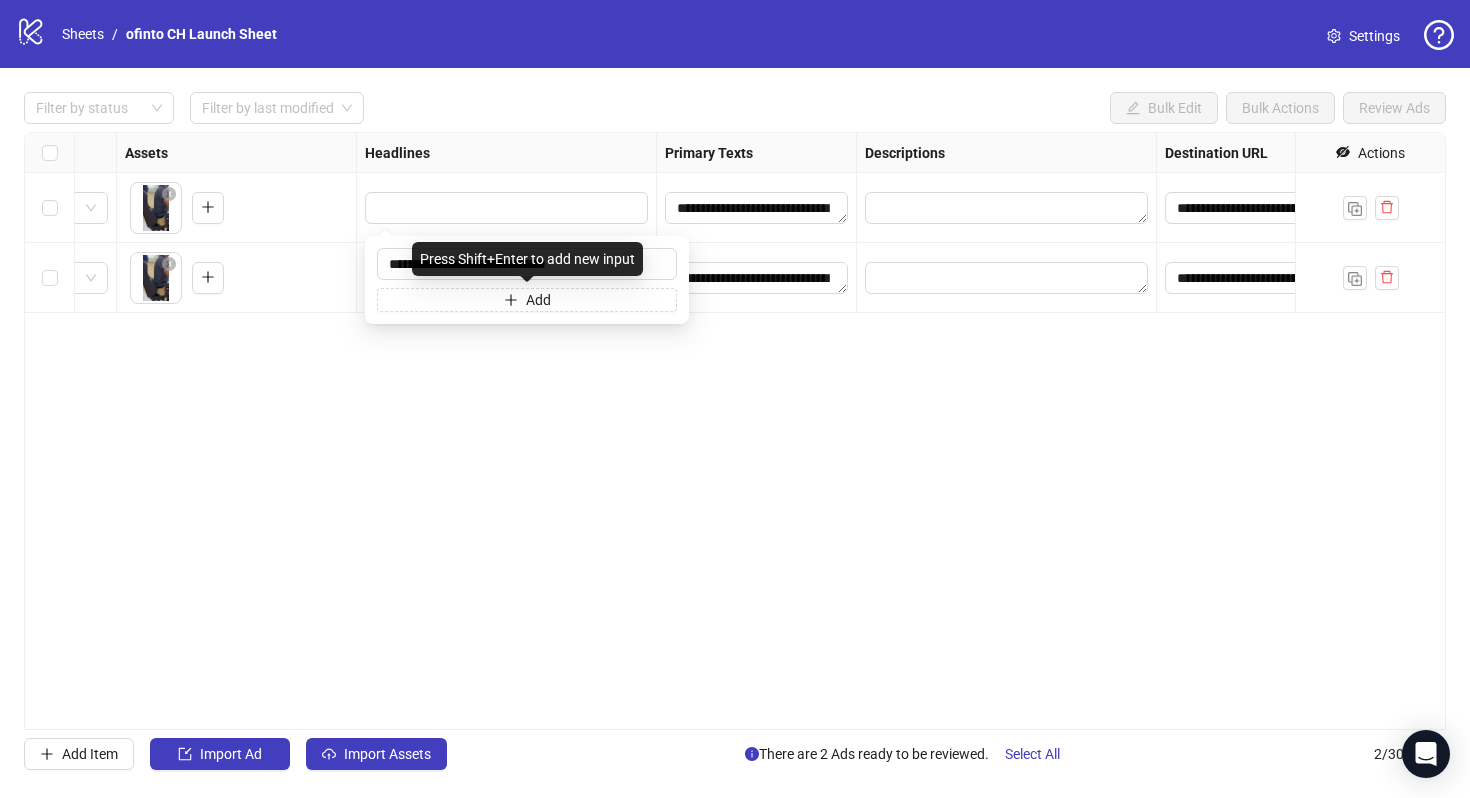 click on "**********" at bounding box center (735, 431) 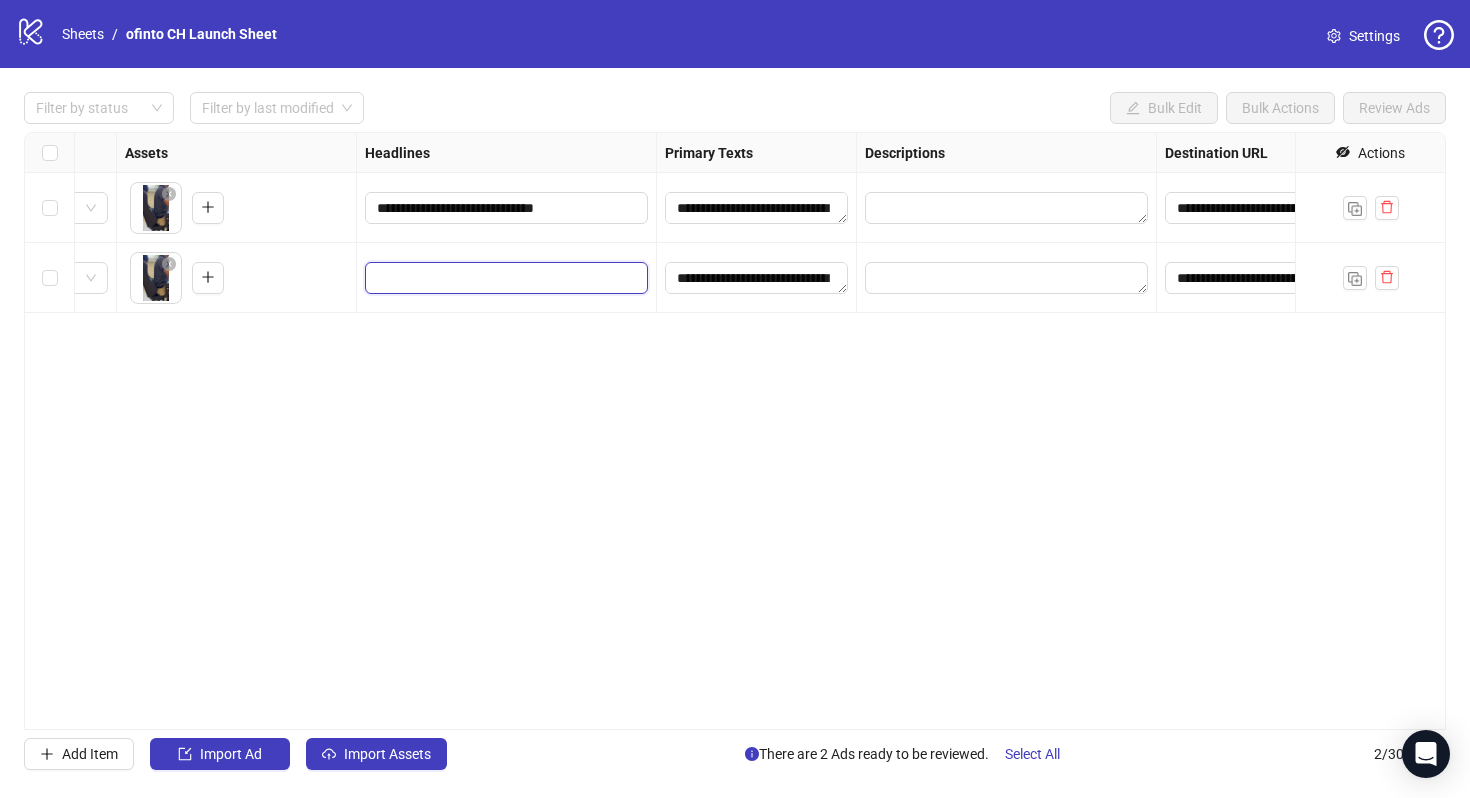 click at bounding box center [504, 278] 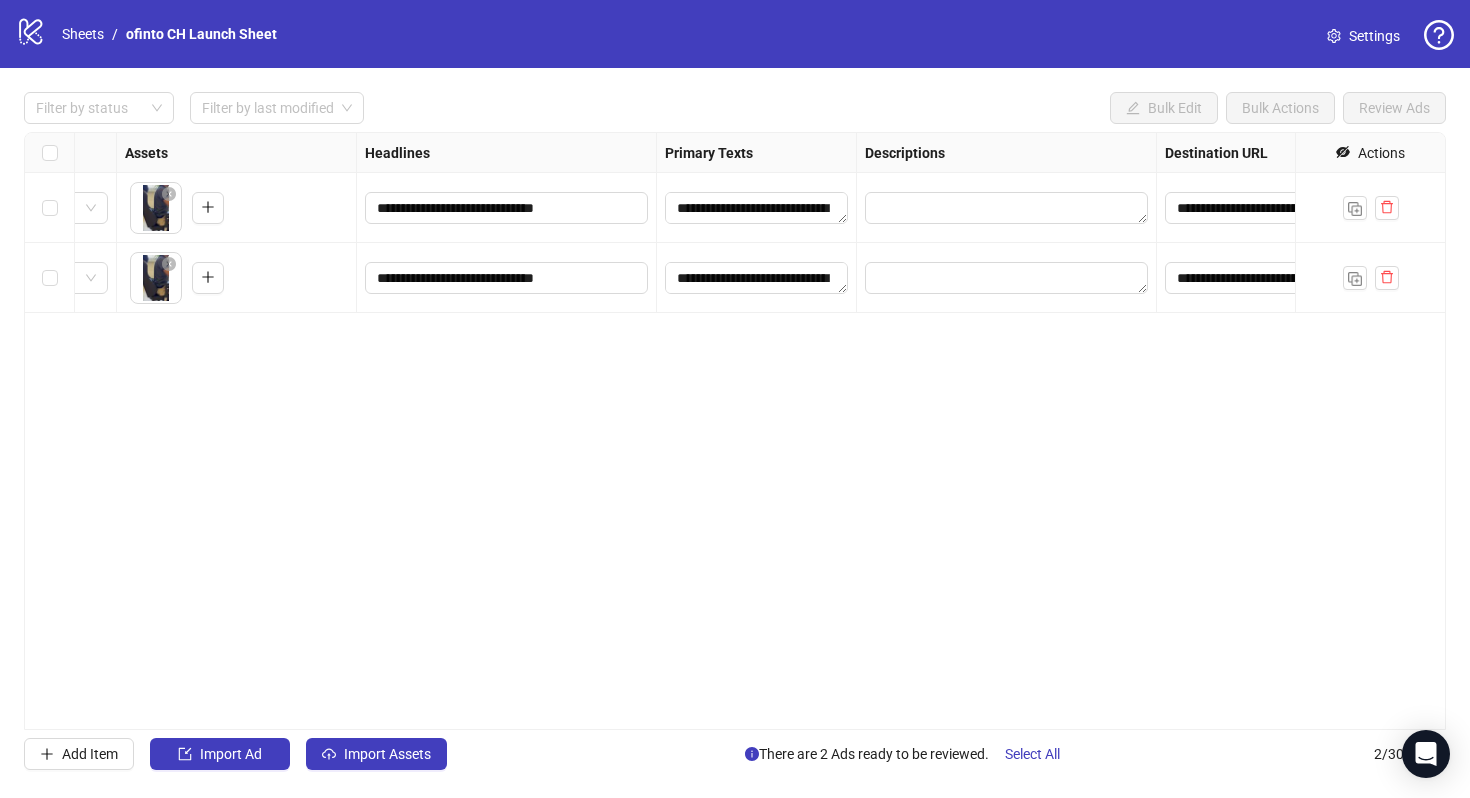 click on "**********" at bounding box center (735, 431) 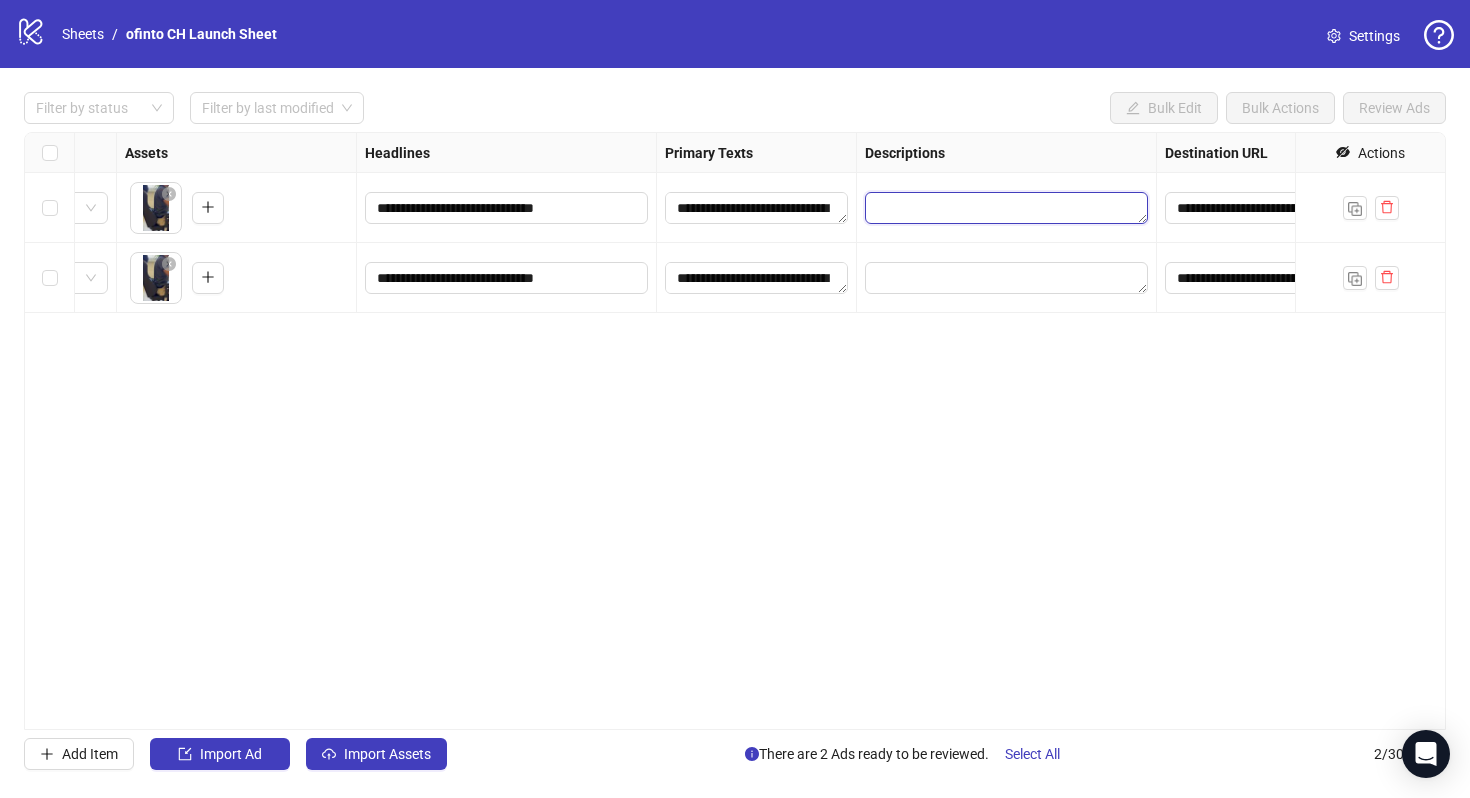 click at bounding box center (1006, 208) 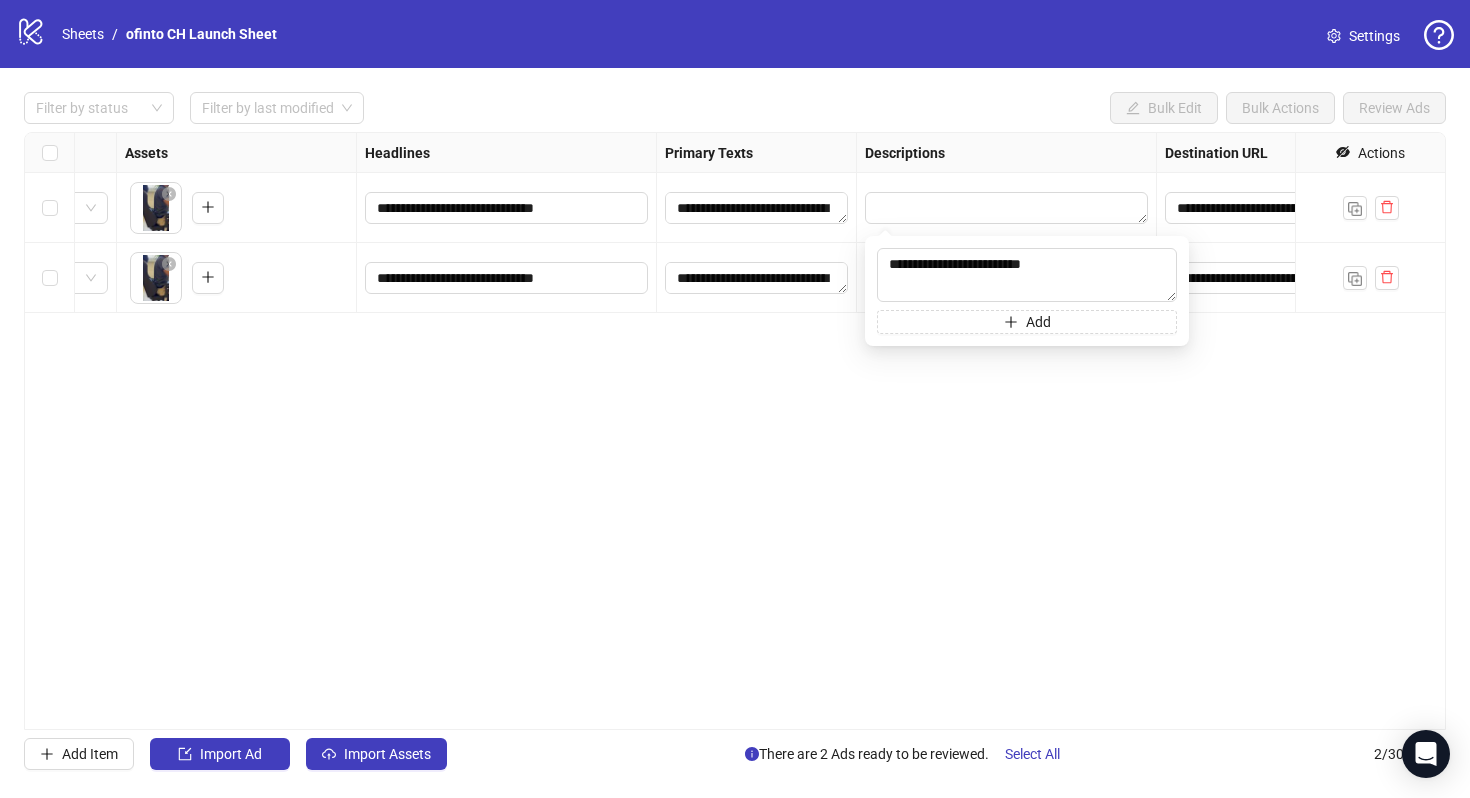 click on "**********" at bounding box center (735, 431) 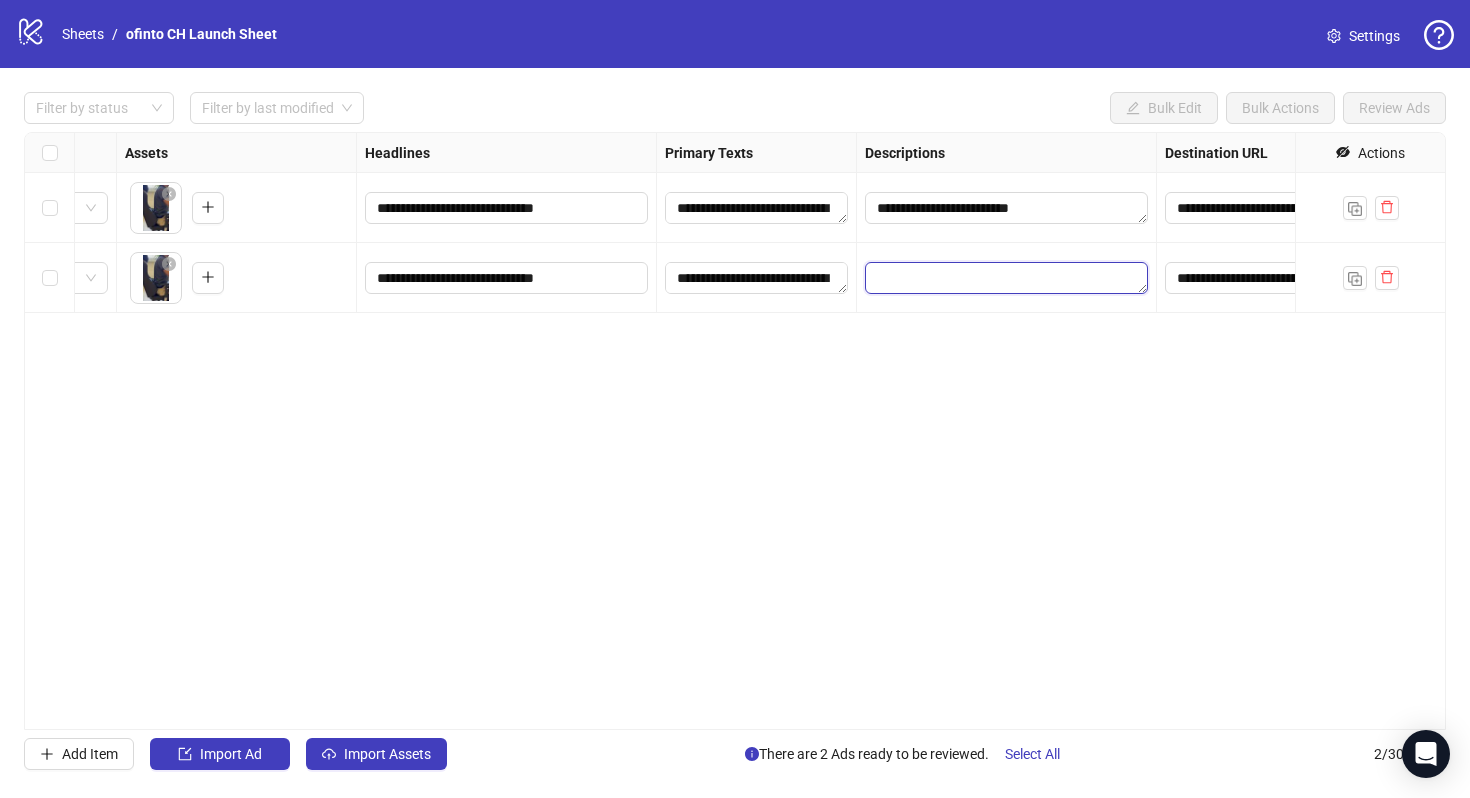 click at bounding box center (1006, 278) 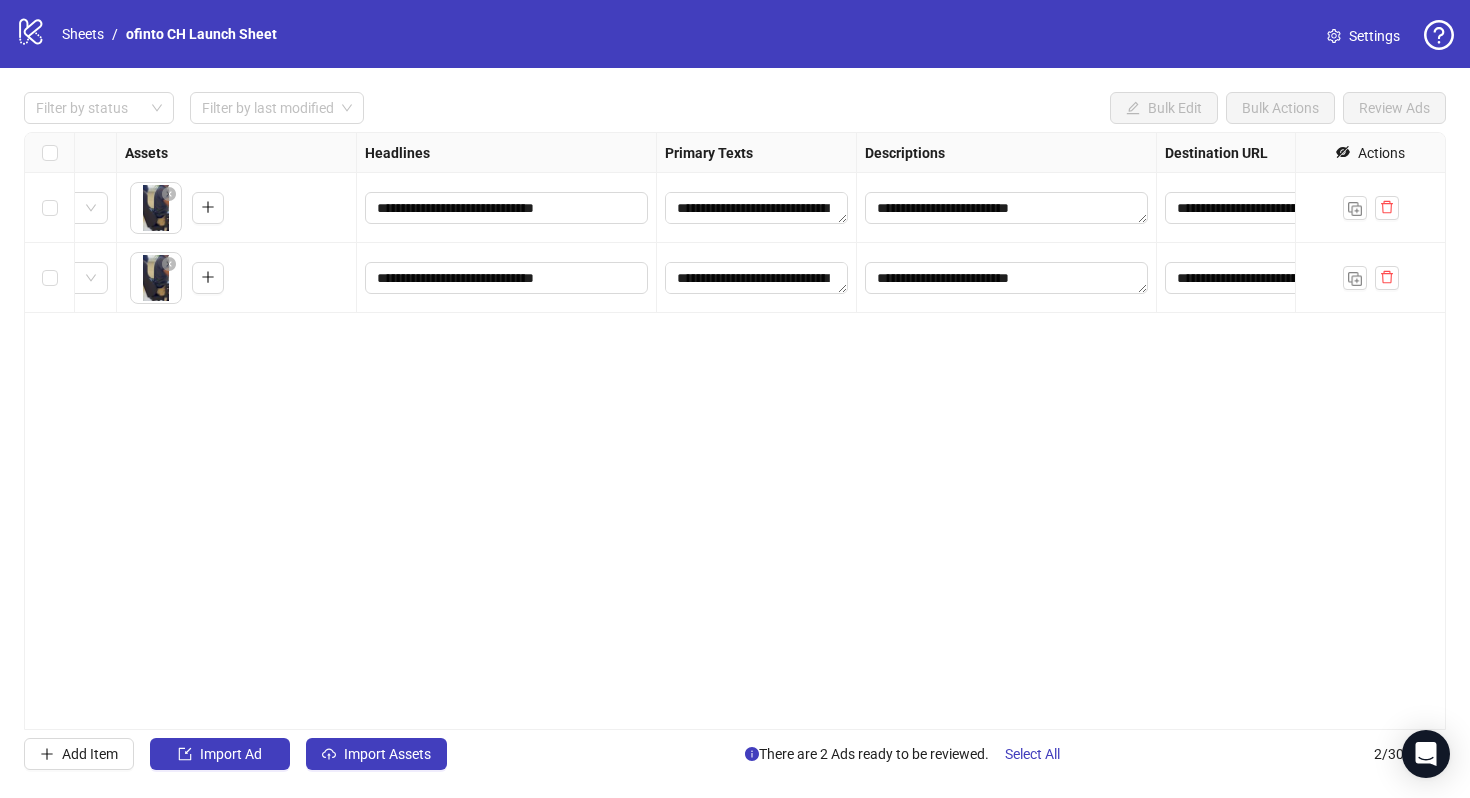 click on "**********" at bounding box center [735, 431] 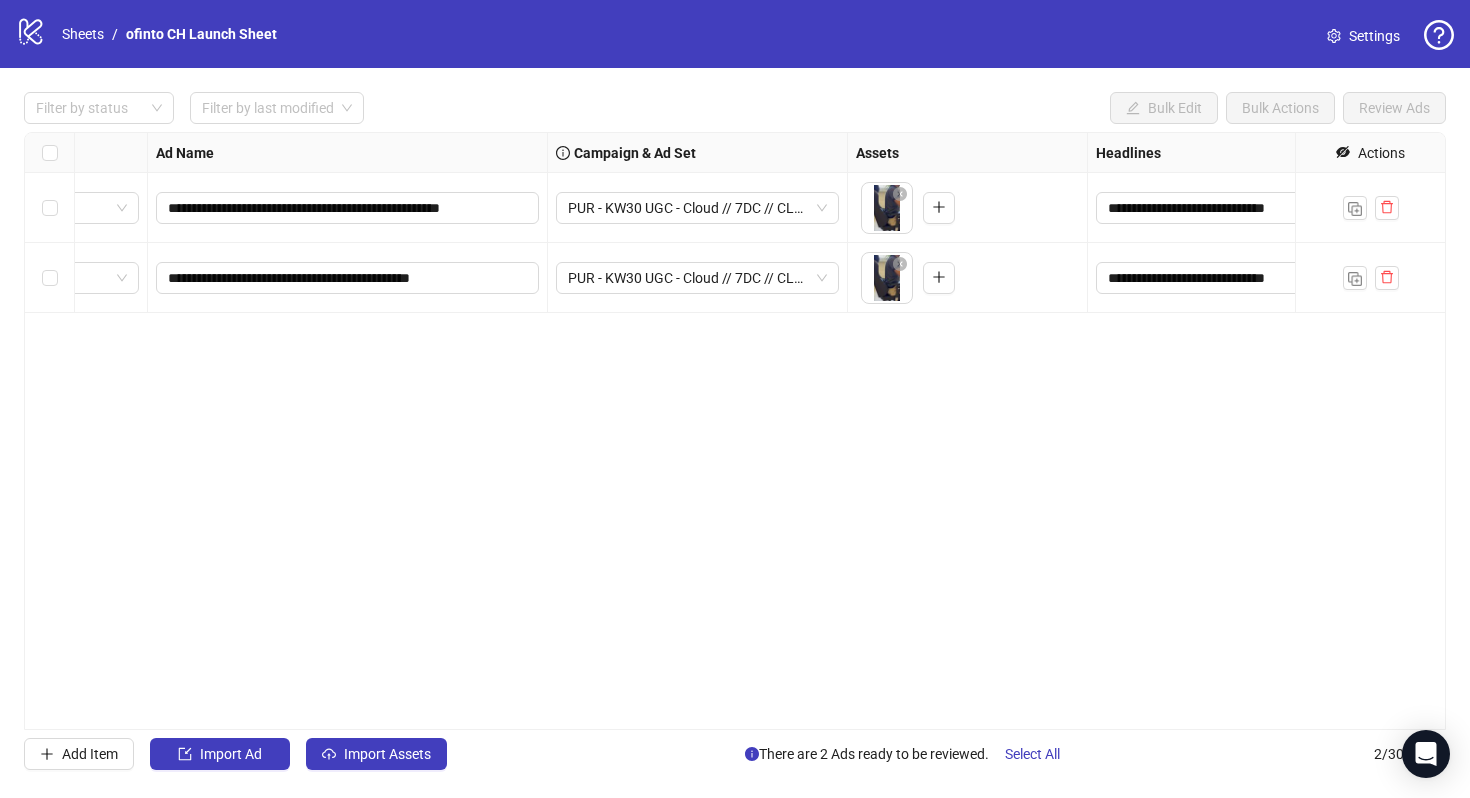 scroll, scrollTop: 0, scrollLeft: 0, axis: both 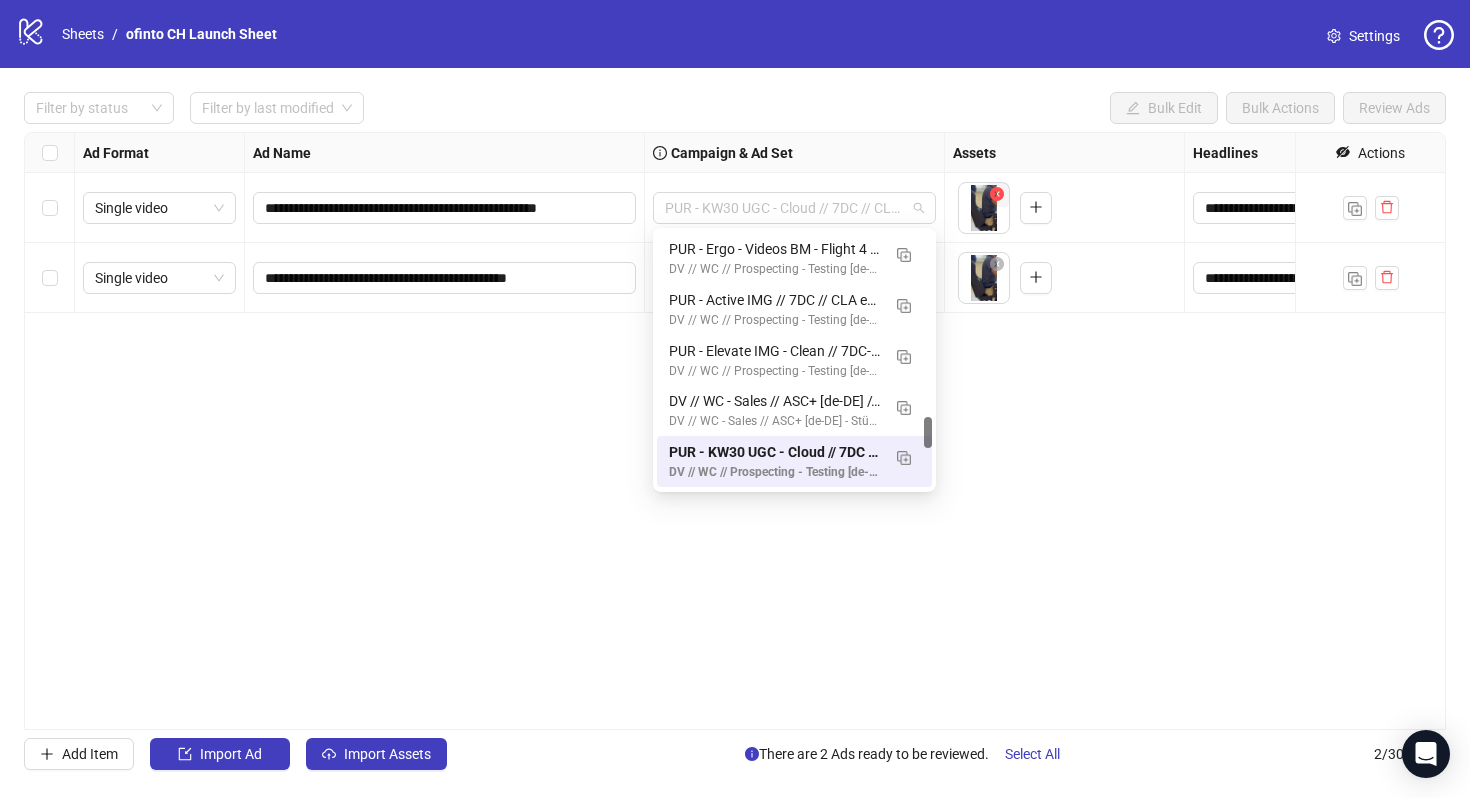 drag, startPoint x: 732, startPoint y: 213, endPoint x: 991, endPoint y: 199, distance: 259.3781 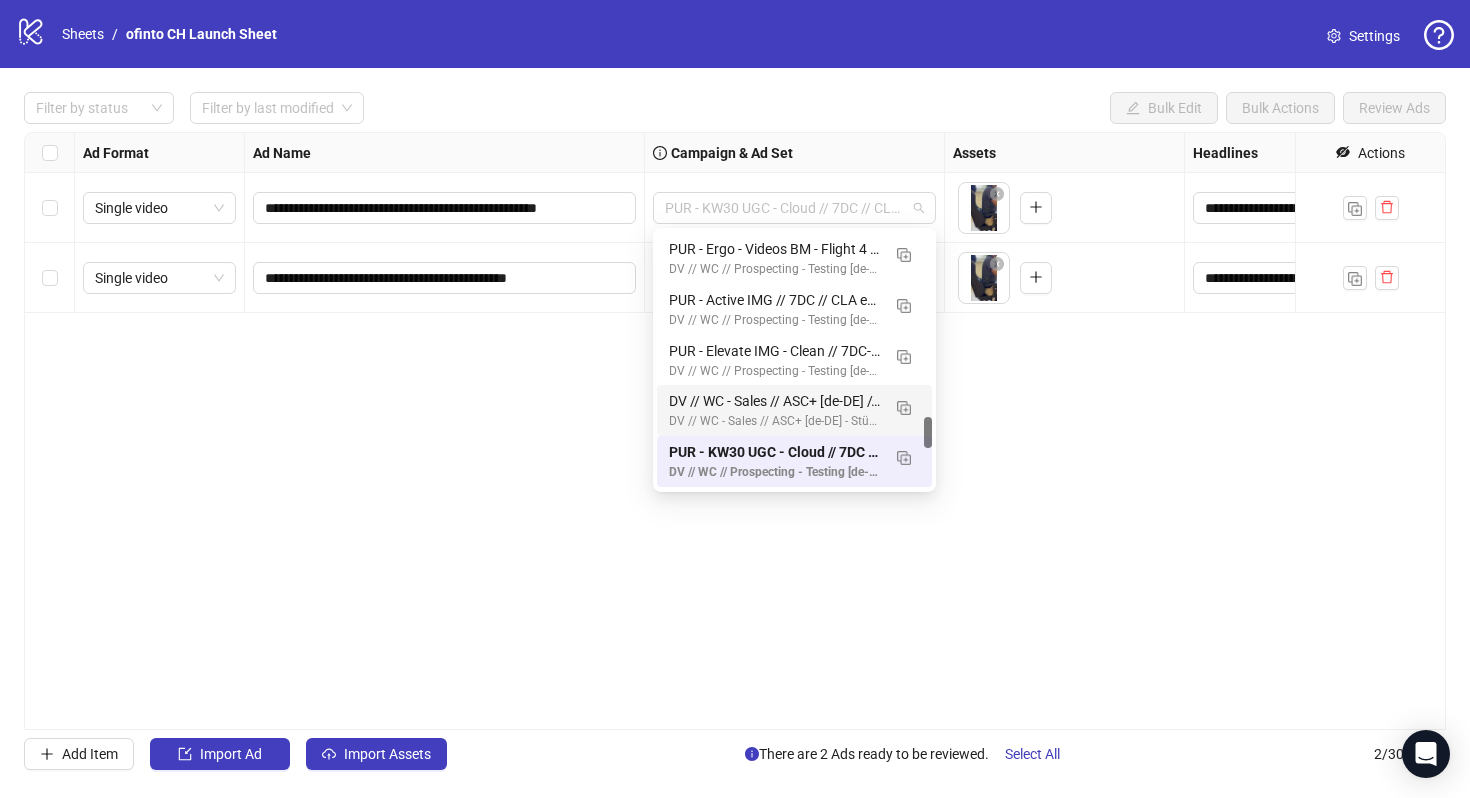 click on "**********" at bounding box center [735, 431] 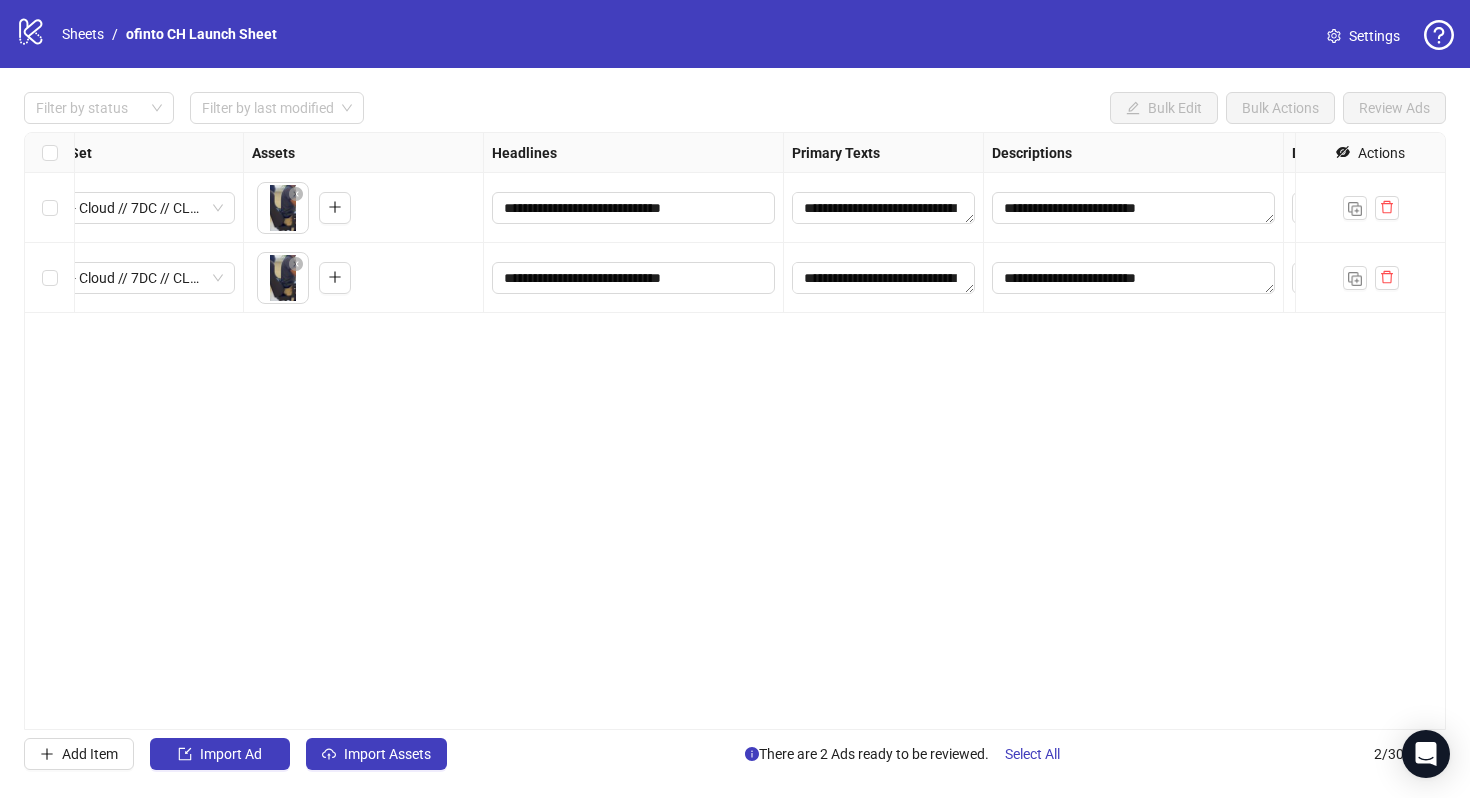 scroll, scrollTop: 0, scrollLeft: 900, axis: horizontal 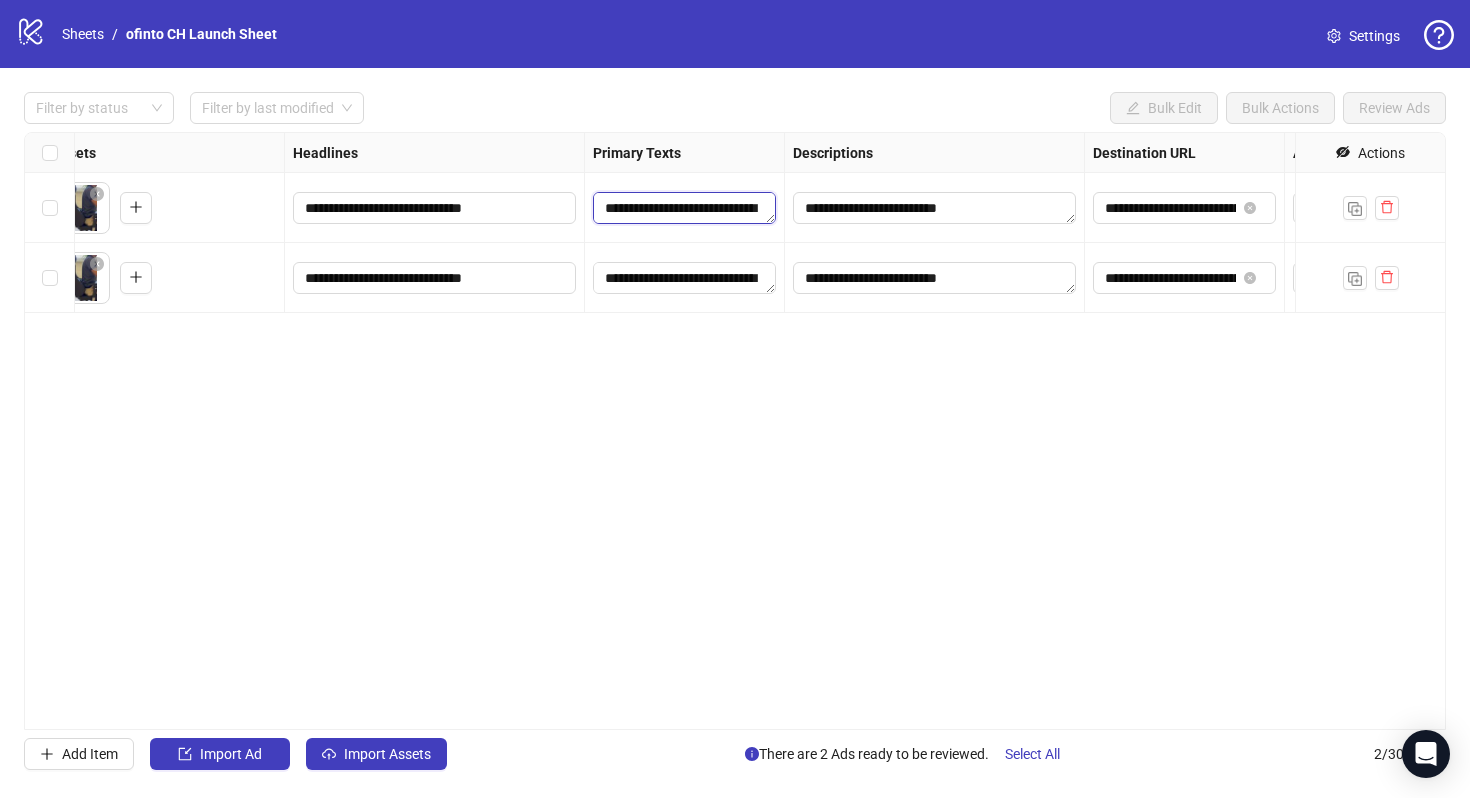 click at bounding box center (684, 208) 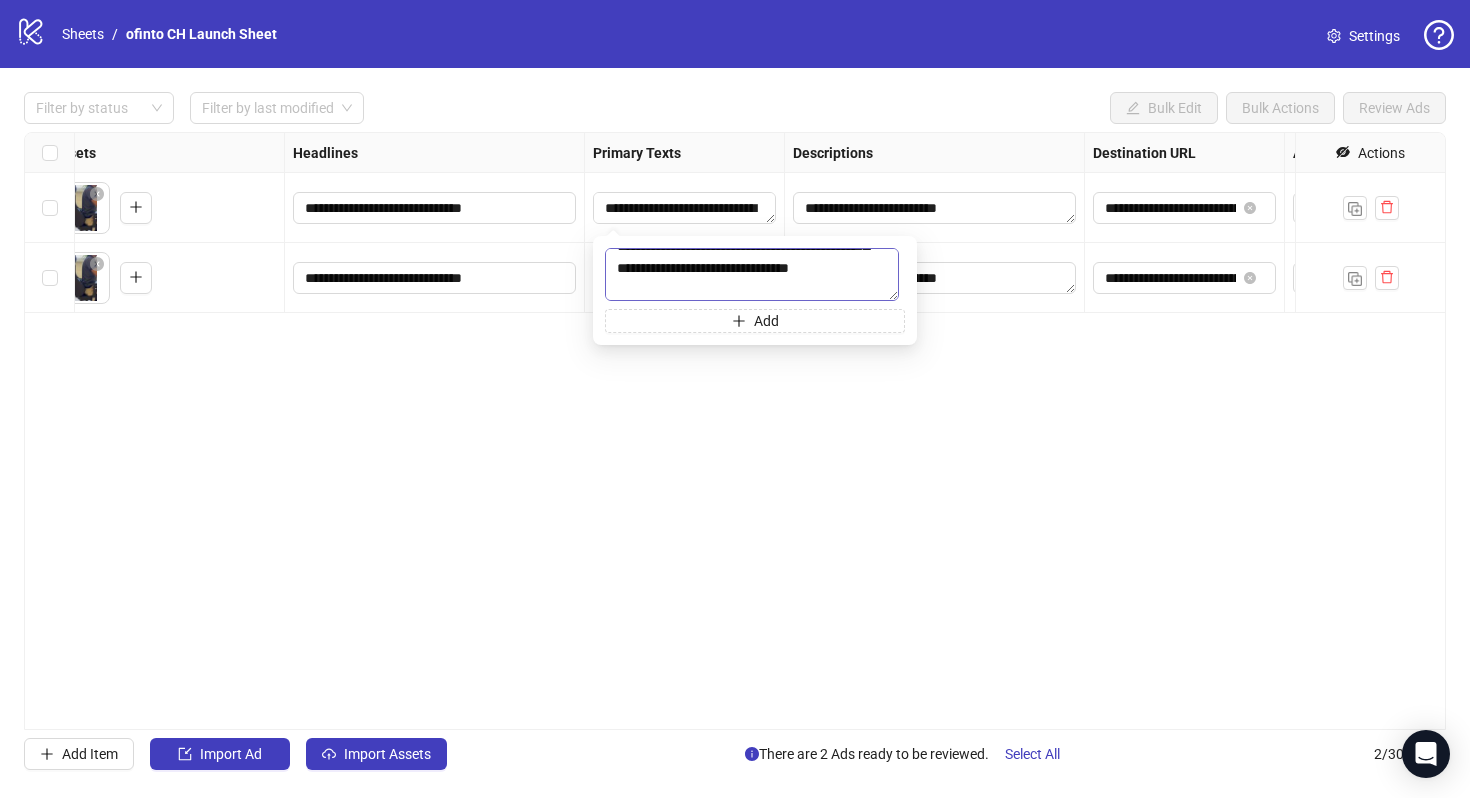 scroll, scrollTop: 764, scrollLeft: 0, axis: vertical 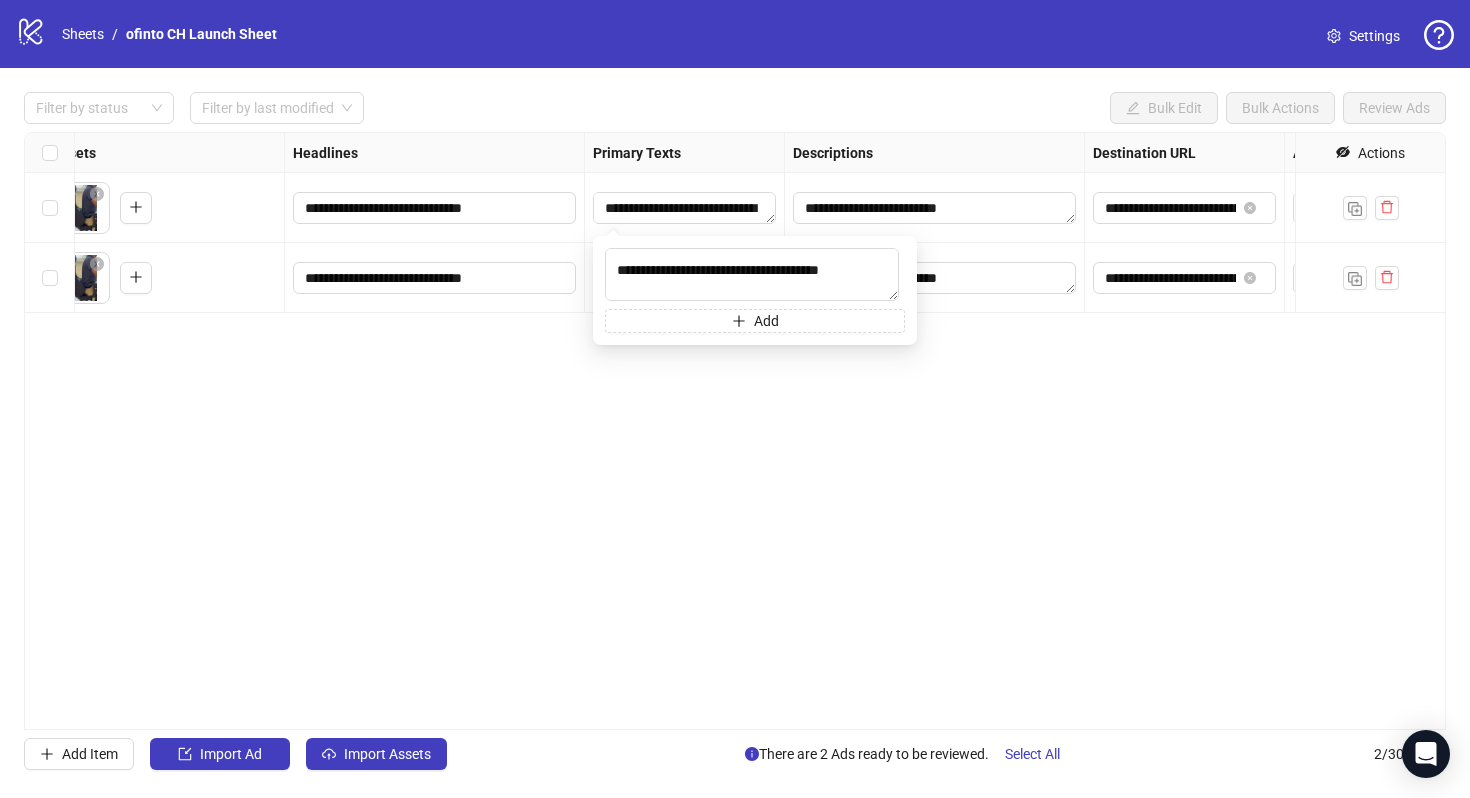 click on "**********" at bounding box center [735, 431] 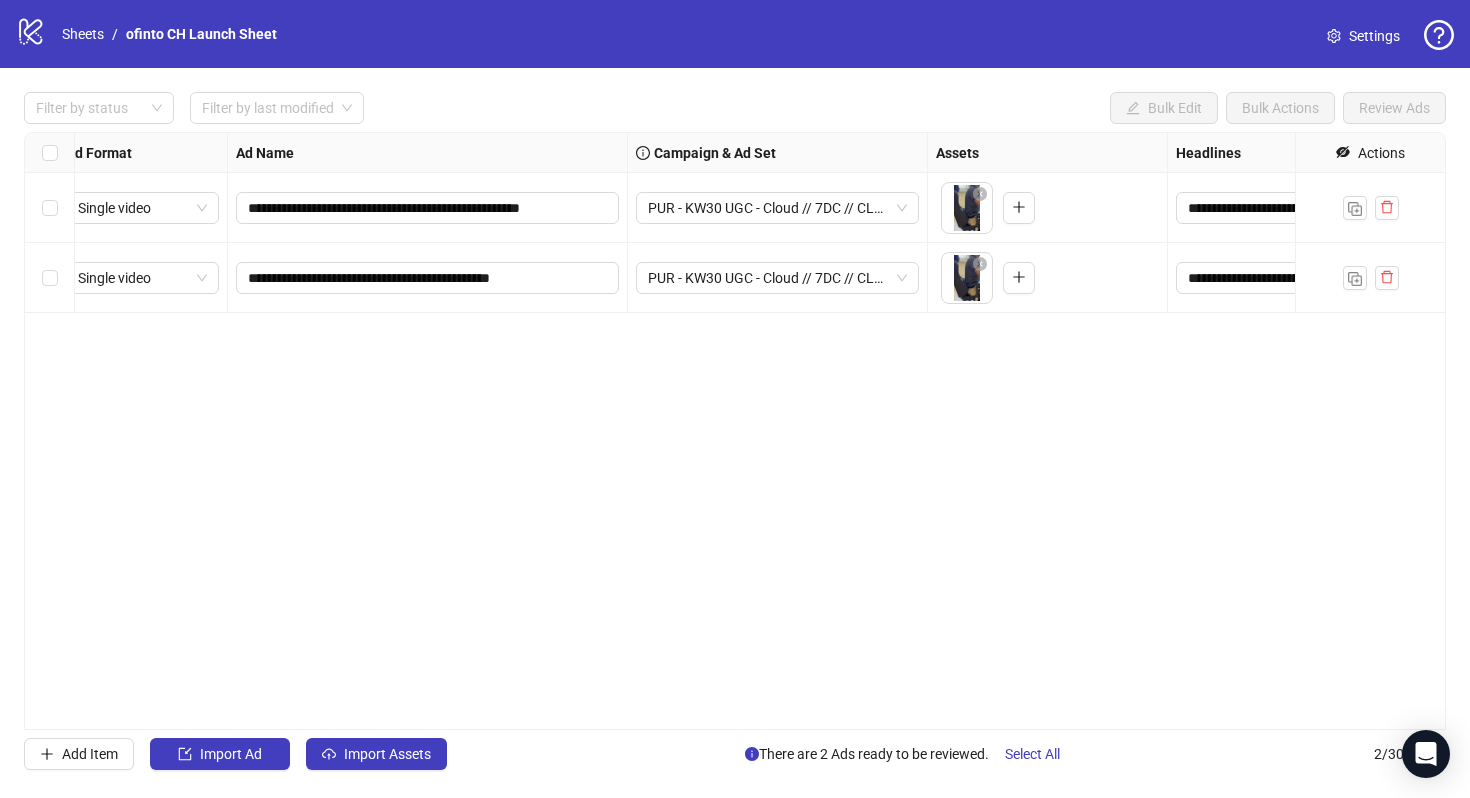 scroll, scrollTop: 0, scrollLeft: 0, axis: both 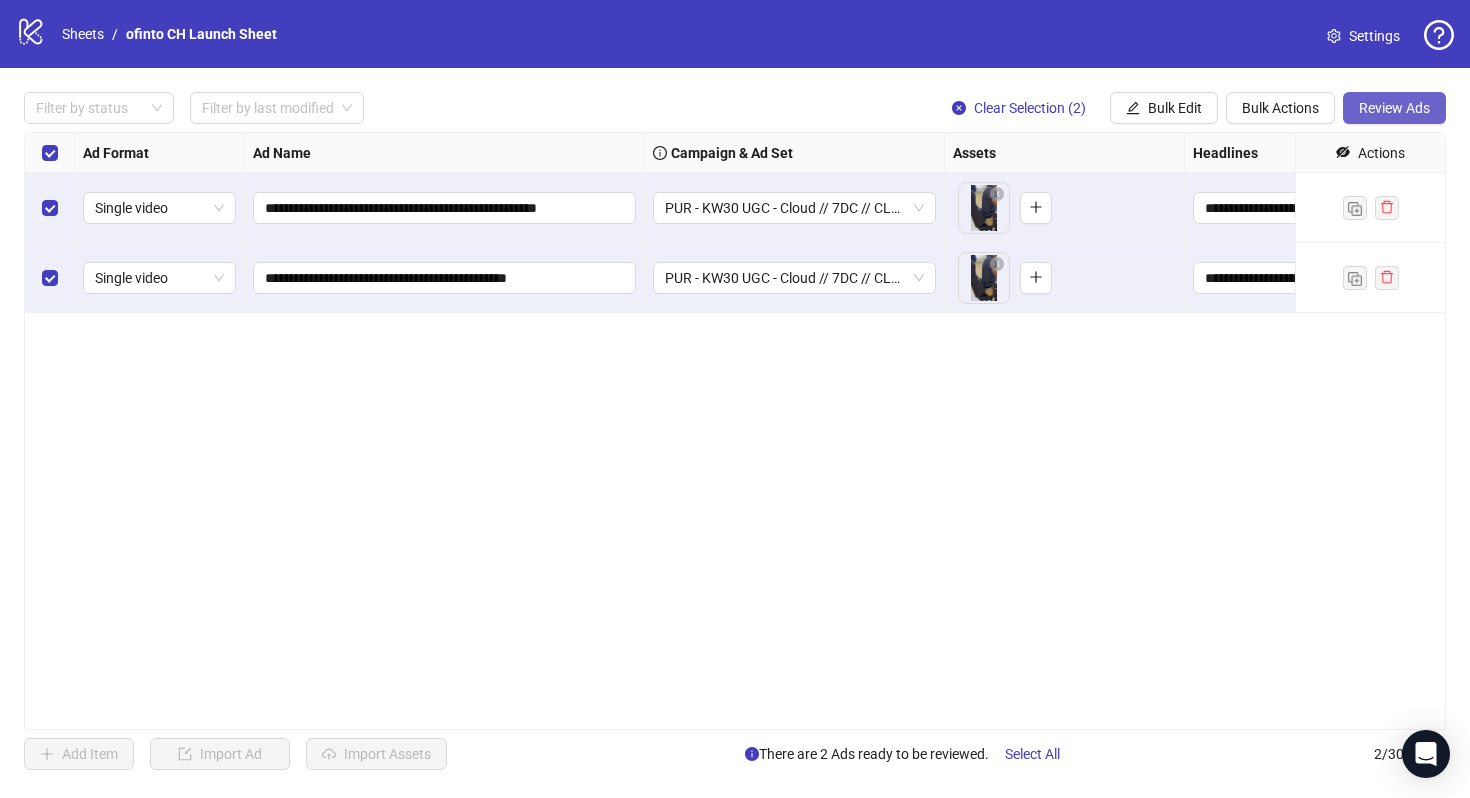 click on "Review Ads" at bounding box center [1394, 108] 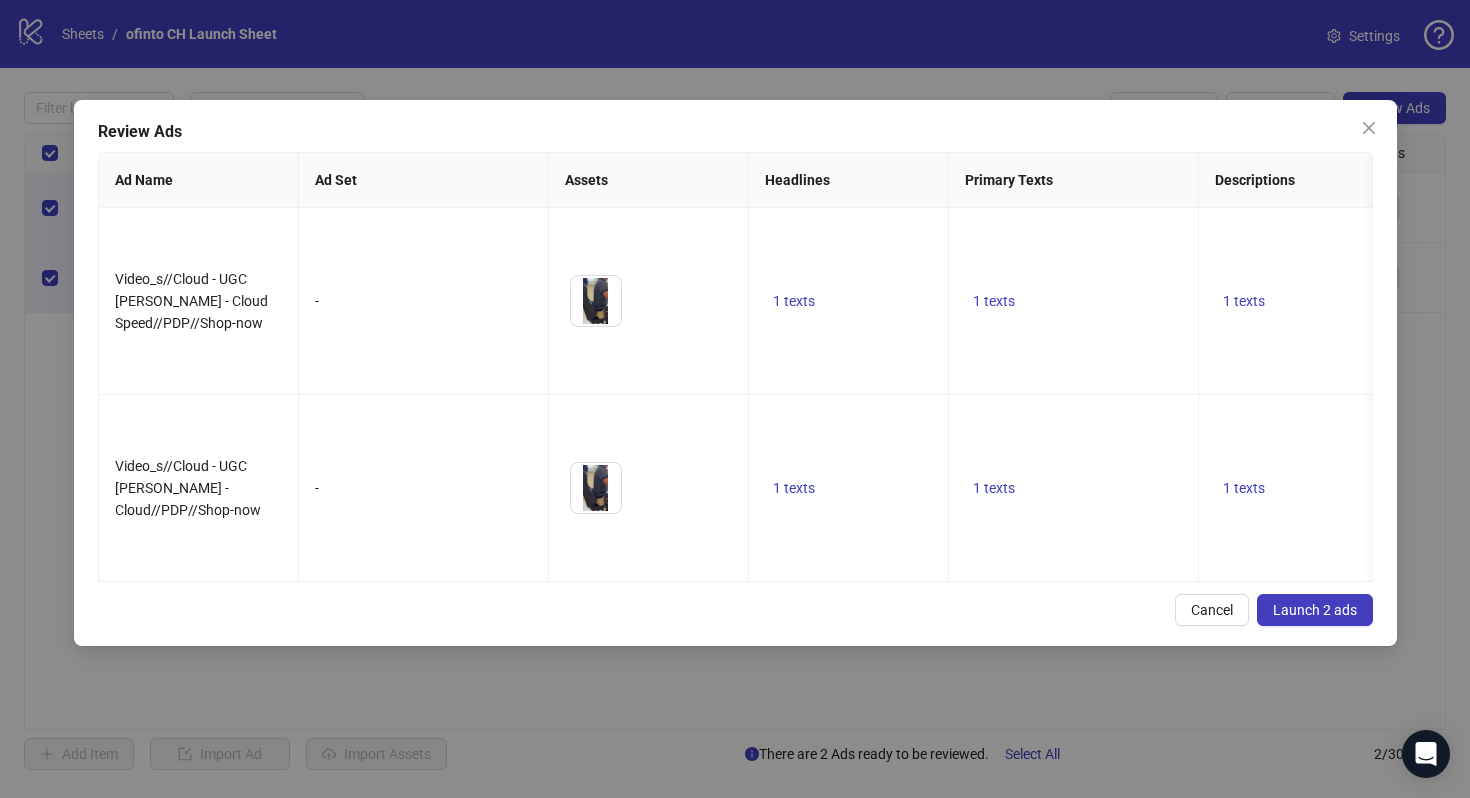 click on "Launch 2 ads" at bounding box center (1315, 610) 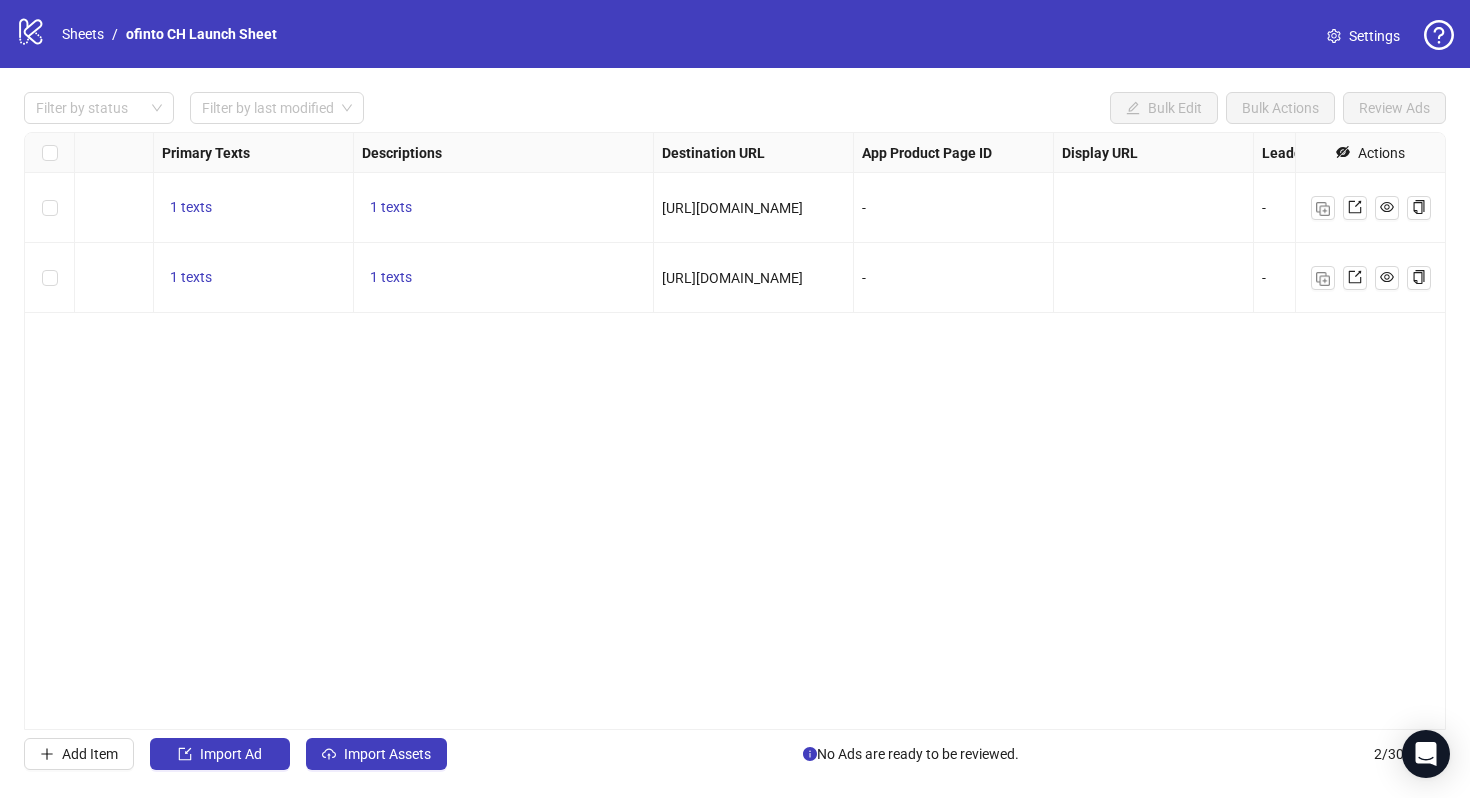 scroll, scrollTop: 0, scrollLeft: 1850, axis: horizontal 